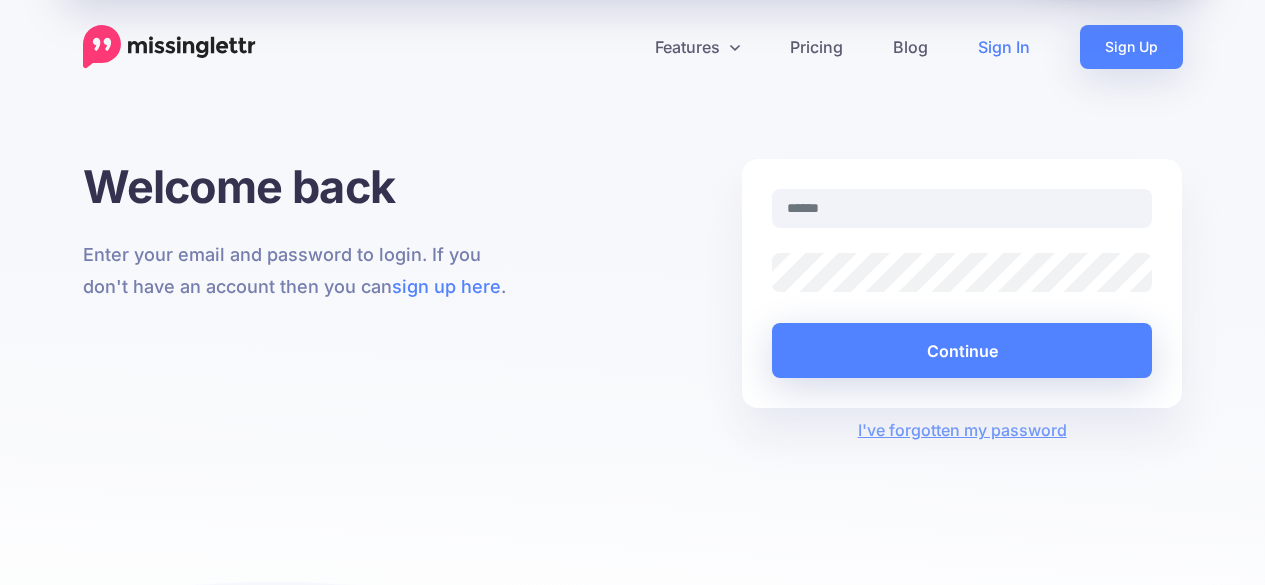 scroll, scrollTop: 0, scrollLeft: 0, axis: both 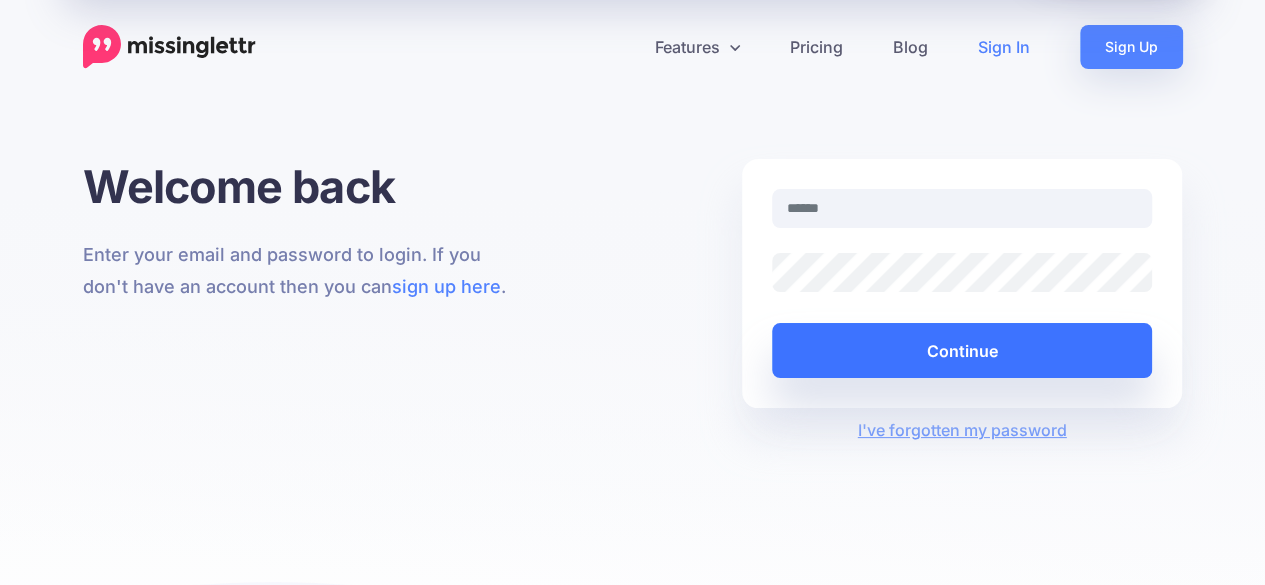 type on "**********" 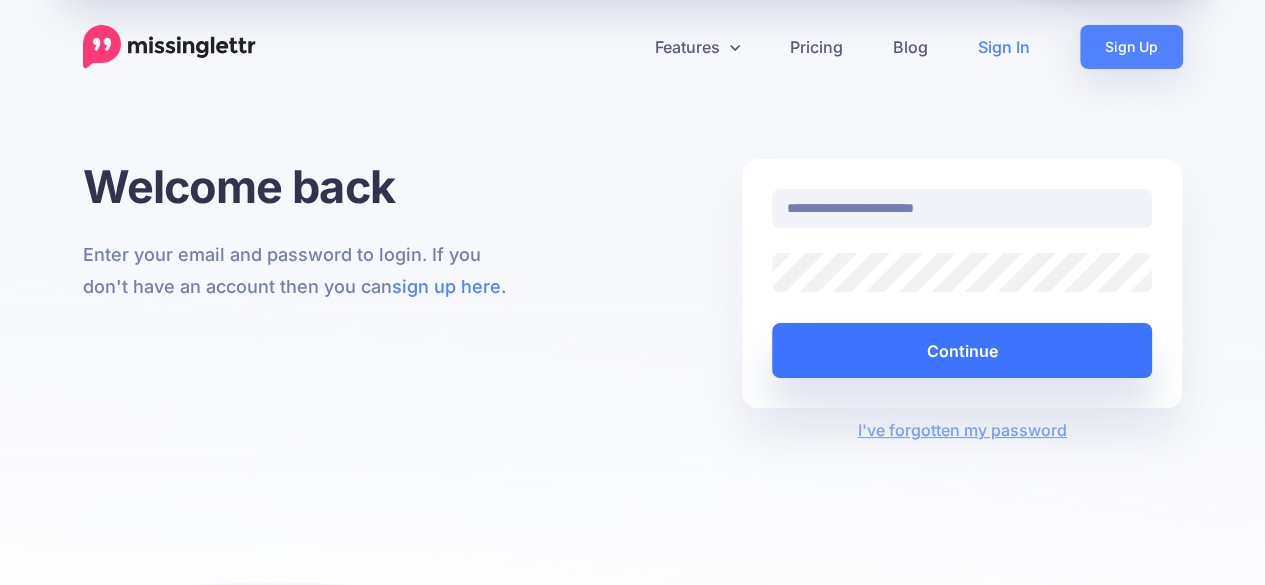 click on "Continue" at bounding box center [962, 350] 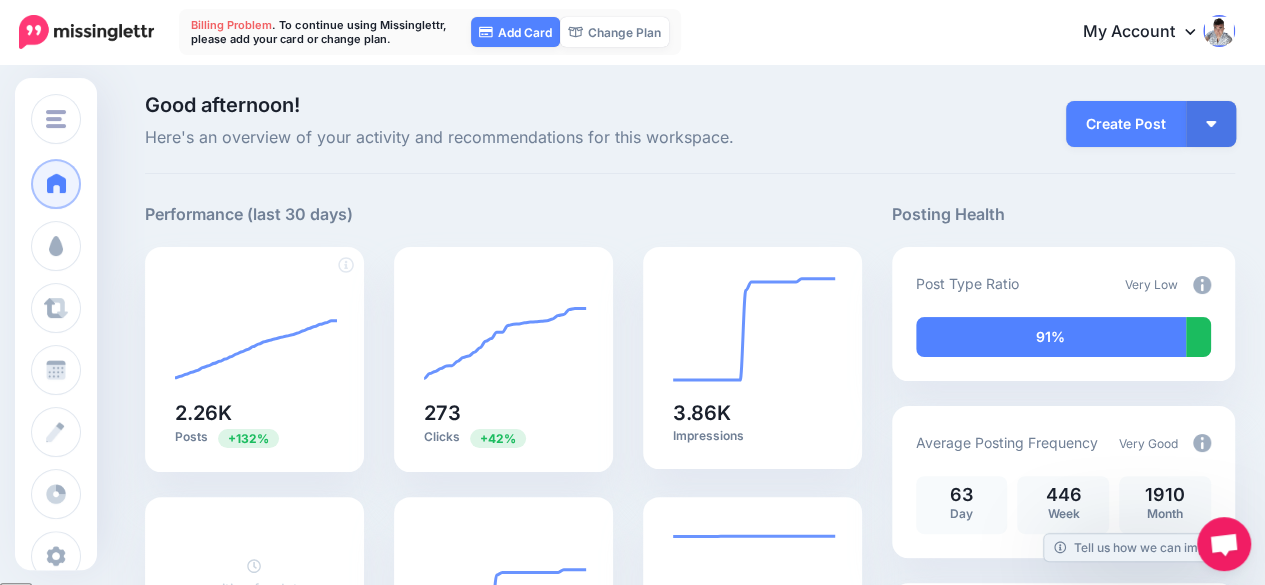 scroll, scrollTop: 0, scrollLeft: 0, axis: both 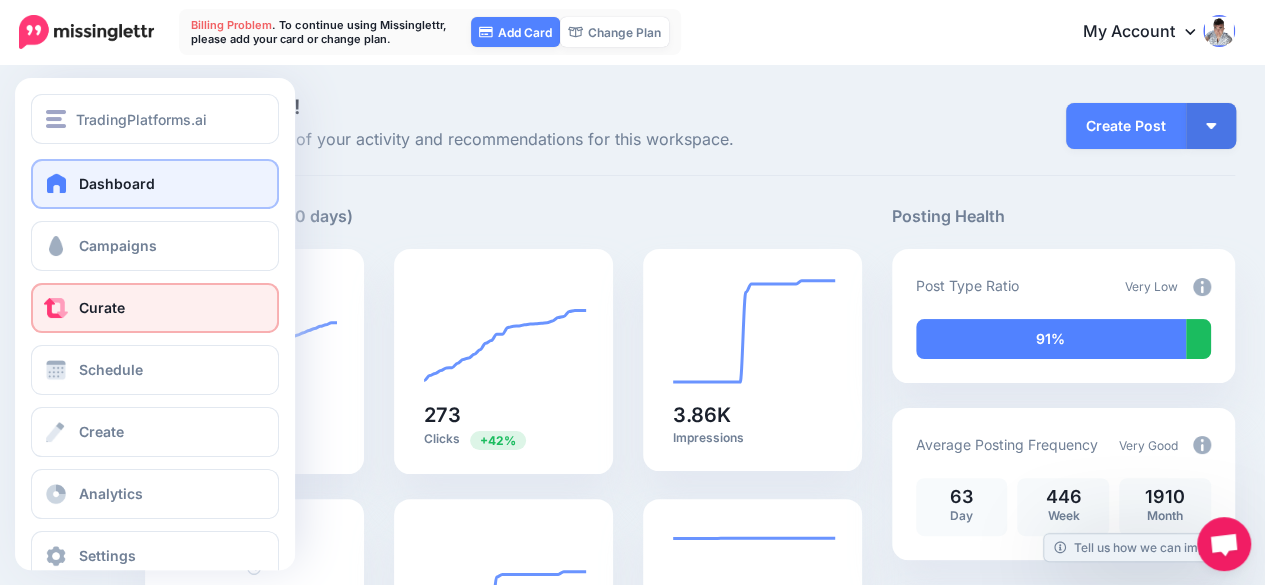 click on "Curate" at bounding box center (102, 307) 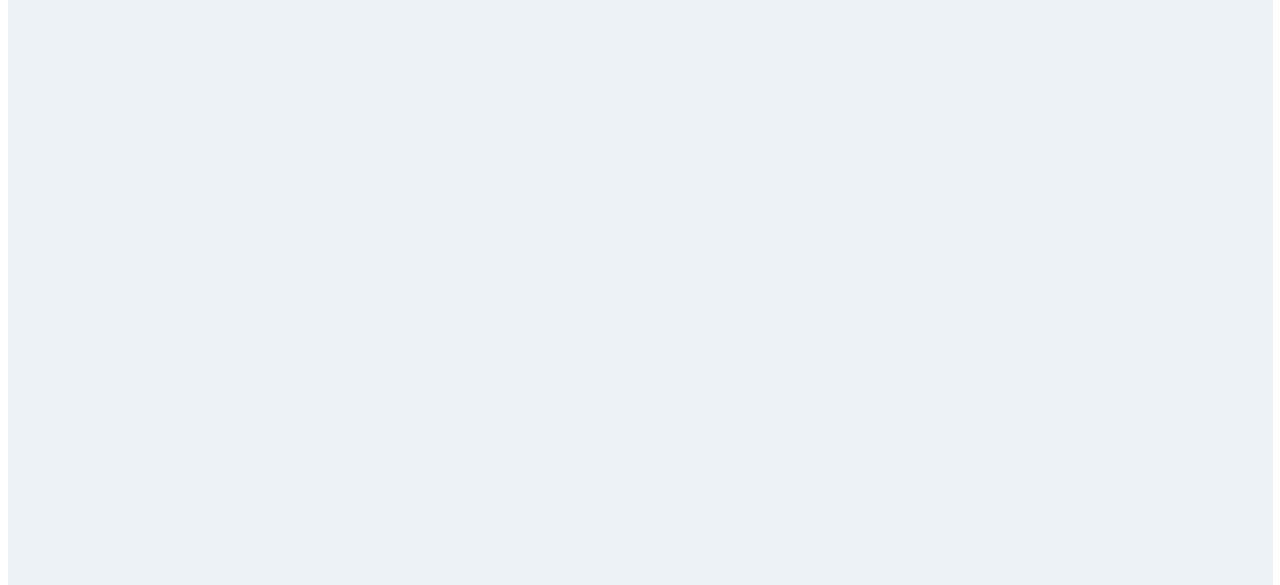 scroll, scrollTop: 0, scrollLeft: 0, axis: both 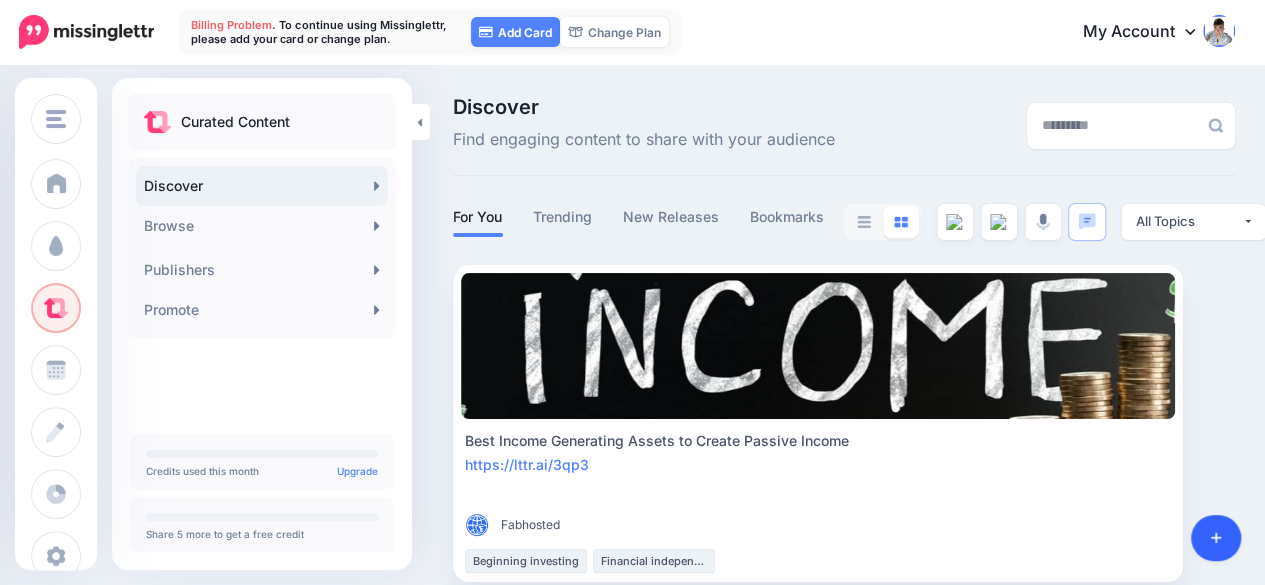 click at bounding box center (1216, 538) 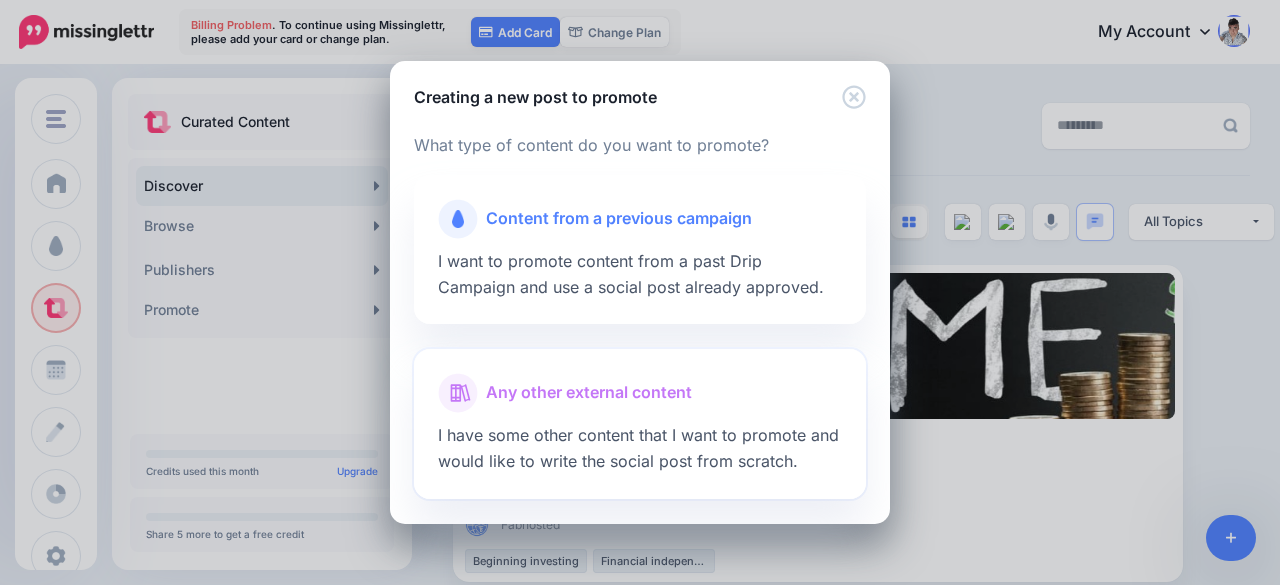 click on "Any other external content" at bounding box center [589, 393] 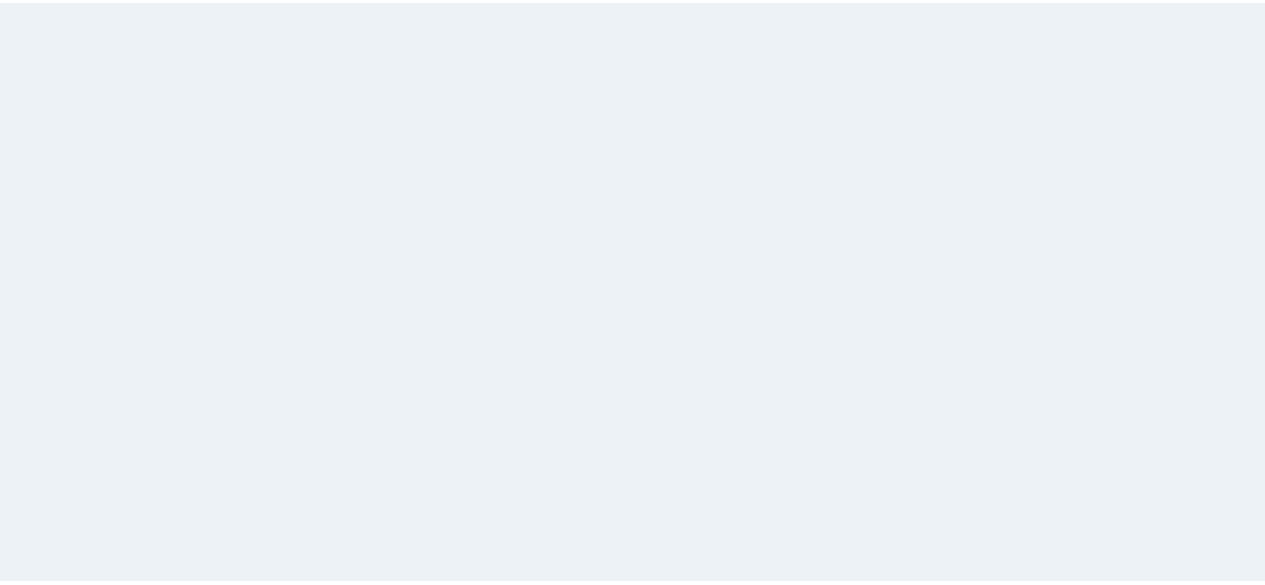 scroll, scrollTop: 0, scrollLeft: 0, axis: both 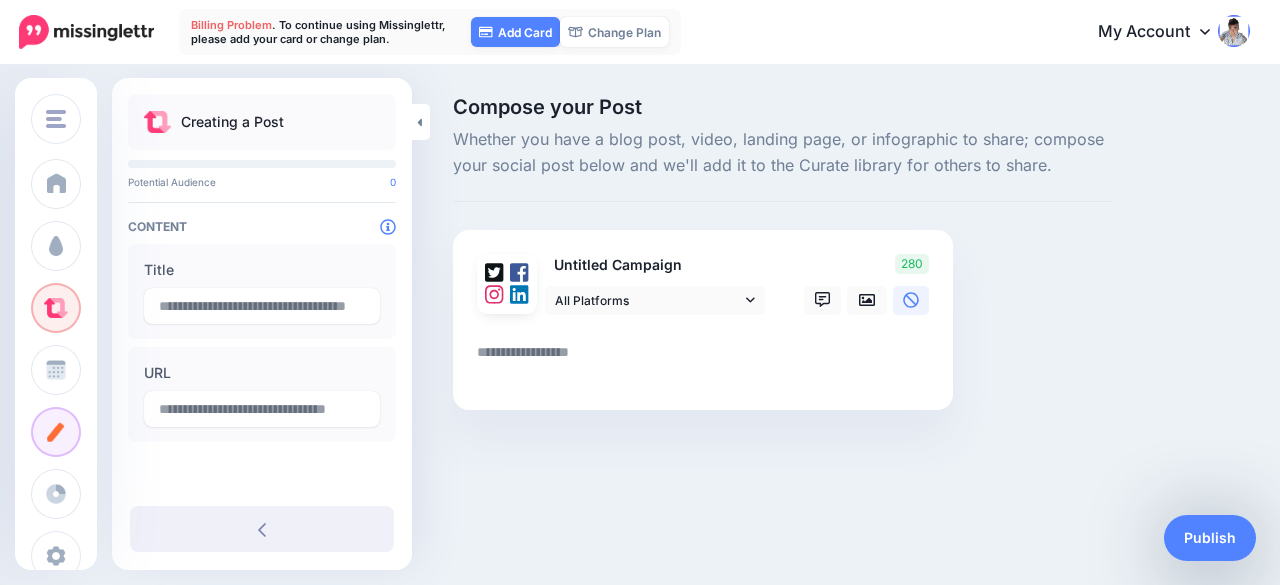 click at bounding box center [707, 359] 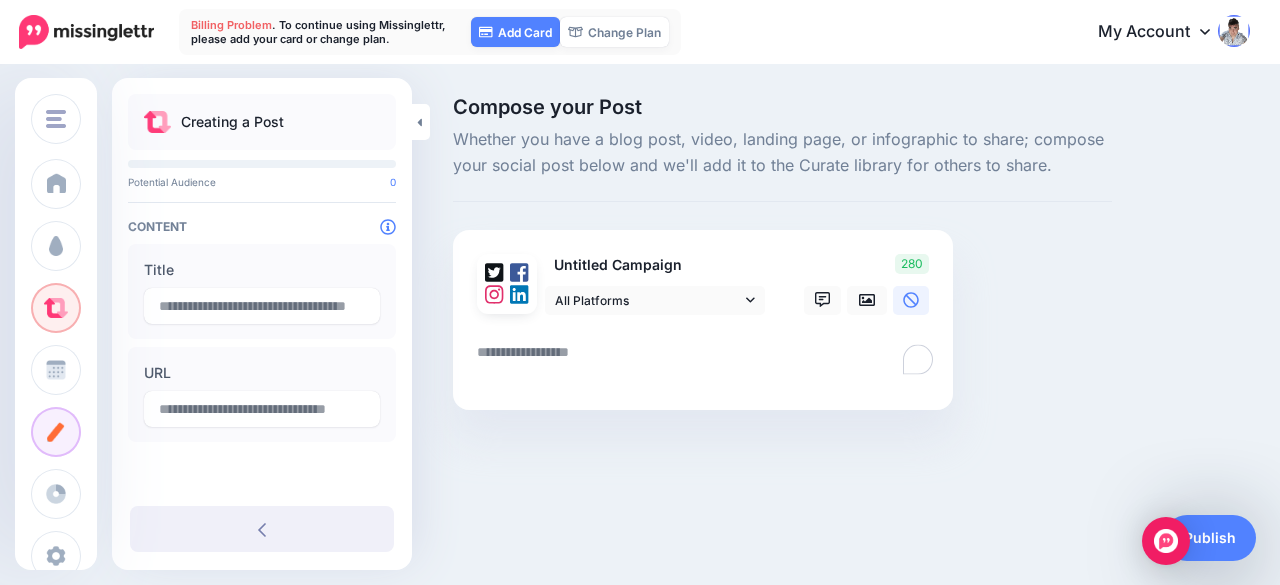 paste on "**********" 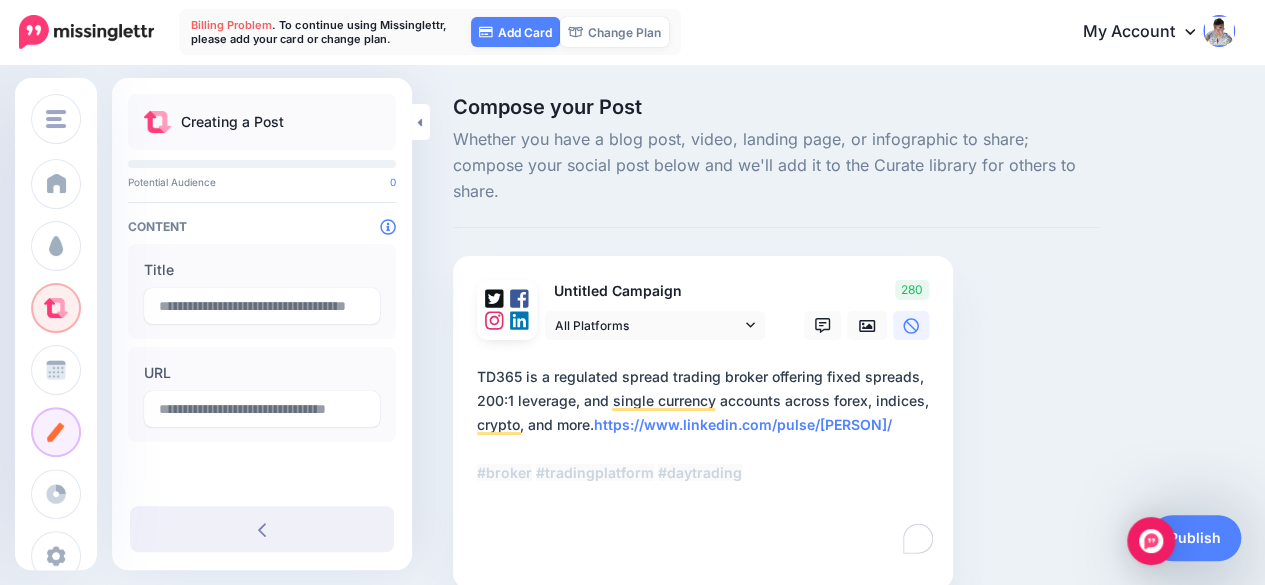 type on "**********" 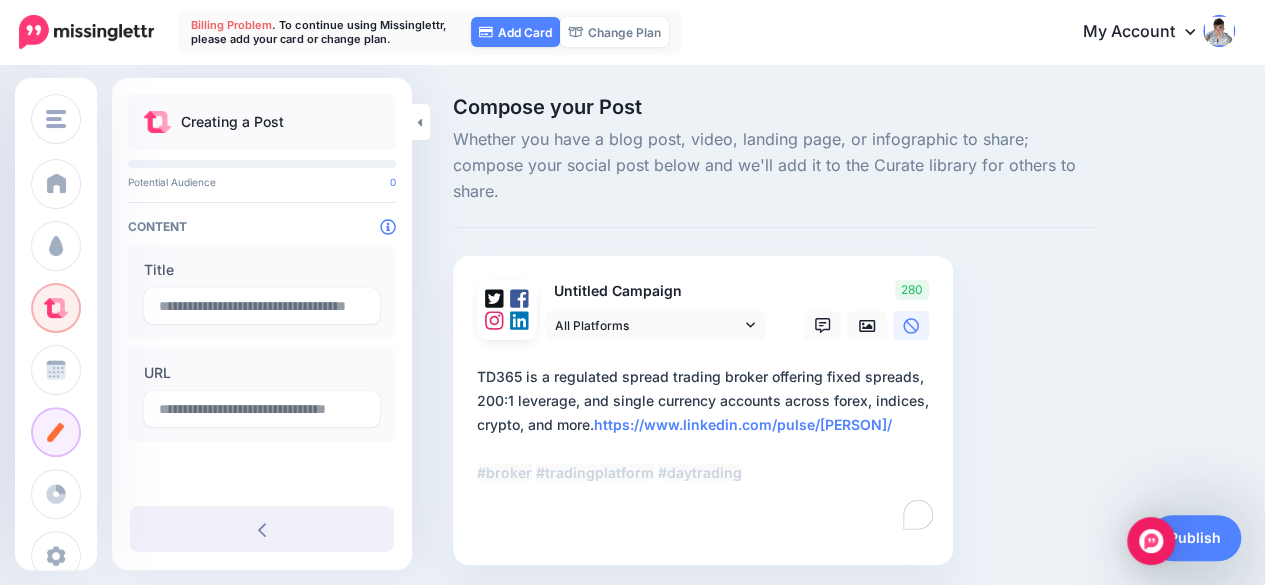type on "**********" 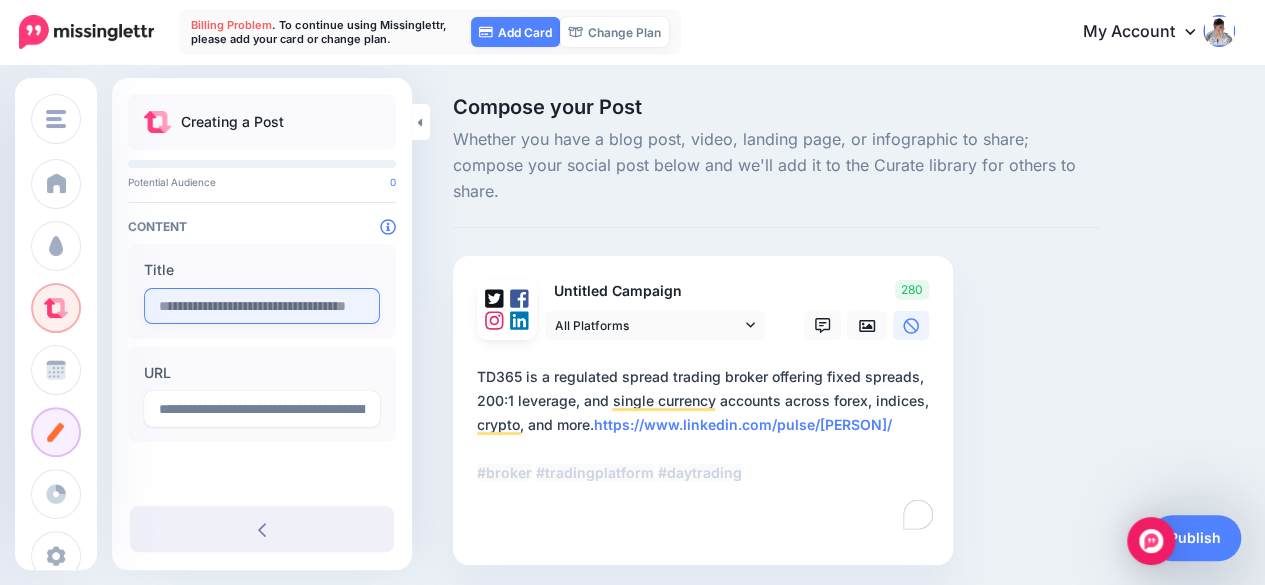 type on "**********" 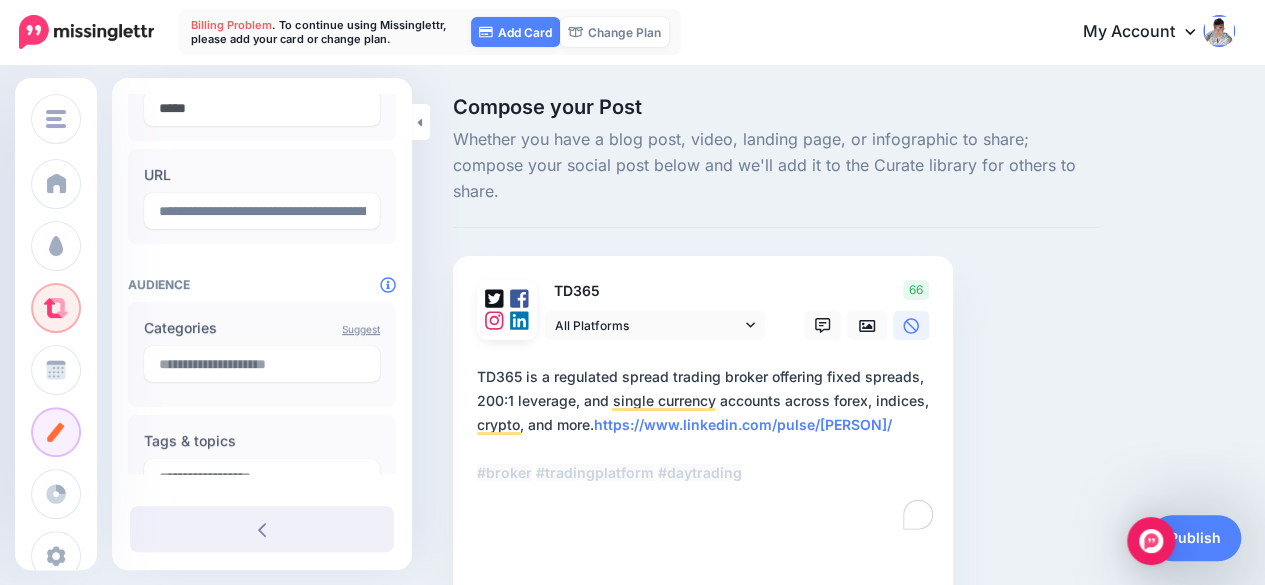scroll, scrollTop: 200, scrollLeft: 0, axis: vertical 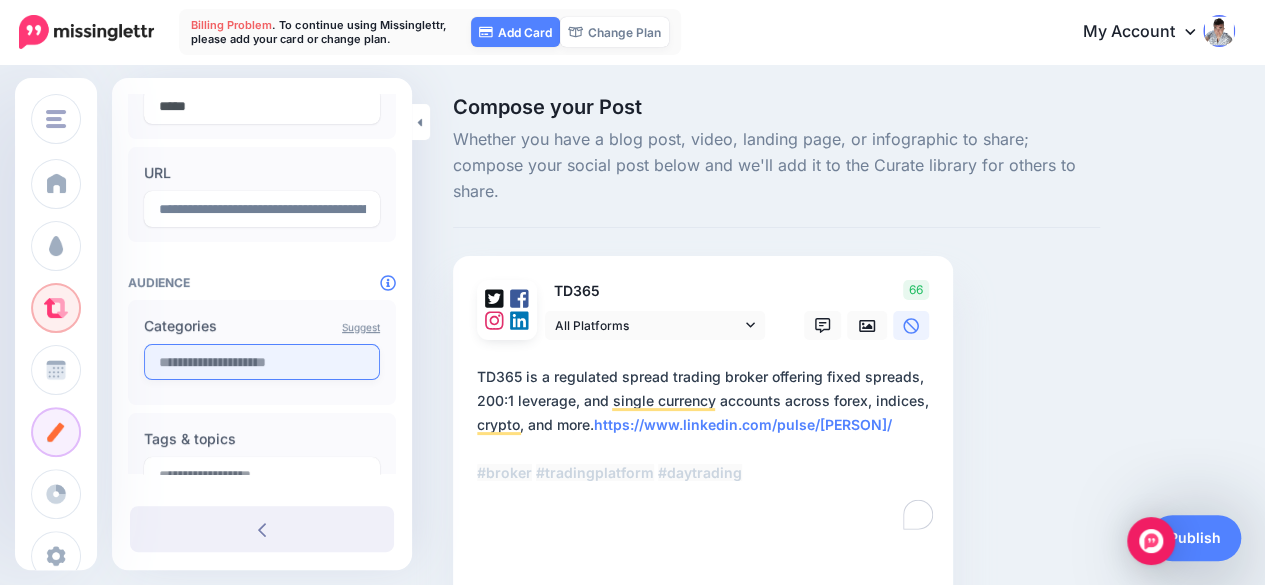 type on "*****" 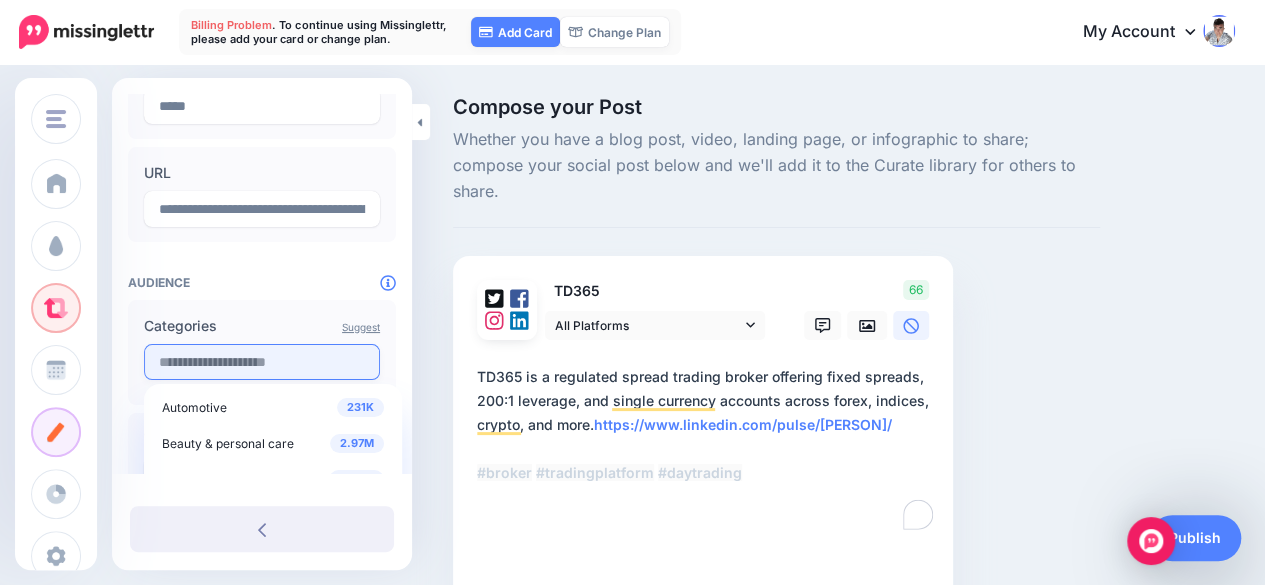 click at bounding box center (262, 362) 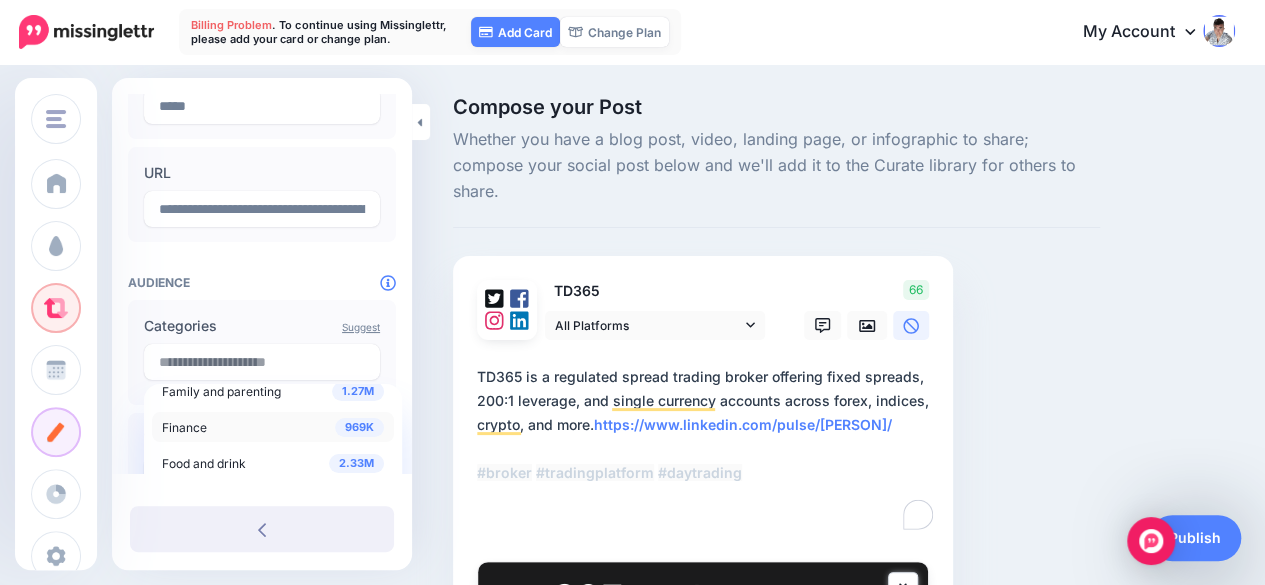 scroll, scrollTop: 300, scrollLeft: 0, axis: vertical 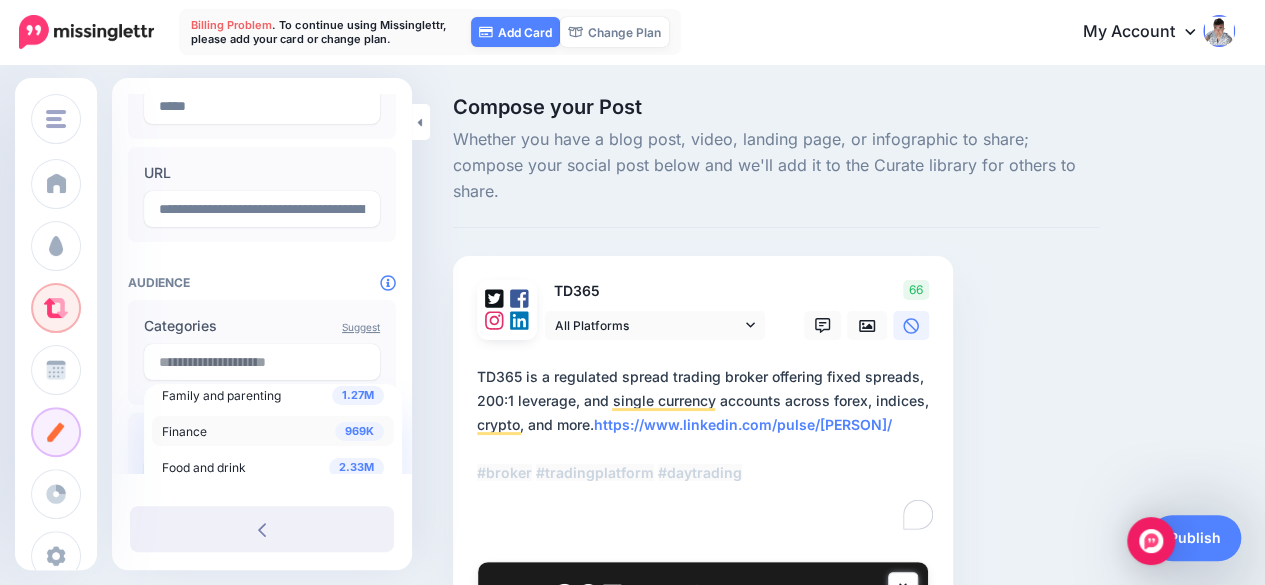 click on "969K
Finance" at bounding box center (273, 431) 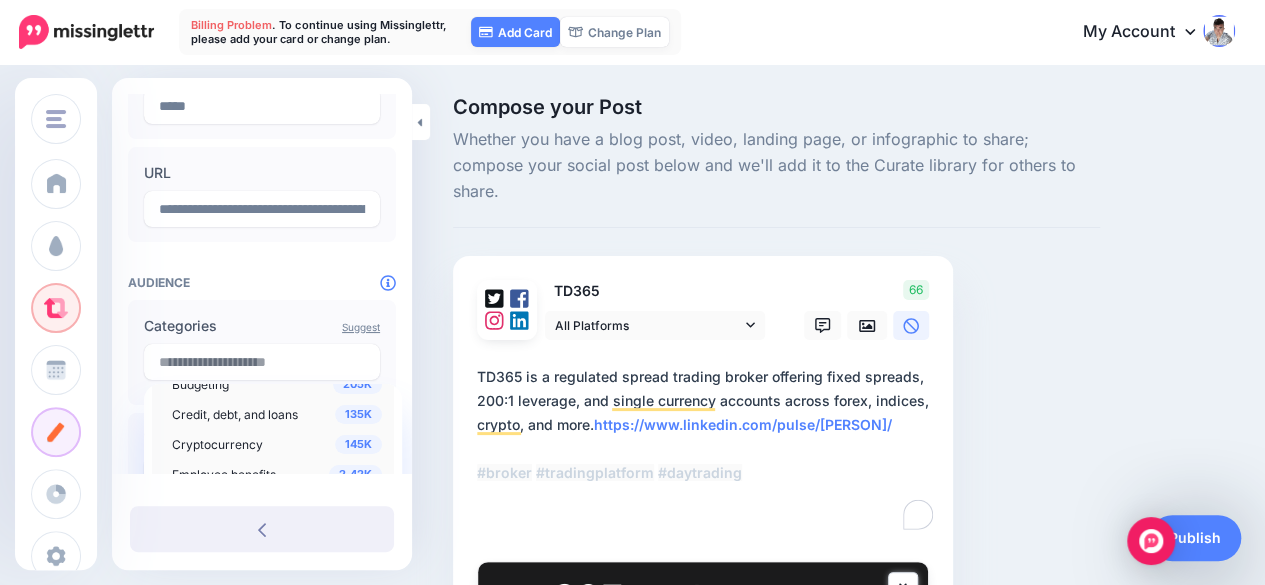 scroll, scrollTop: 500, scrollLeft: 0, axis: vertical 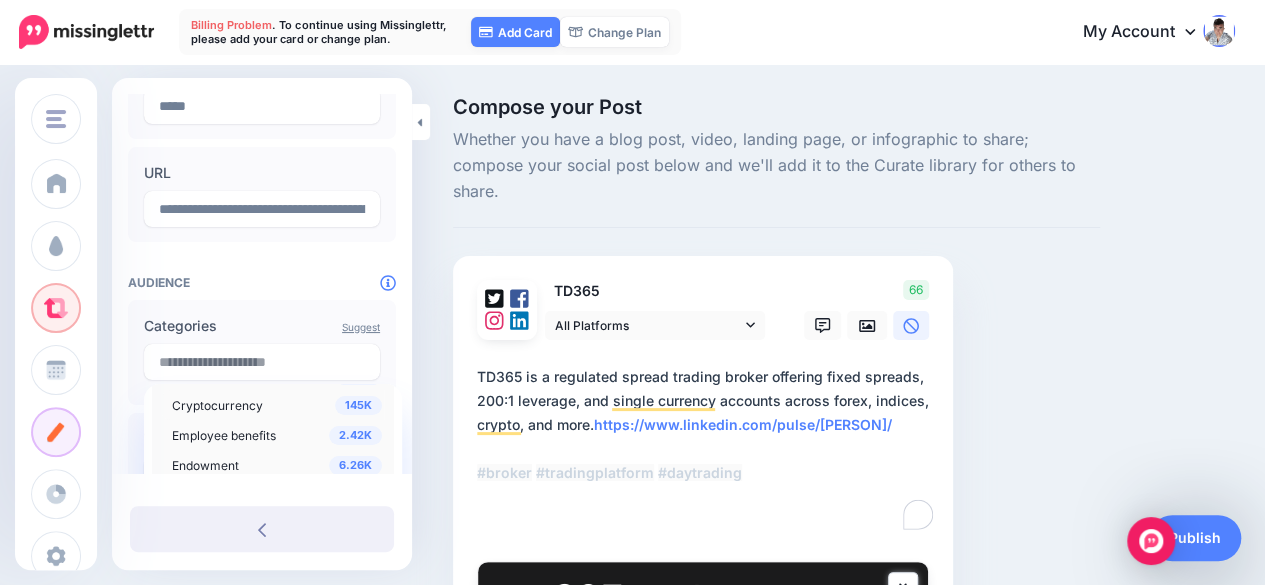 click on "Cryptocurrency" at bounding box center [217, 405] 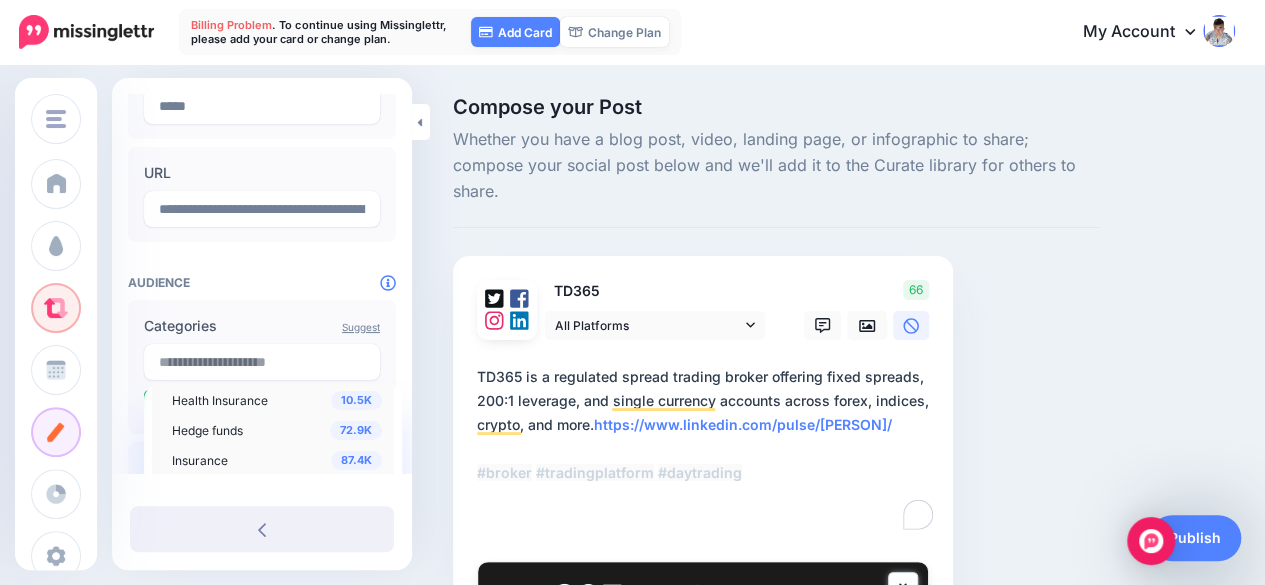 scroll, scrollTop: 800, scrollLeft: 0, axis: vertical 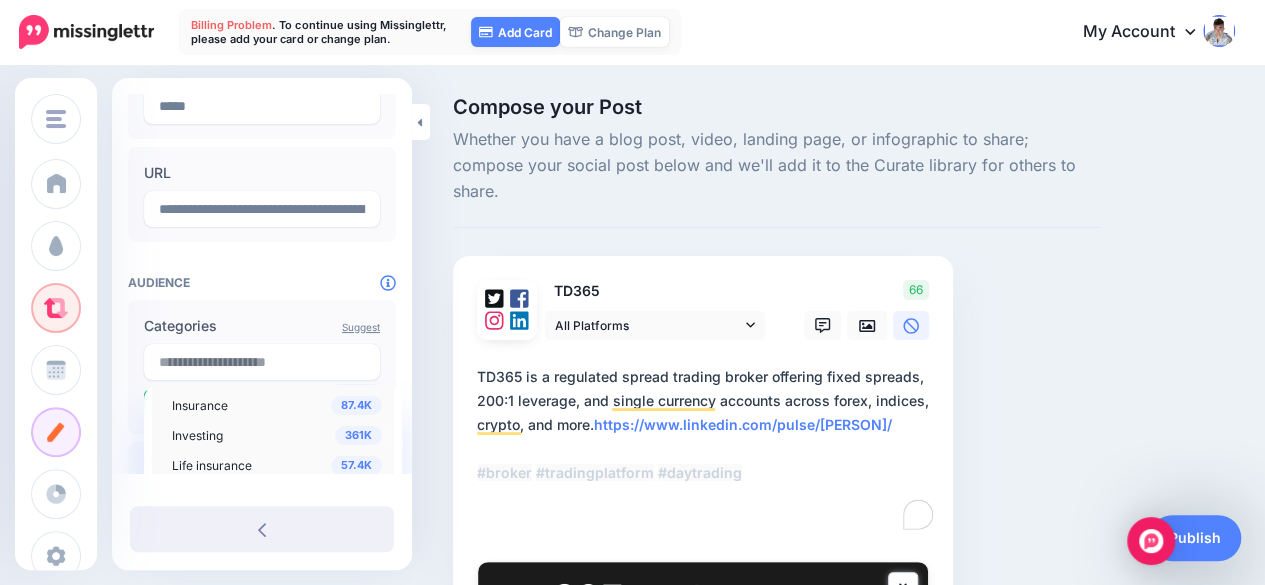click on "Investing" at bounding box center [197, 435] 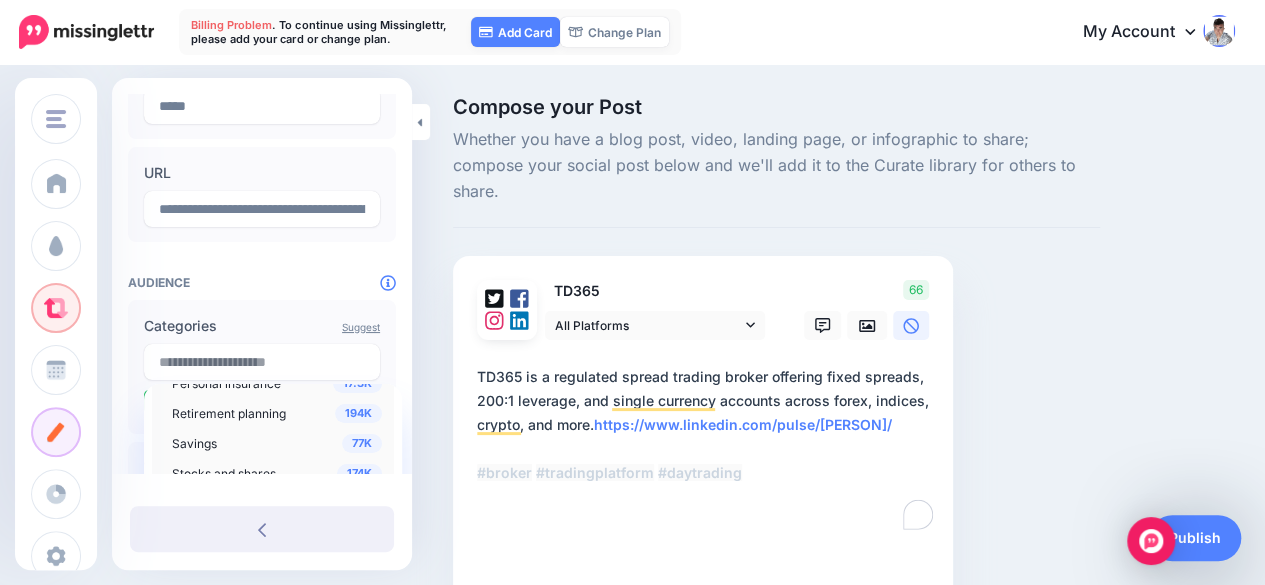 scroll, scrollTop: 1100, scrollLeft: 0, axis: vertical 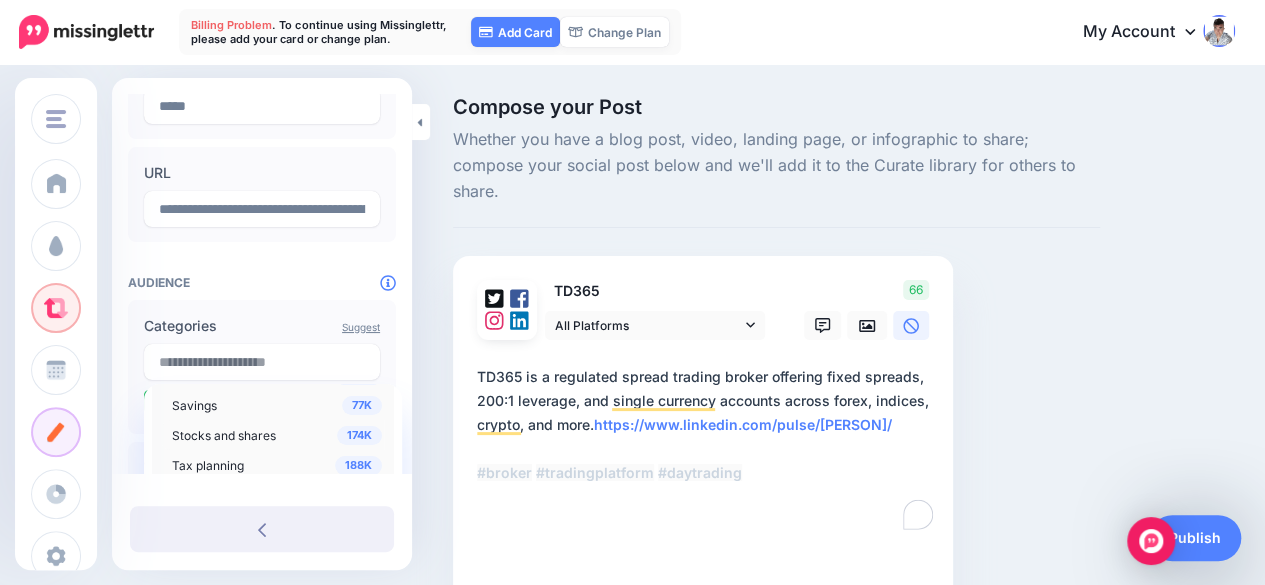 click on "Stocks and shares" at bounding box center [224, 435] 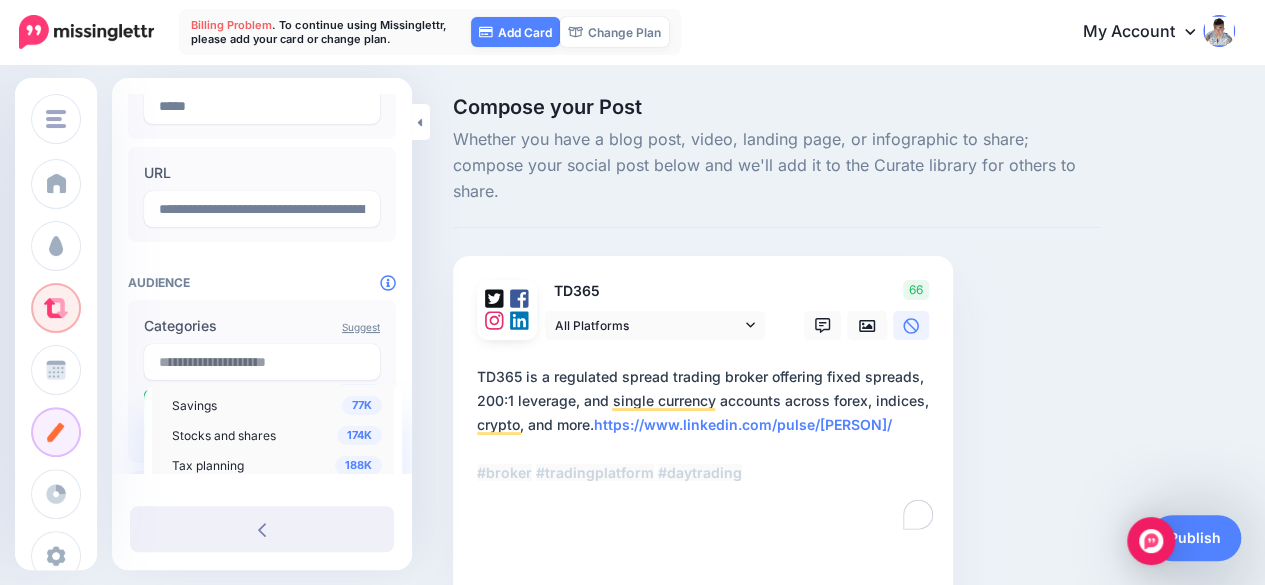 click at bounding box center (262, 262) 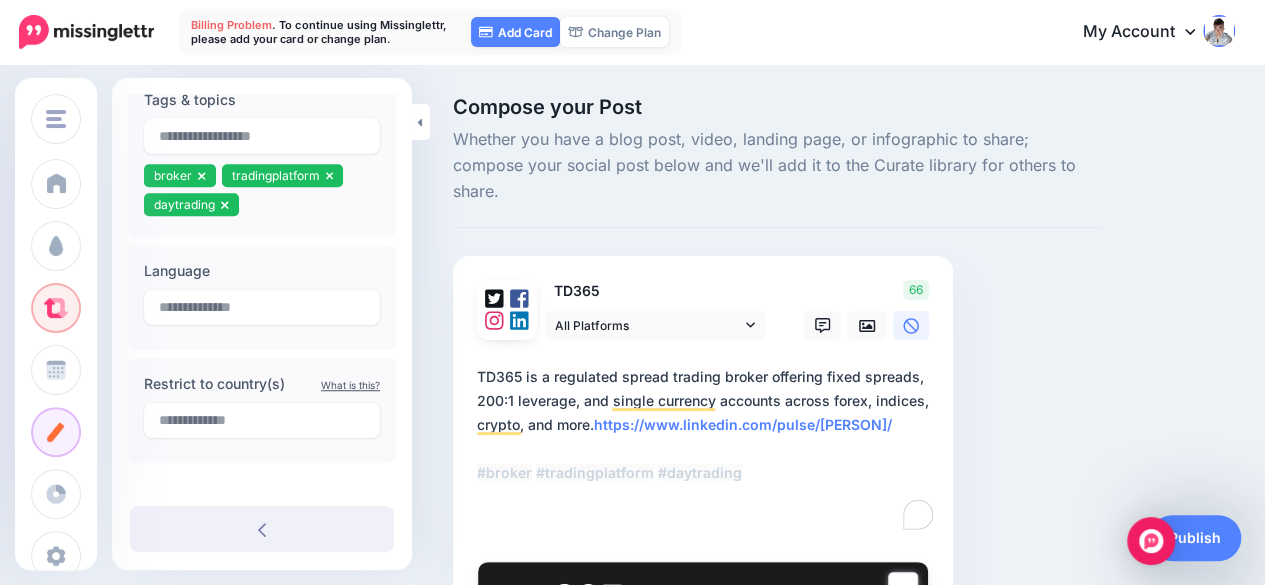 scroll, scrollTop: 600, scrollLeft: 0, axis: vertical 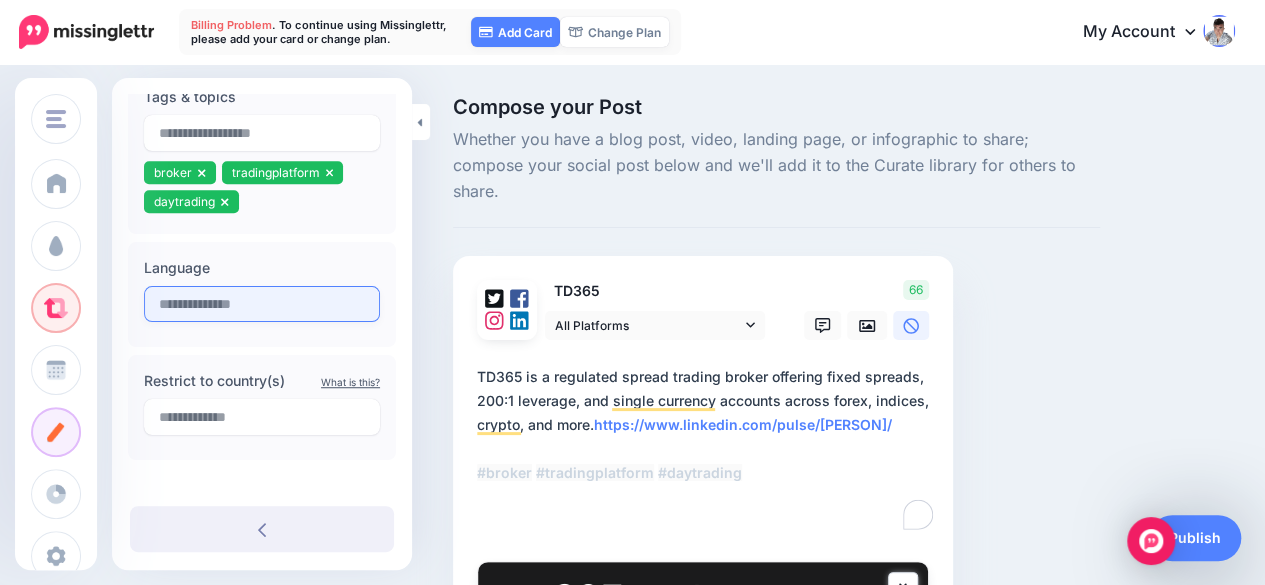 click at bounding box center (262, 304) 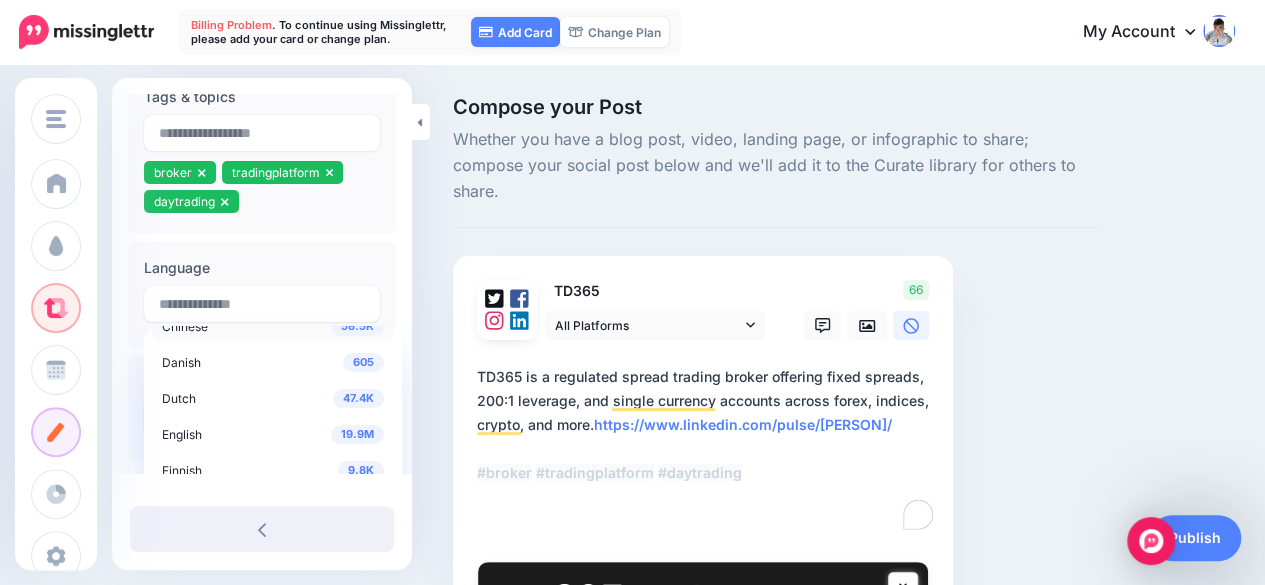 scroll, scrollTop: 100, scrollLeft: 0, axis: vertical 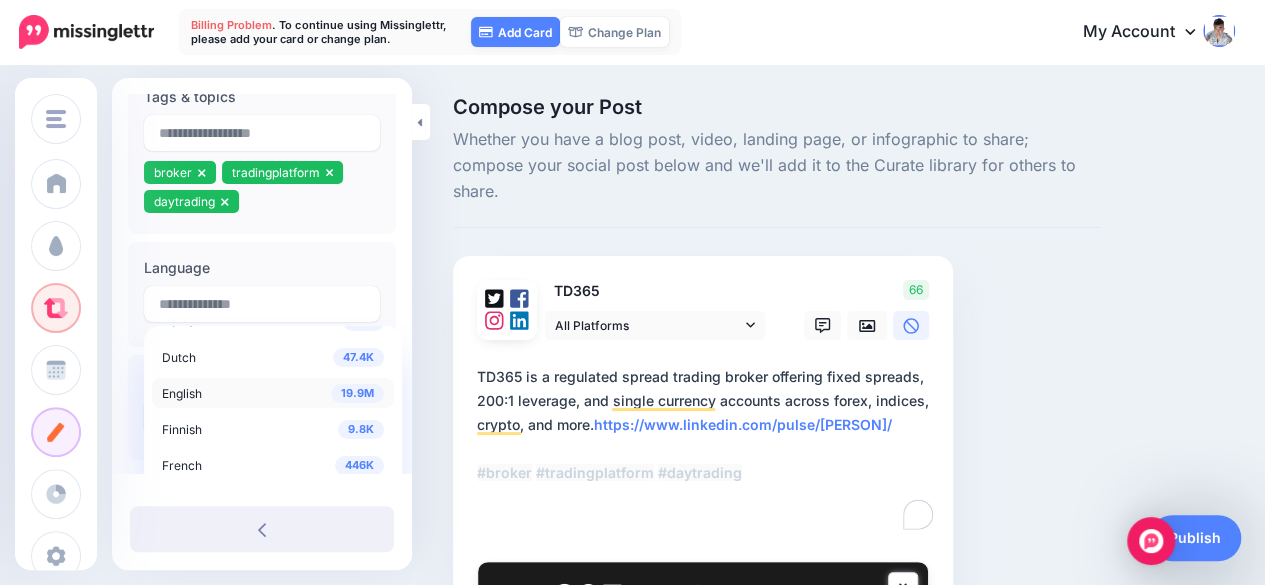 click on "19.9M
English" at bounding box center (273, 393) 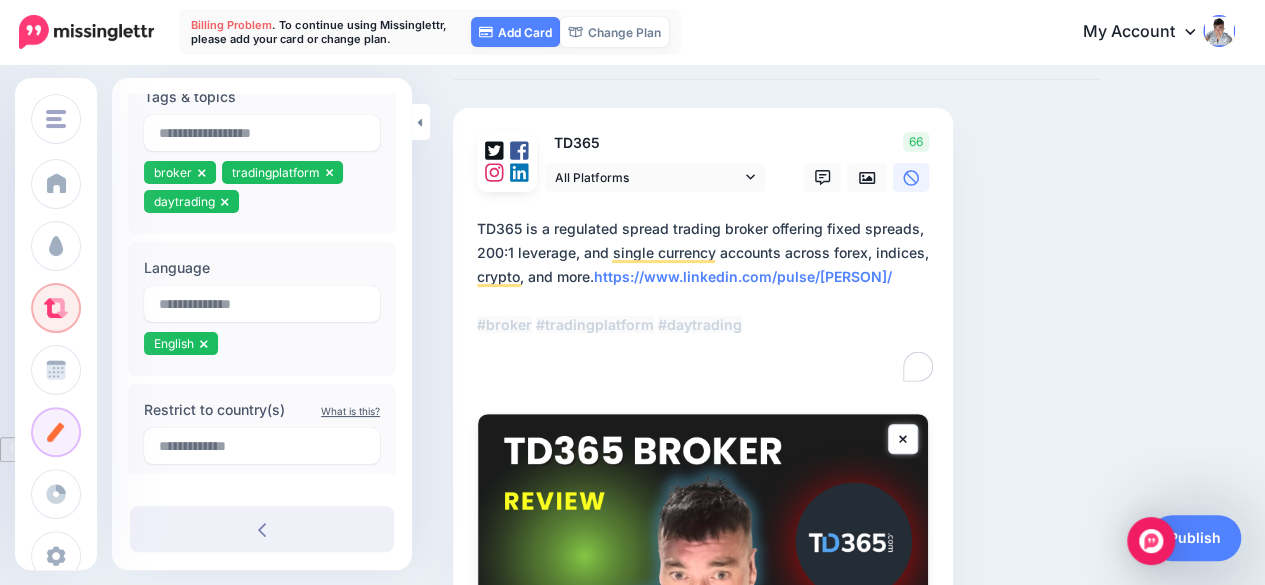scroll, scrollTop: 200, scrollLeft: 0, axis: vertical 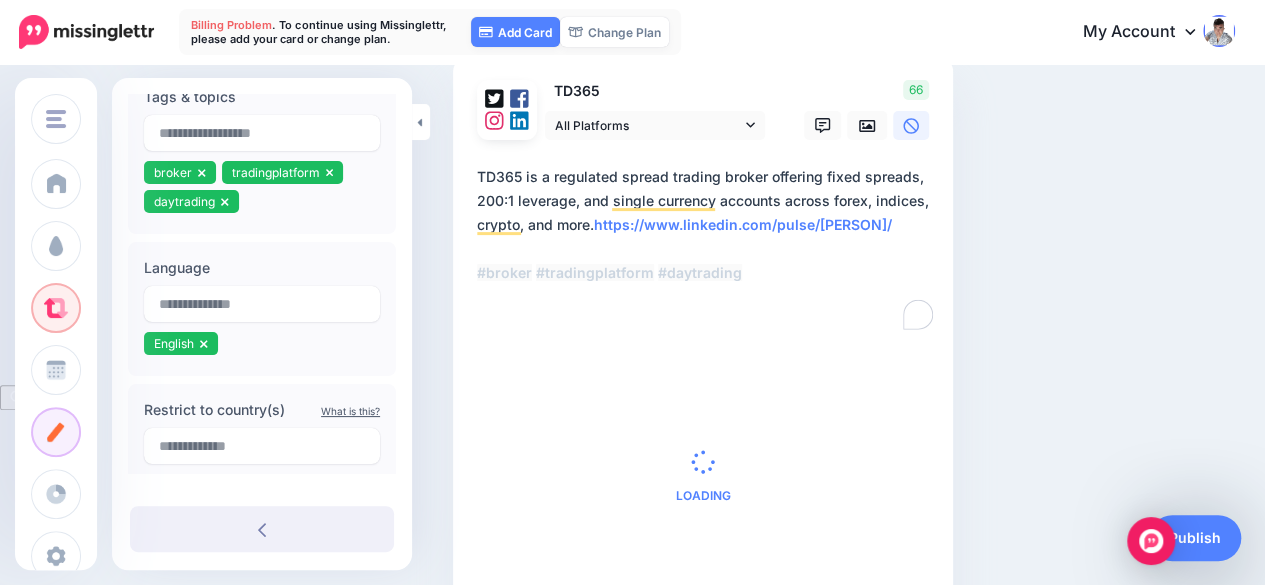 click on "**********" at bounding box center [707, 249] 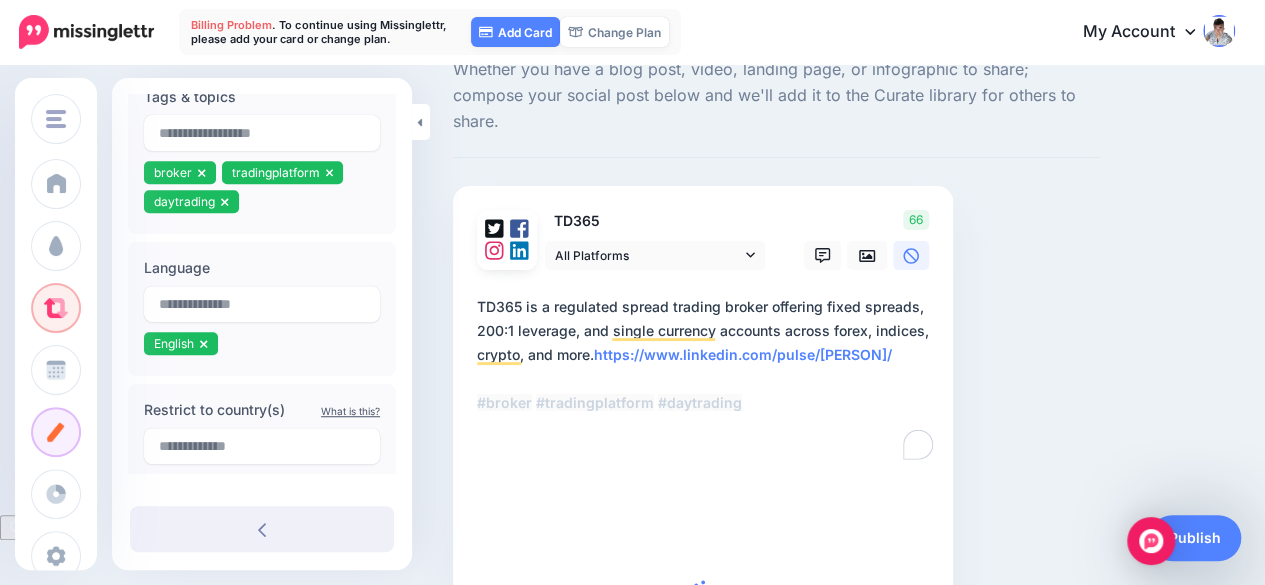 scroll, scrollTop: 0, scrollLeft: 0, axis: both 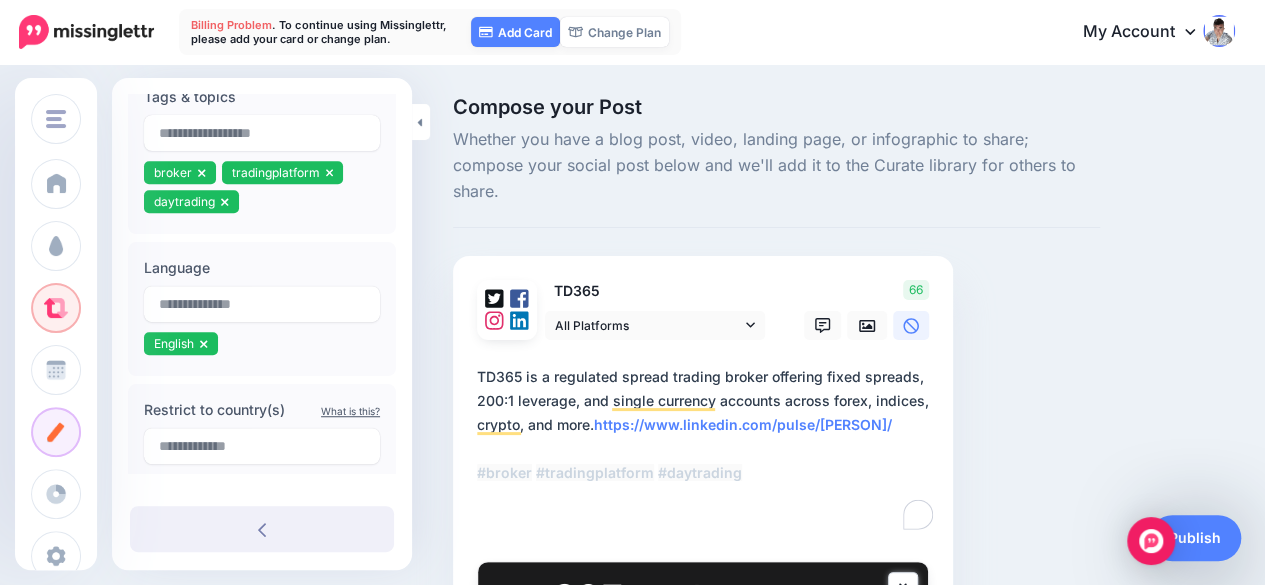click on "**********" at bounding box center (707, 449) 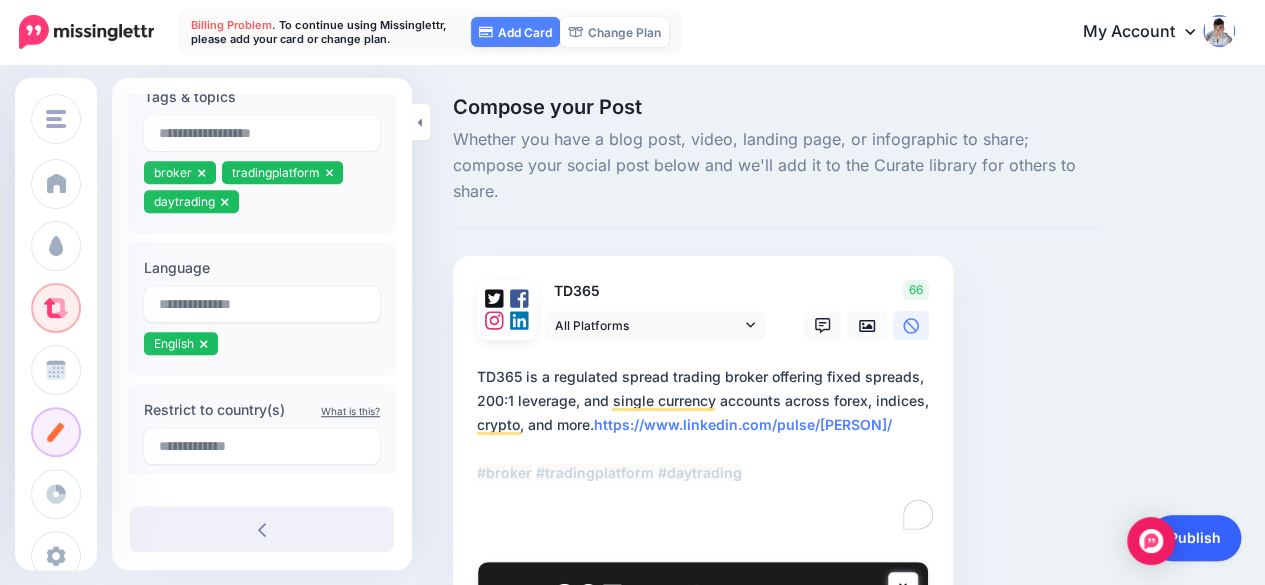 click on "Publish" at bounding box center [1195, 538] 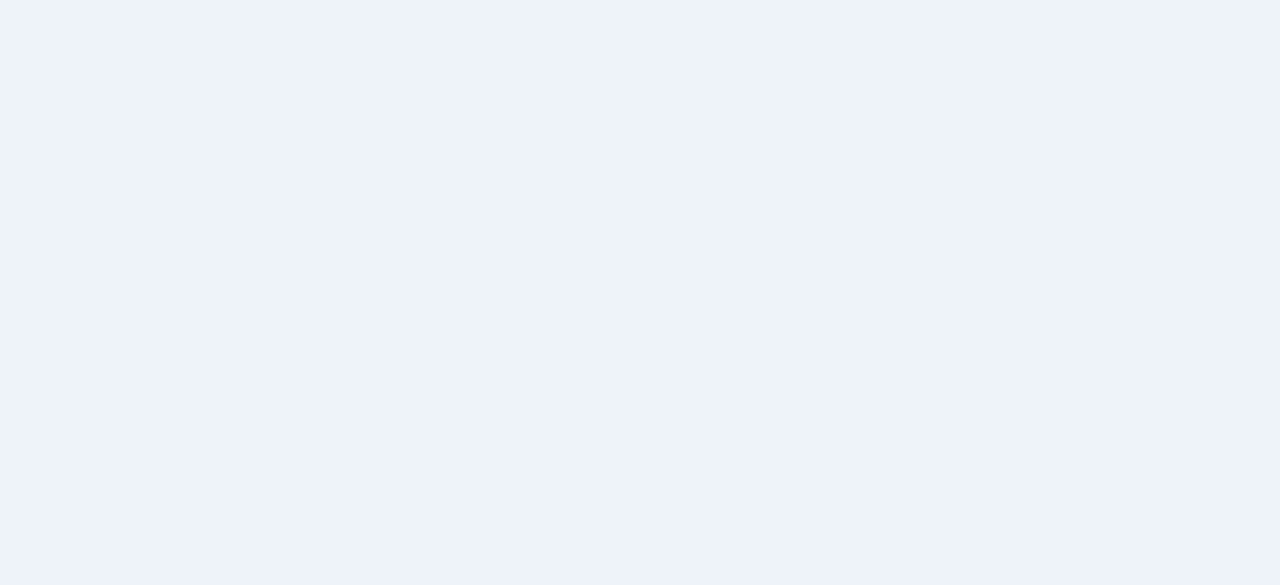 scroll, scrollTop: 0, scrollLeft: 0, axis: both 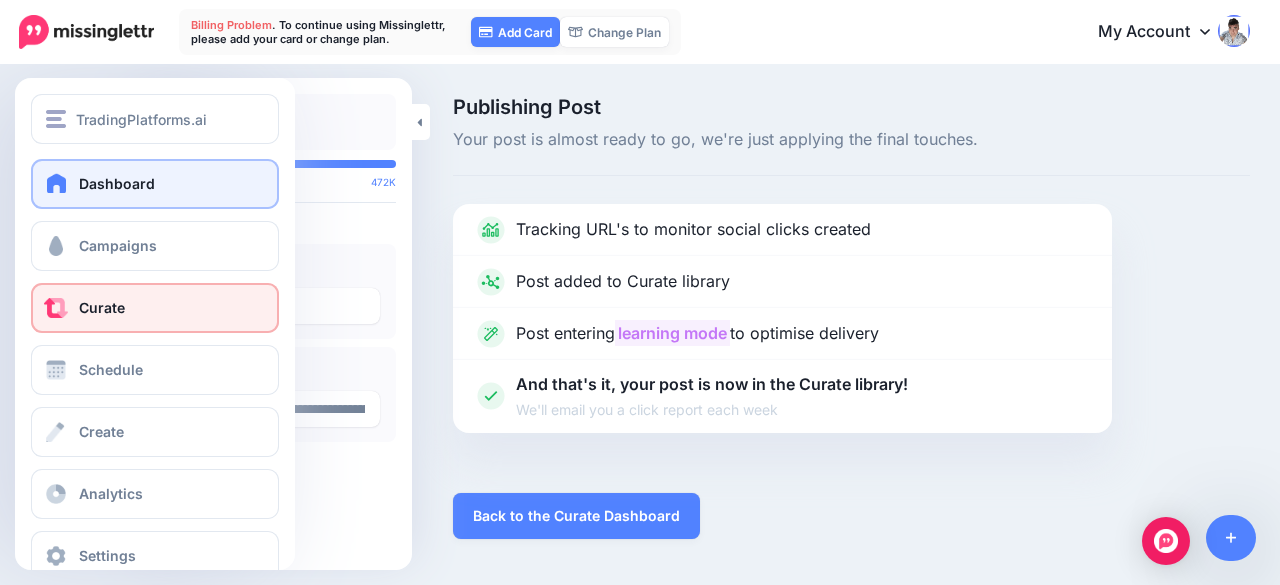 click at bounding box center [57, 183] 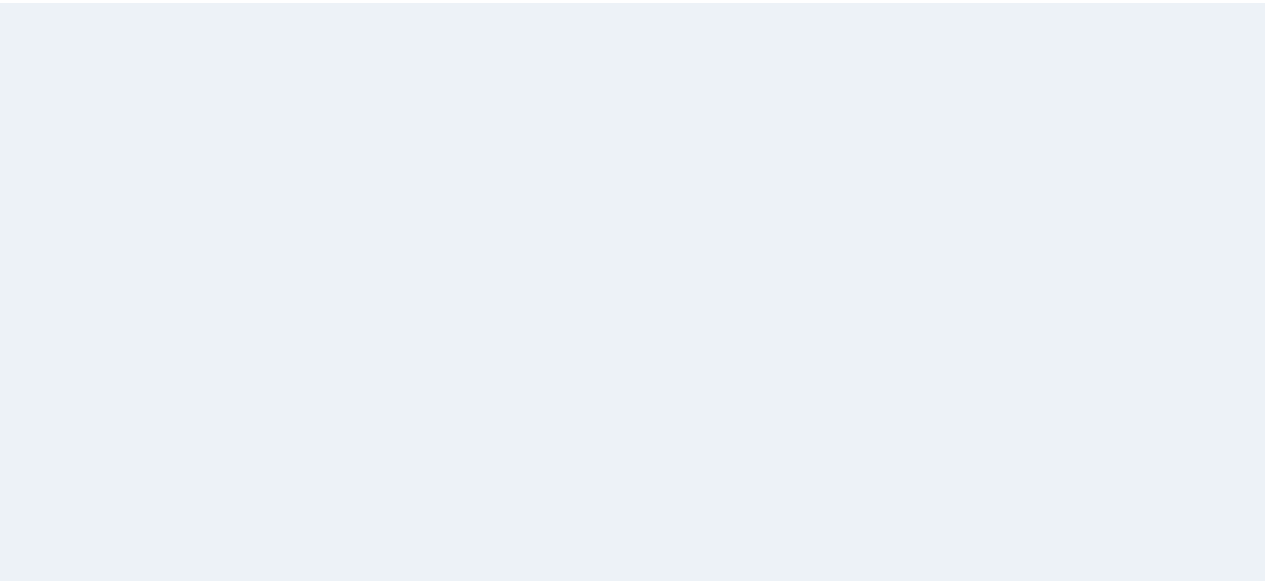 scroll, scrollTop: 0, scrollLeft: 0, axis: both 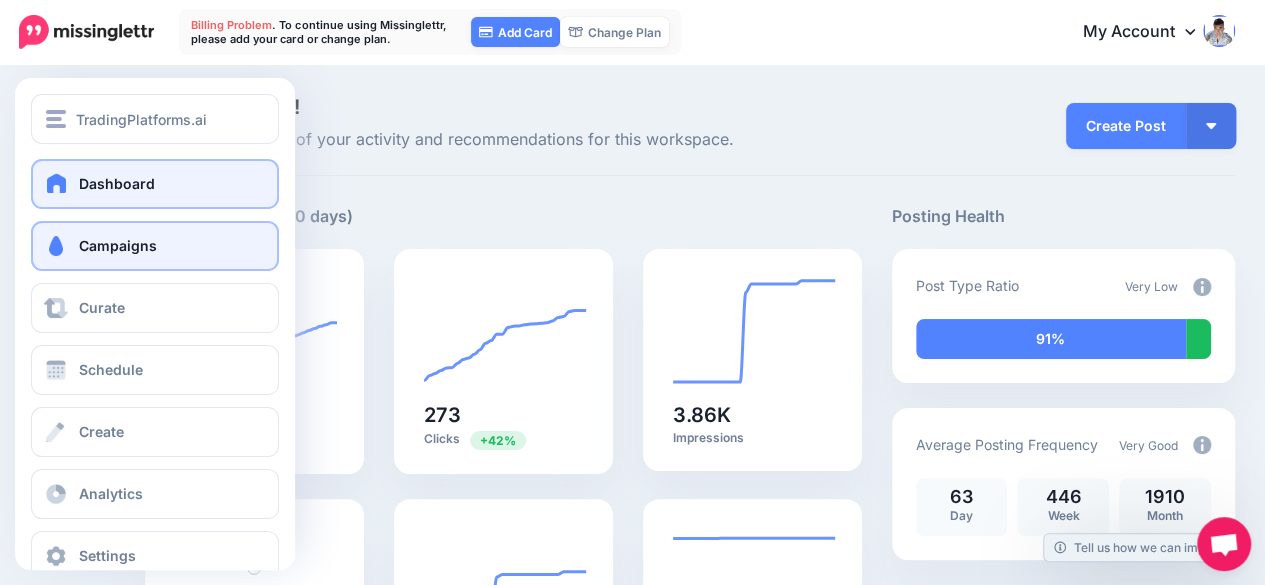 click on "Campaigns" at bounding box center (118, 245) 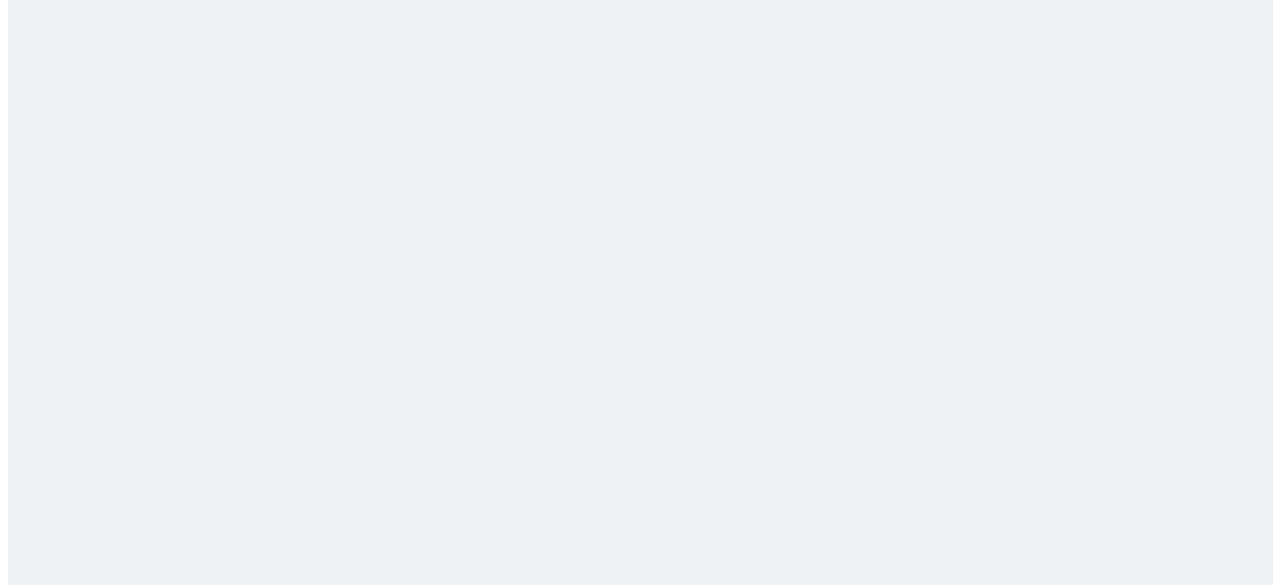 scroll, scrollTop: 0, scrollLeft: 0, axis: both 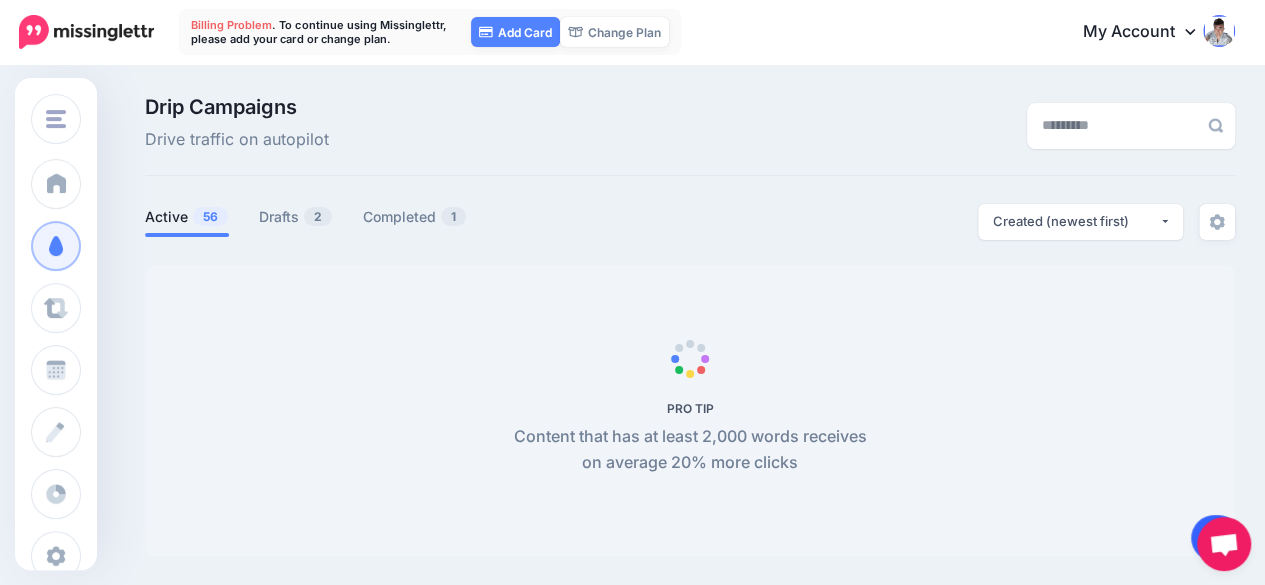 click at bounding box center (1216, 538) 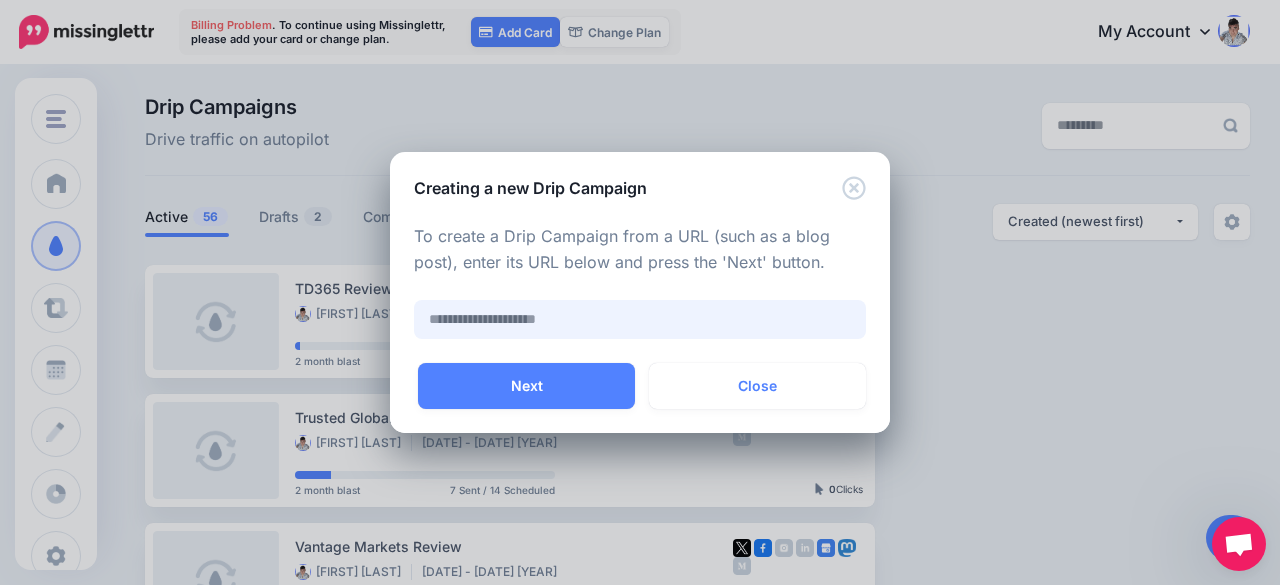 click at bounding box center [640, 319] 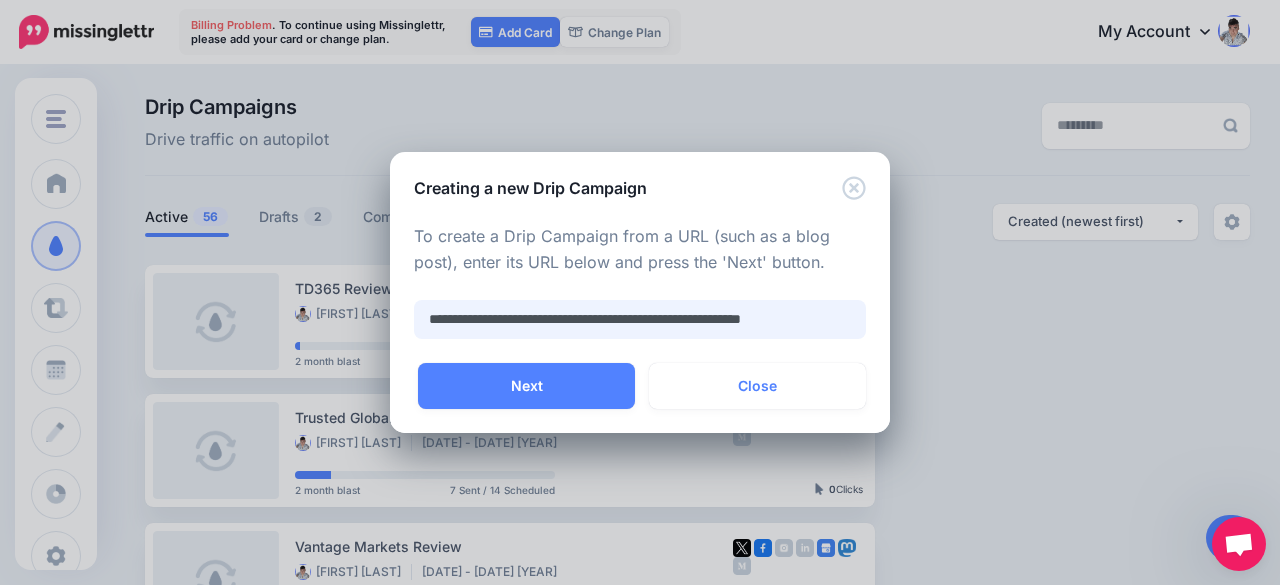 scroll, scrollTop: 0, scrollLeft: 25, axis: horizontal 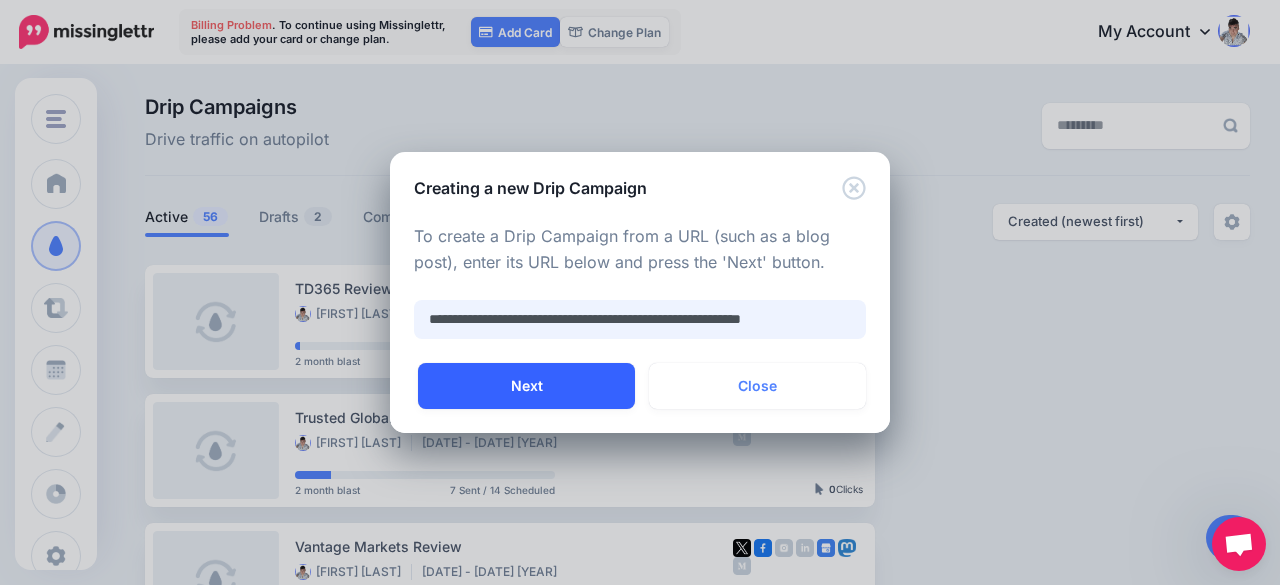 type on "**********" 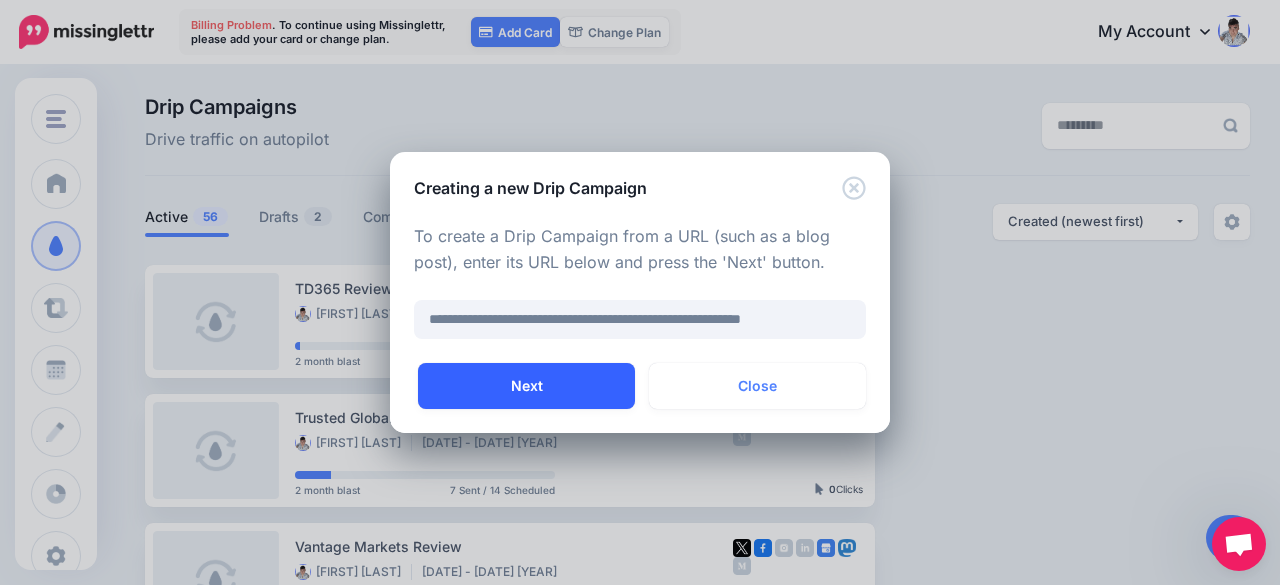 scroll, scrollTop: 0, scrollLeft: 0, axis: both 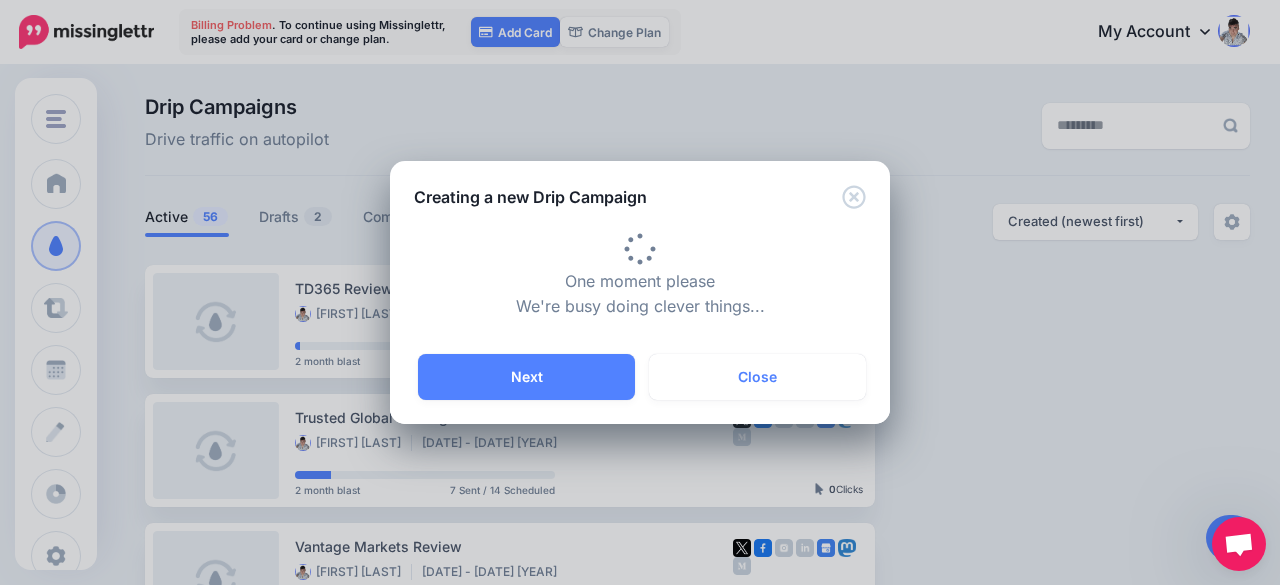 type on "**********" 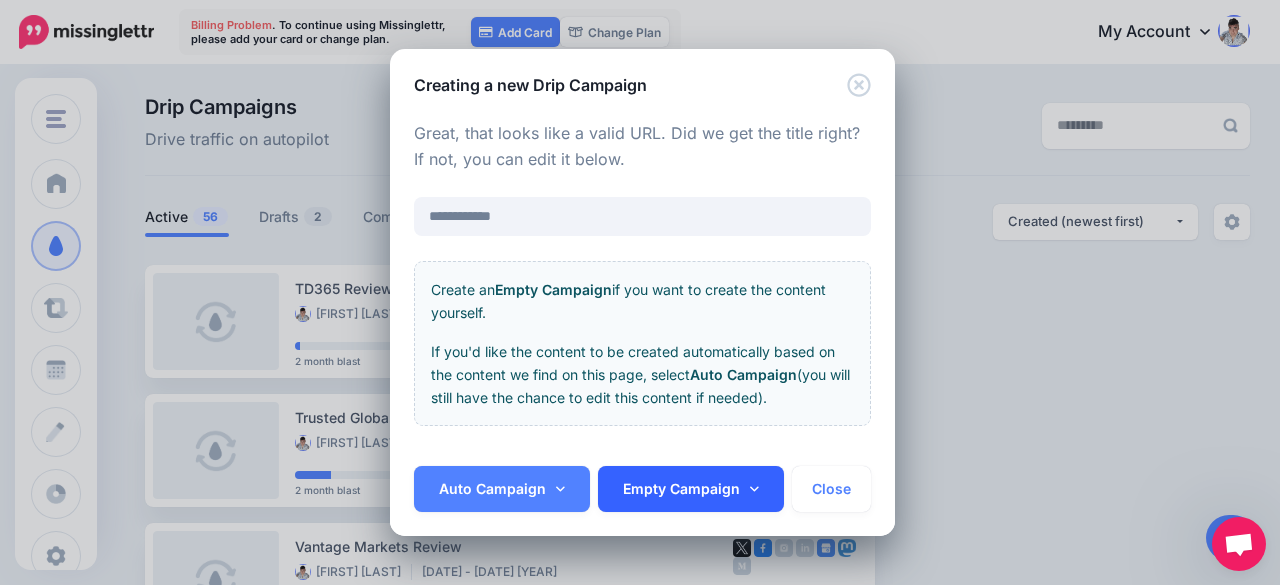 click on "Empty Campaign" at bounding box center (691, 489) 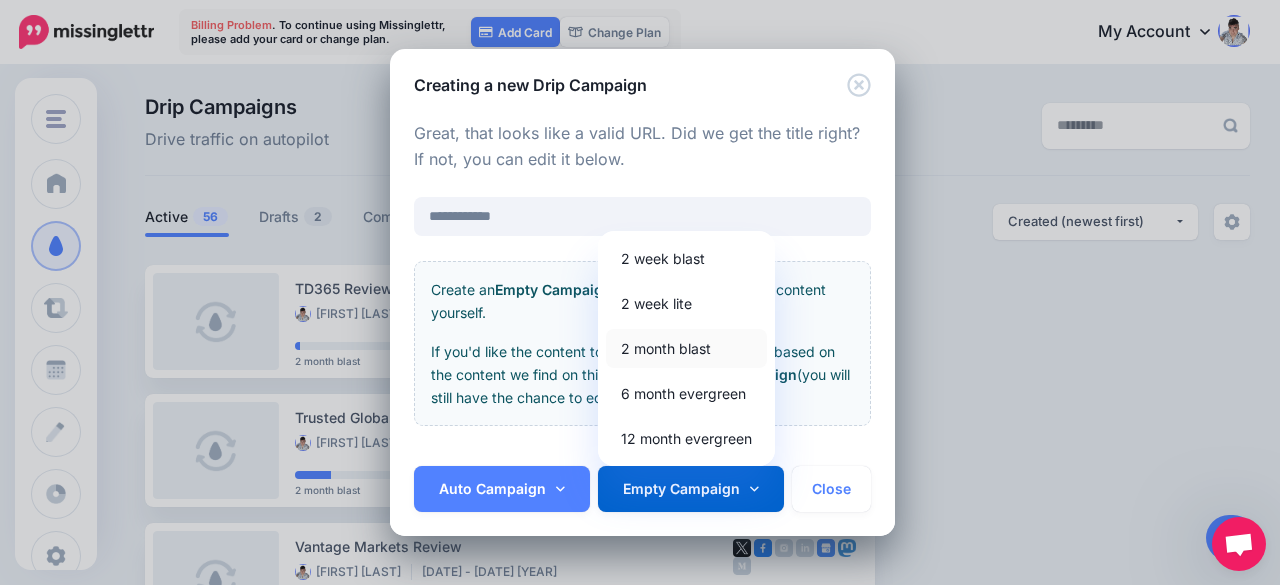 click on "2 month blast" at bounding box center [686, 348] 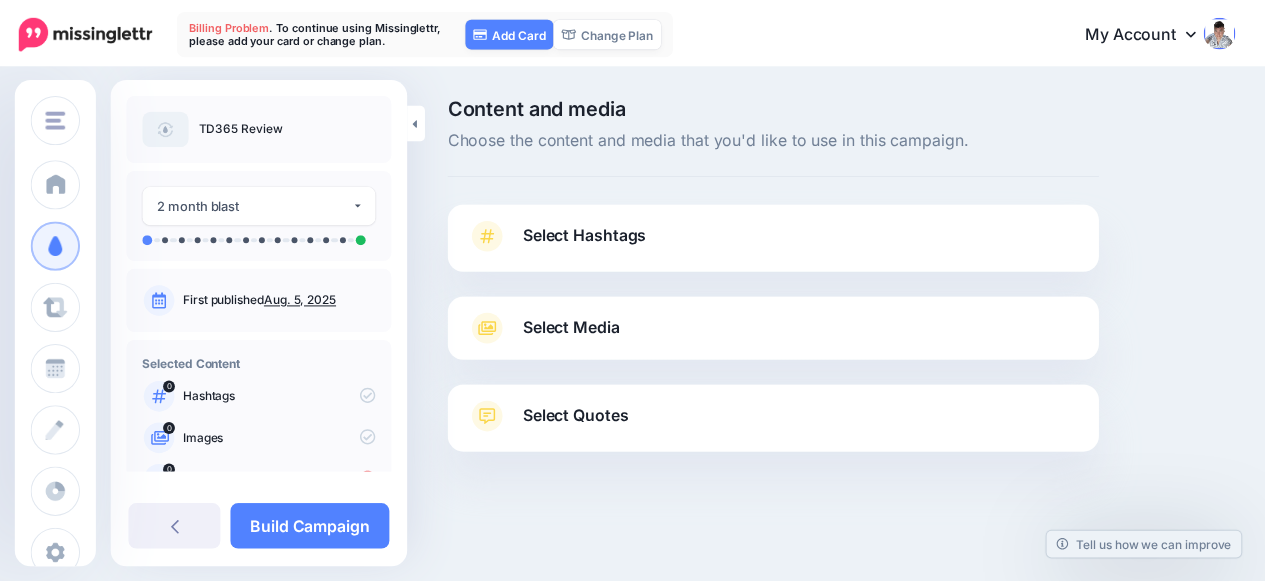 scroll, scrollTop: 0, scrollLeft: 0, axis: both 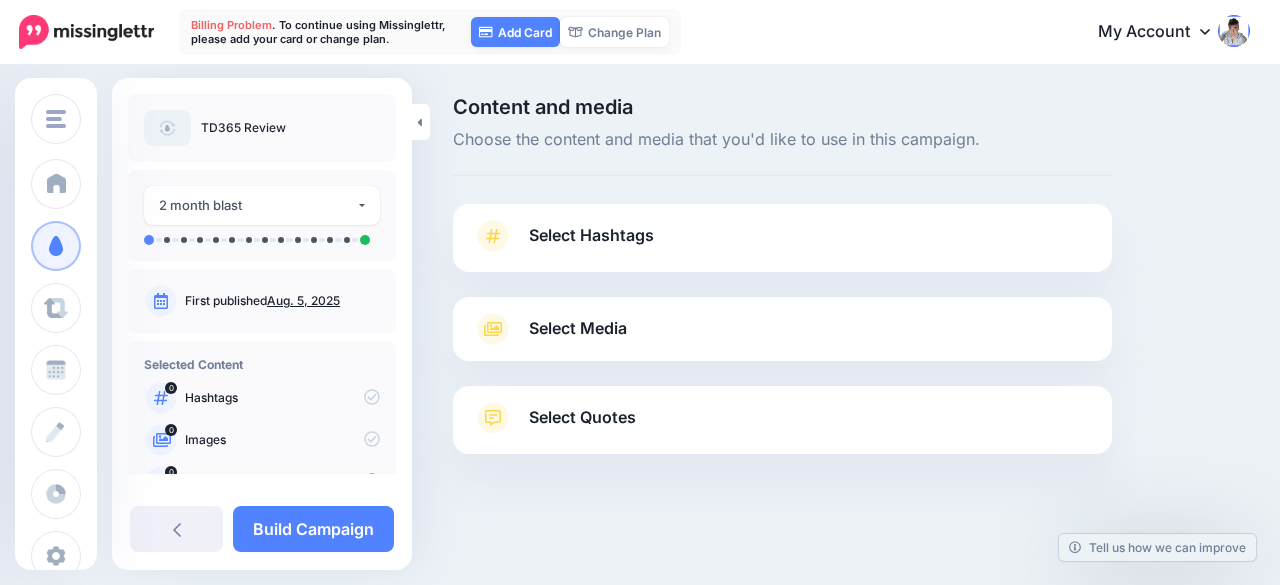 click on "Select Hashtags" at bounding box center (591, 235) 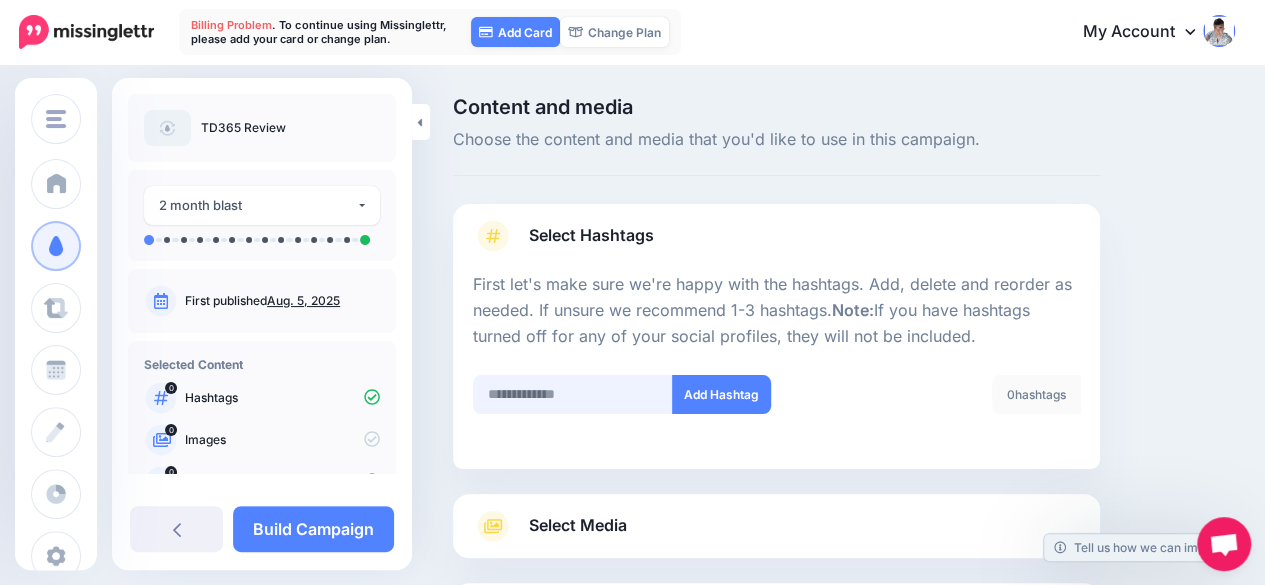 click at bounding box center [573, 394] 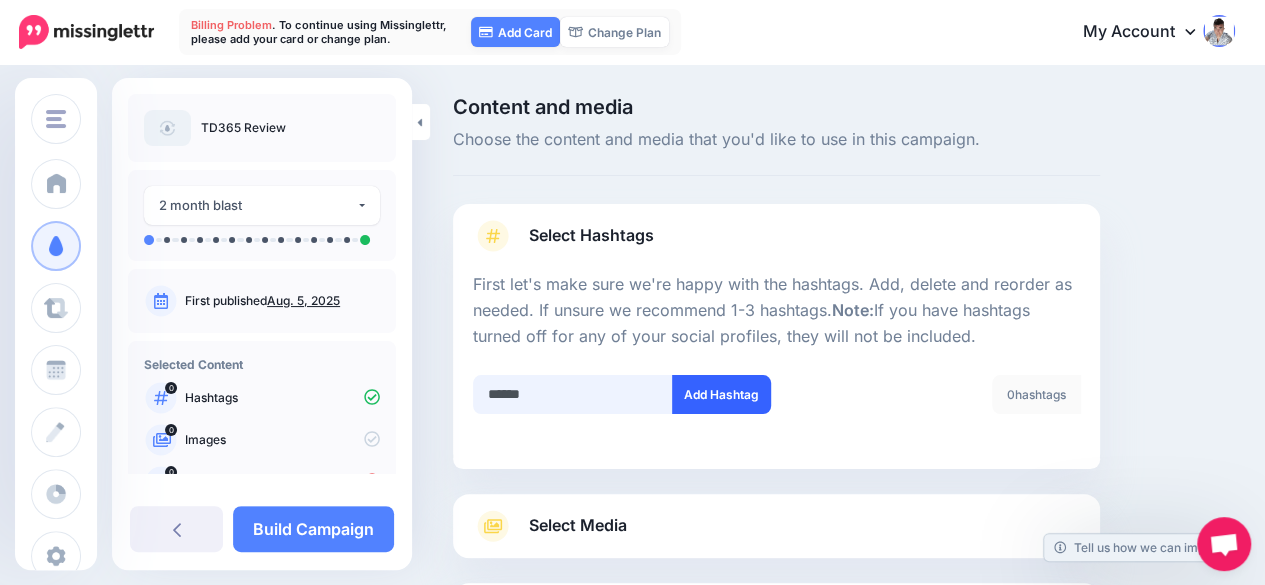 type on "******" 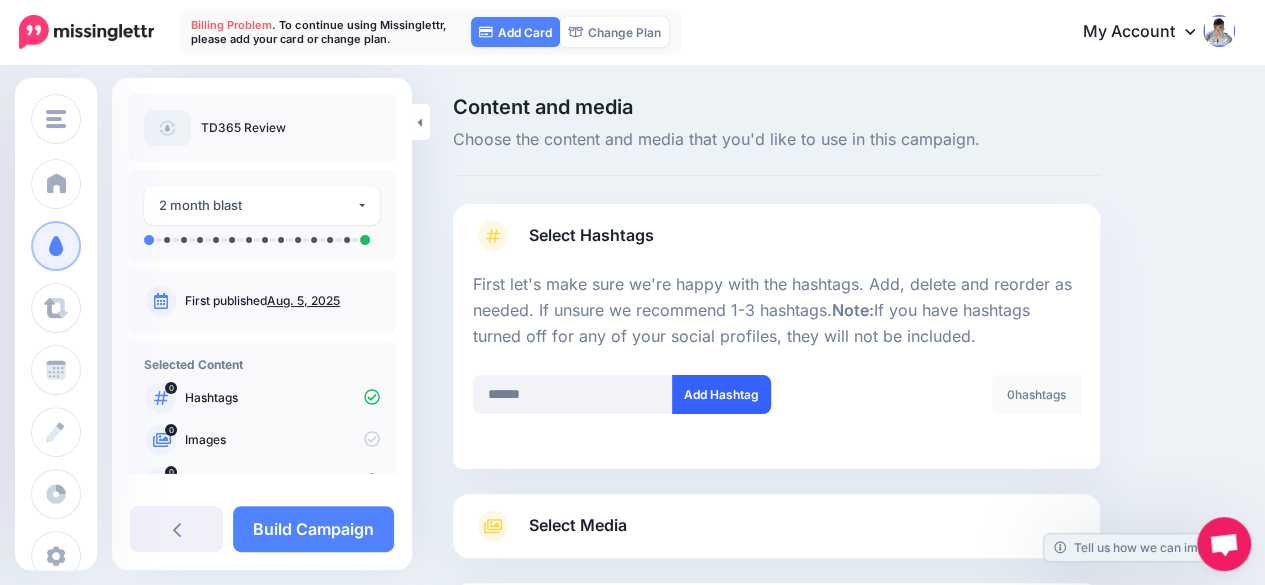 click on "Add Hashtag" at bounding box center (721, 394) 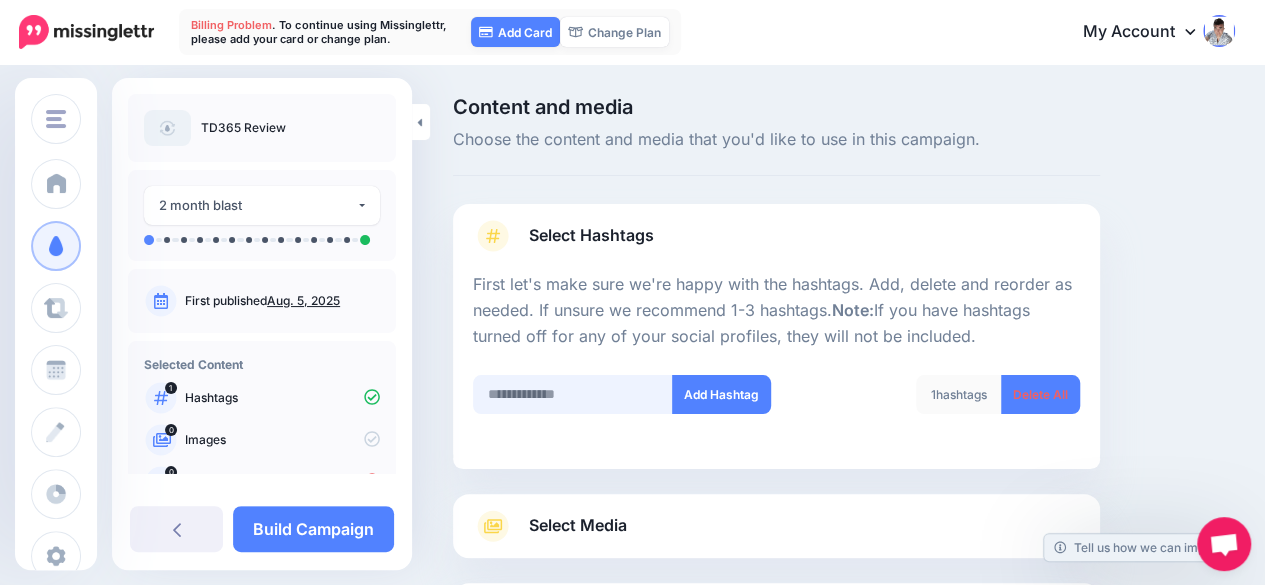 click at bounding box center [573, 394] 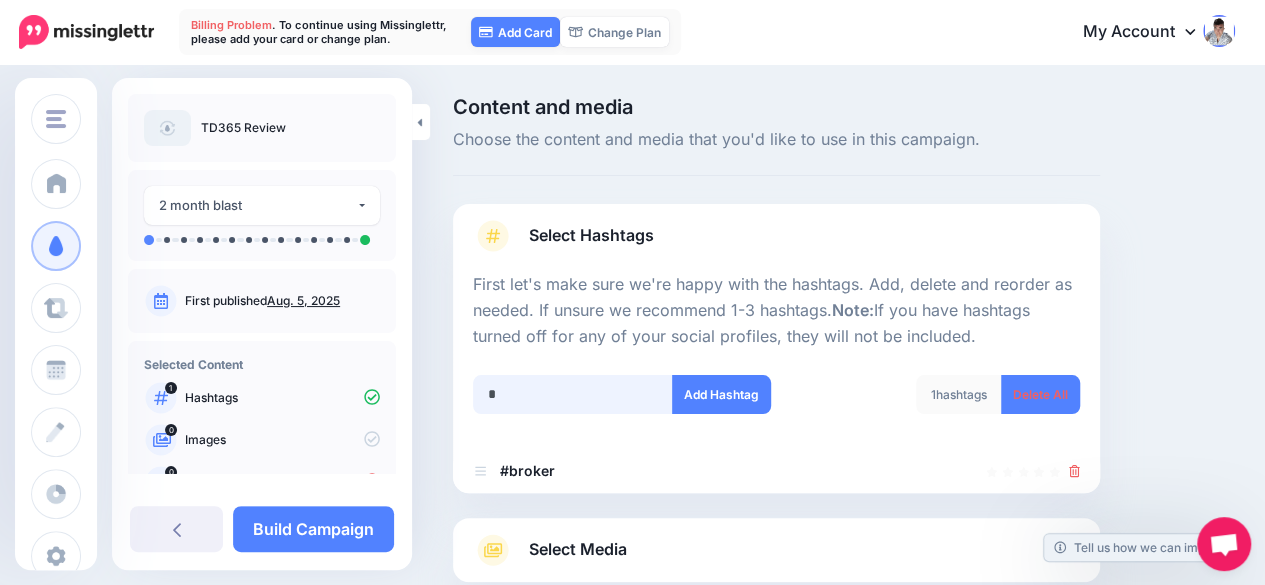 scroll, scrollTop: 219, scrollLeft: 0, axis: vertical 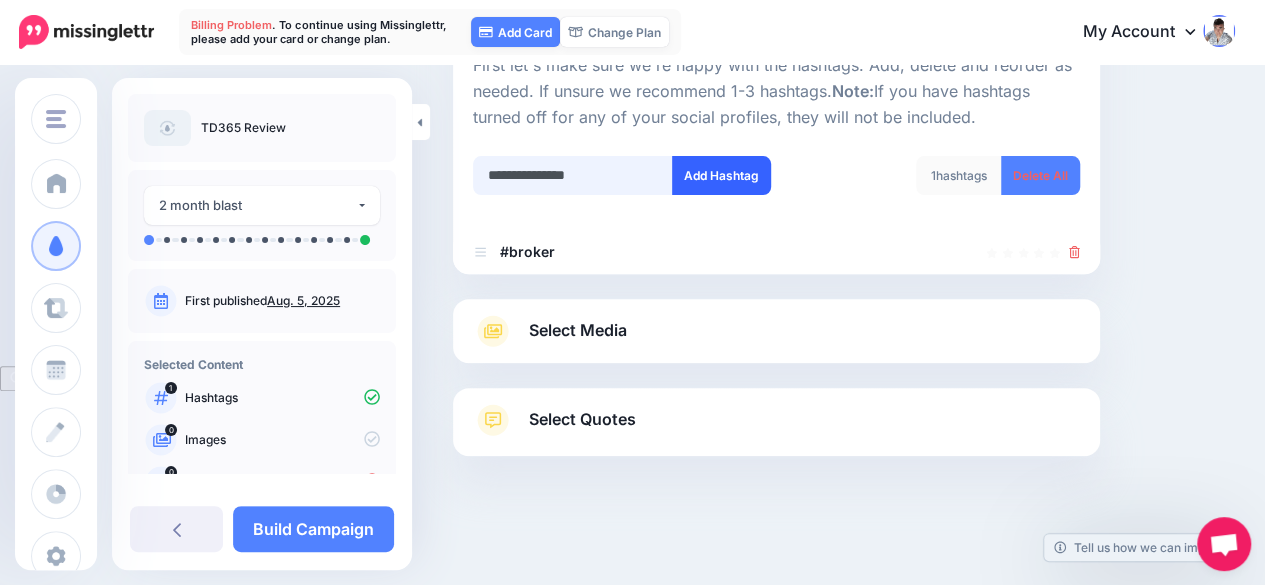 type on "**********" 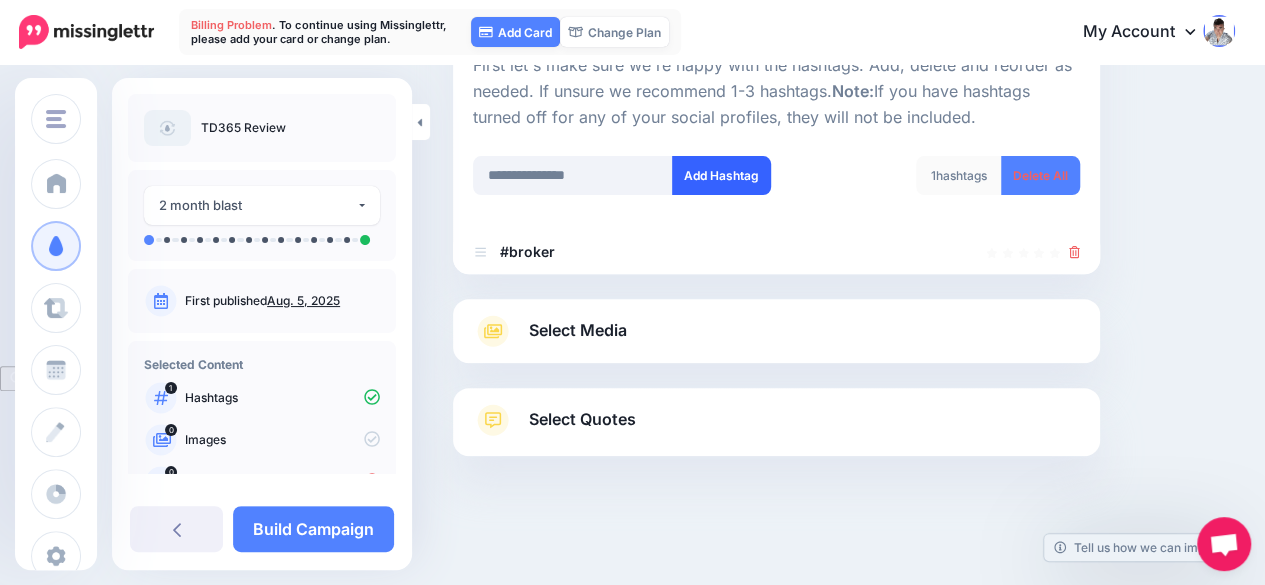 click on "Add Hashtag" at bounding box center (721, 175) 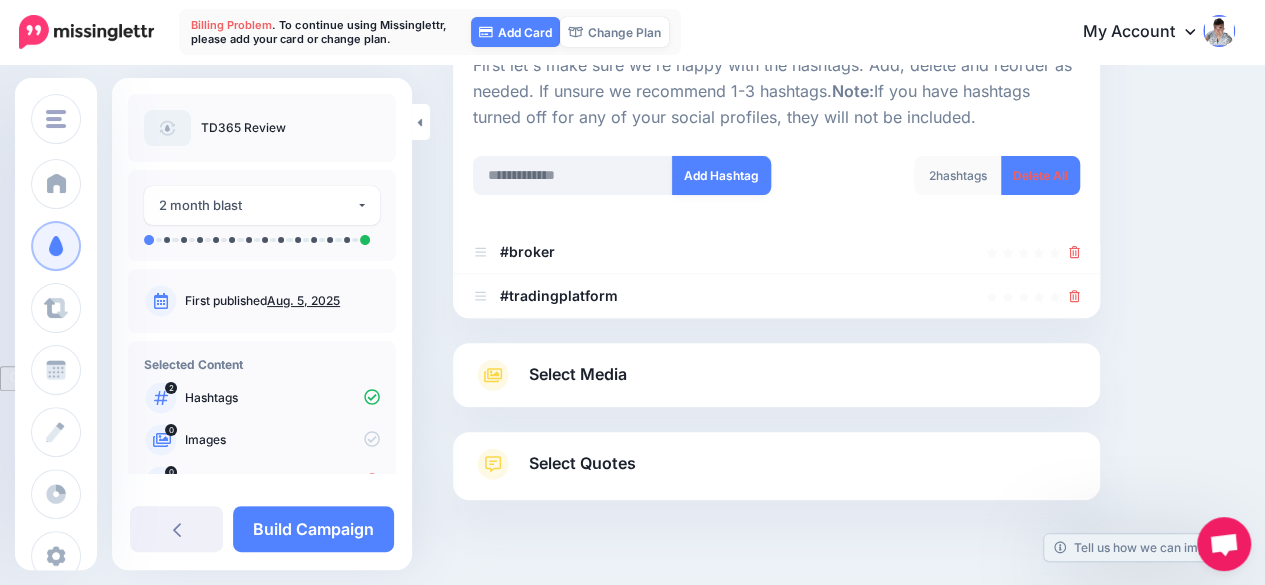 scroll, scrollTop: 263, scrollLeft: 0, axis: vertical 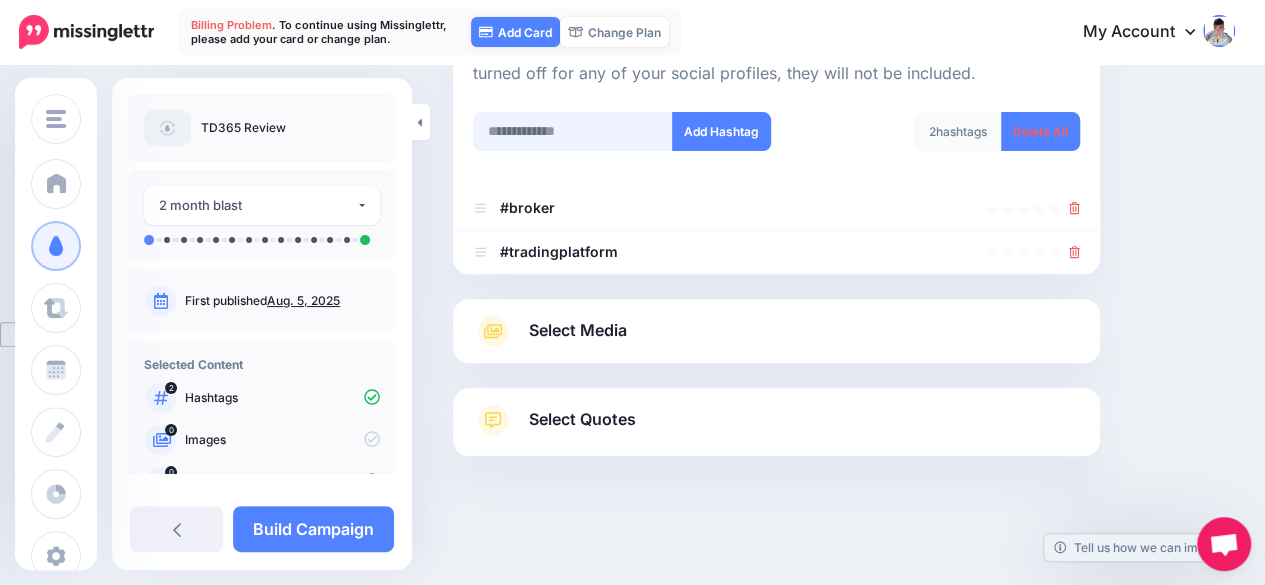 click at bounding box center (573, 131) 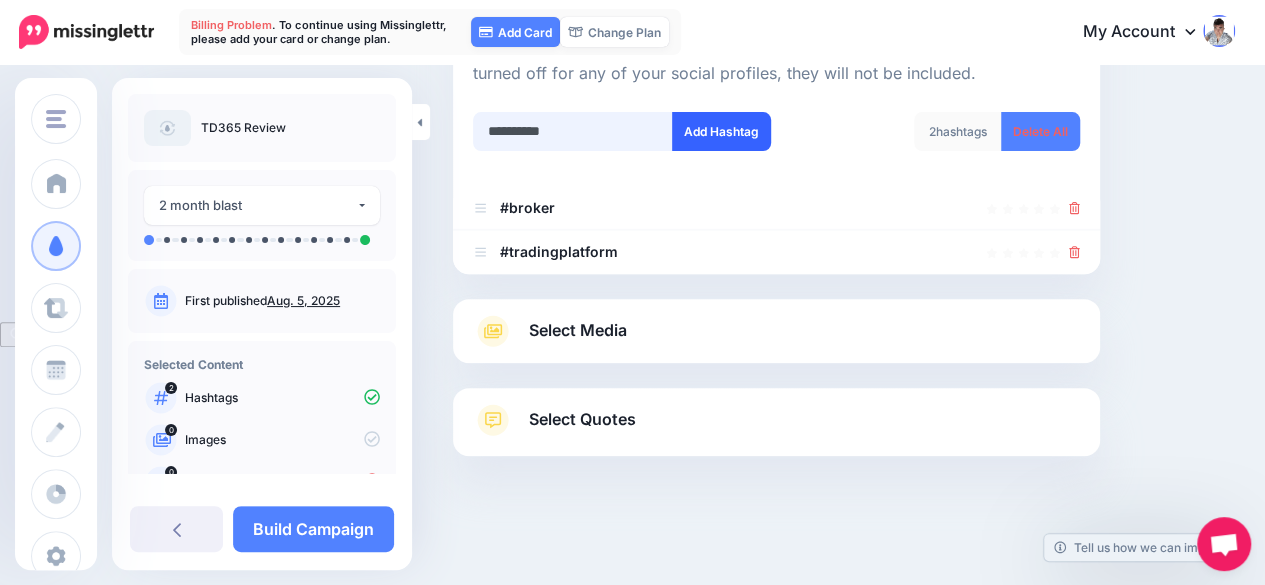 type on "**********" 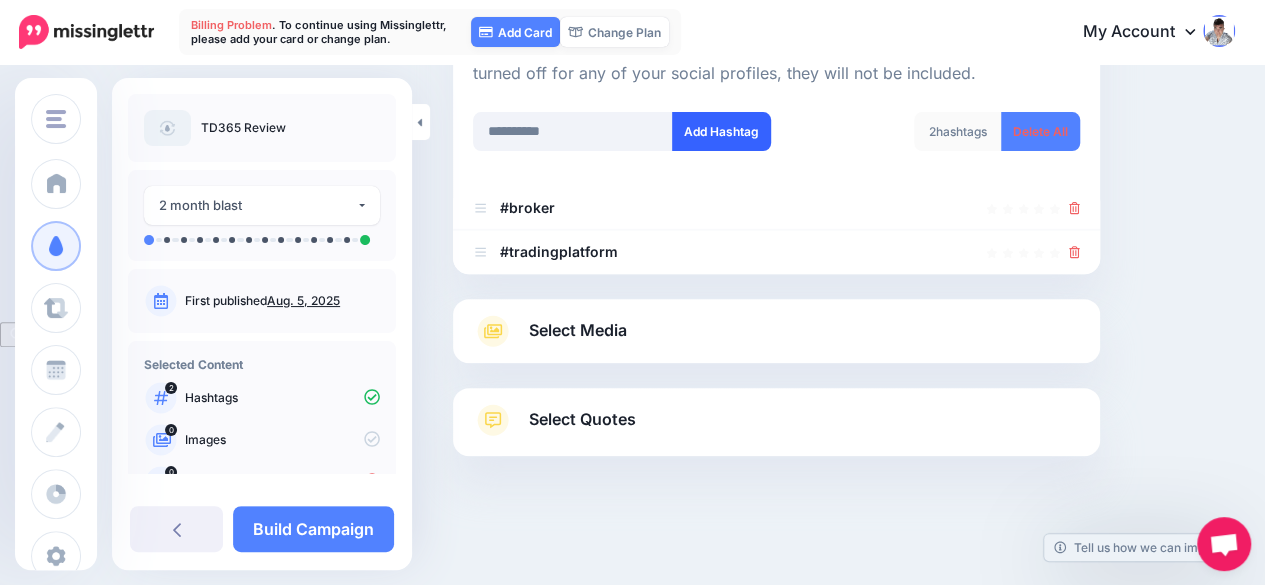 click on "Add Hashtag" at bounding box center [721, 131] 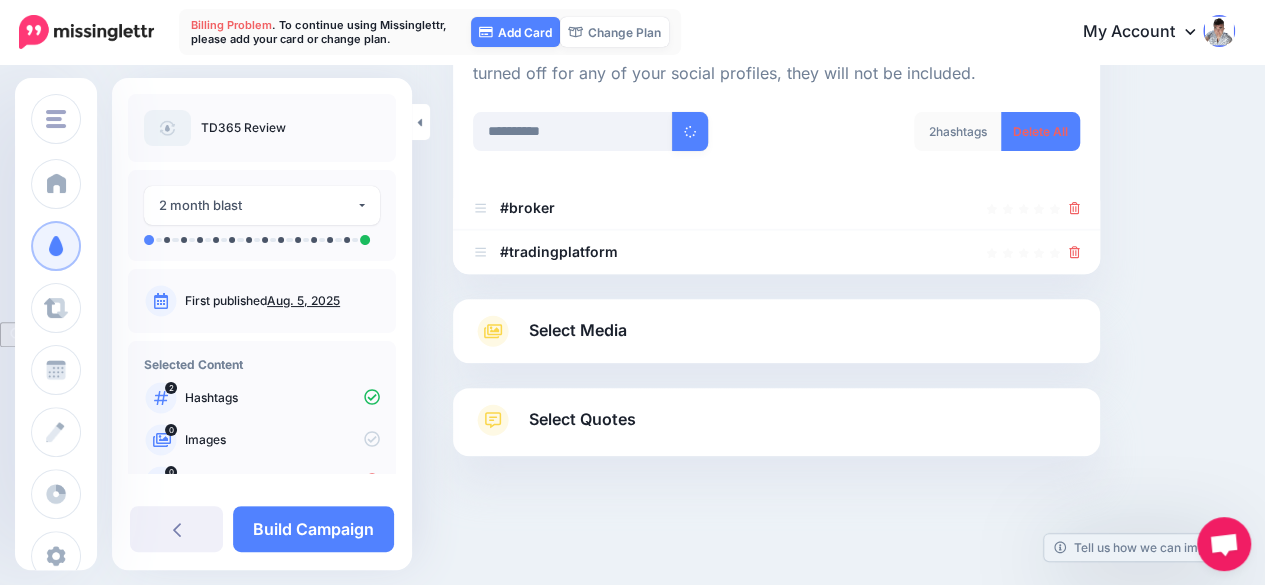 type 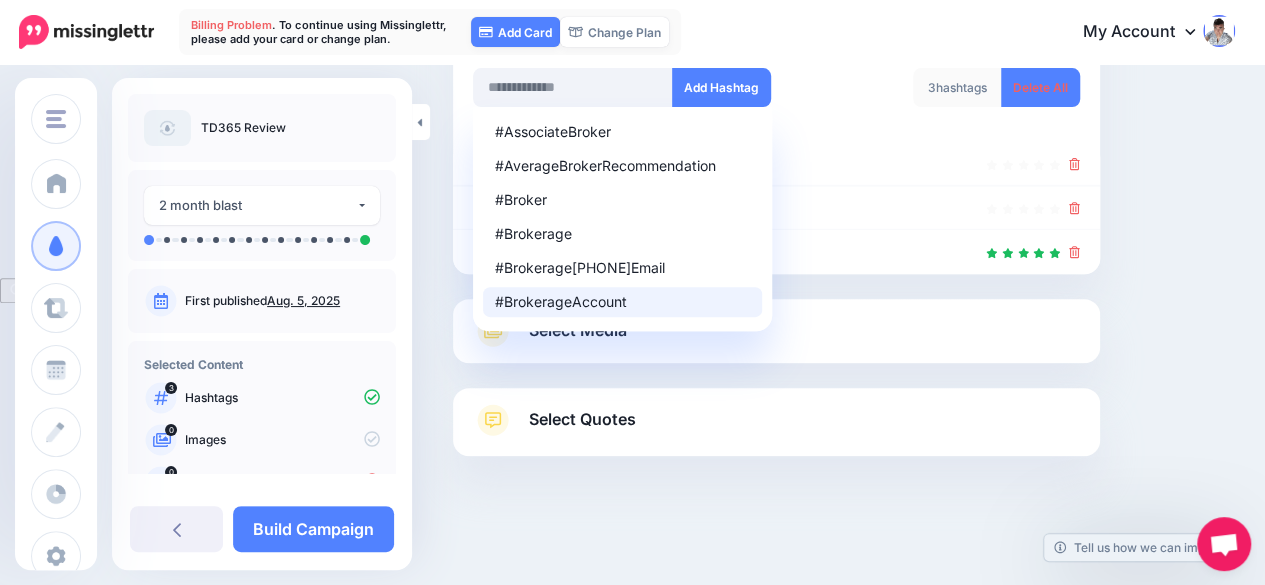 click on "Select Quotes" at bounding box center [582, 419] 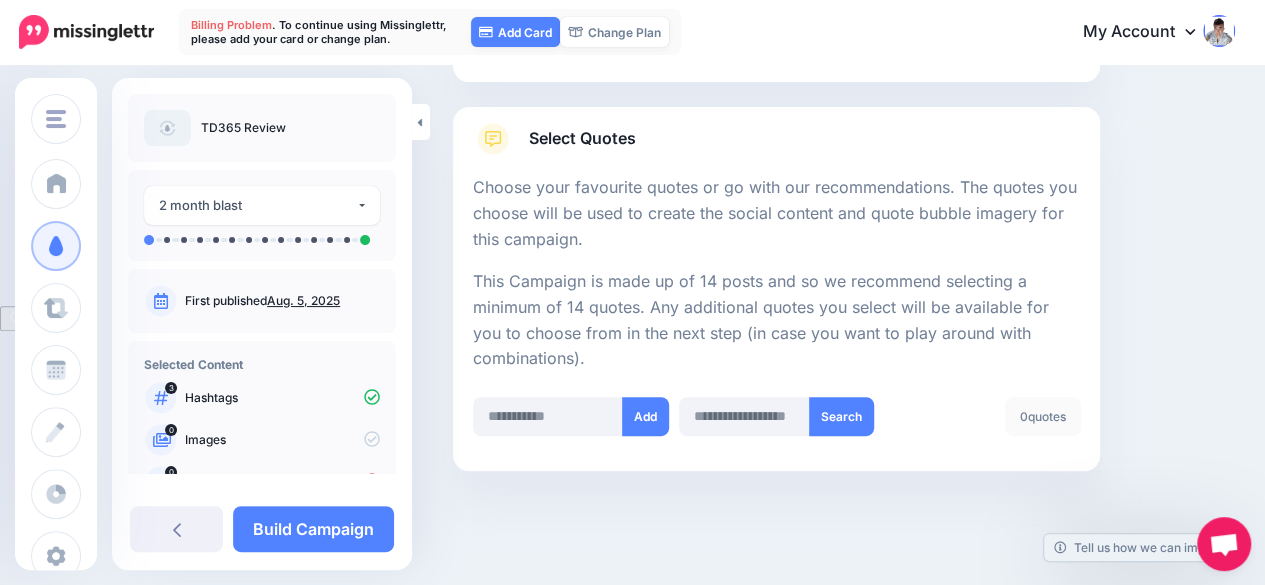scroll, scrollTop: 294, scrollLeft: 0, axis: vertical 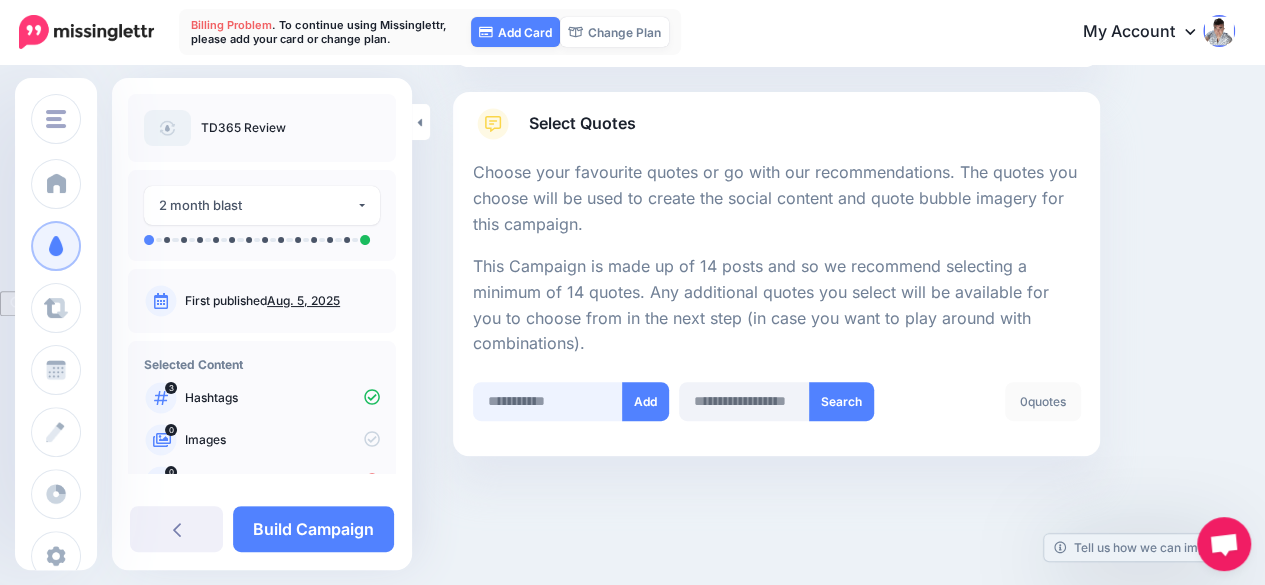 click at bounding box center (548, 401) 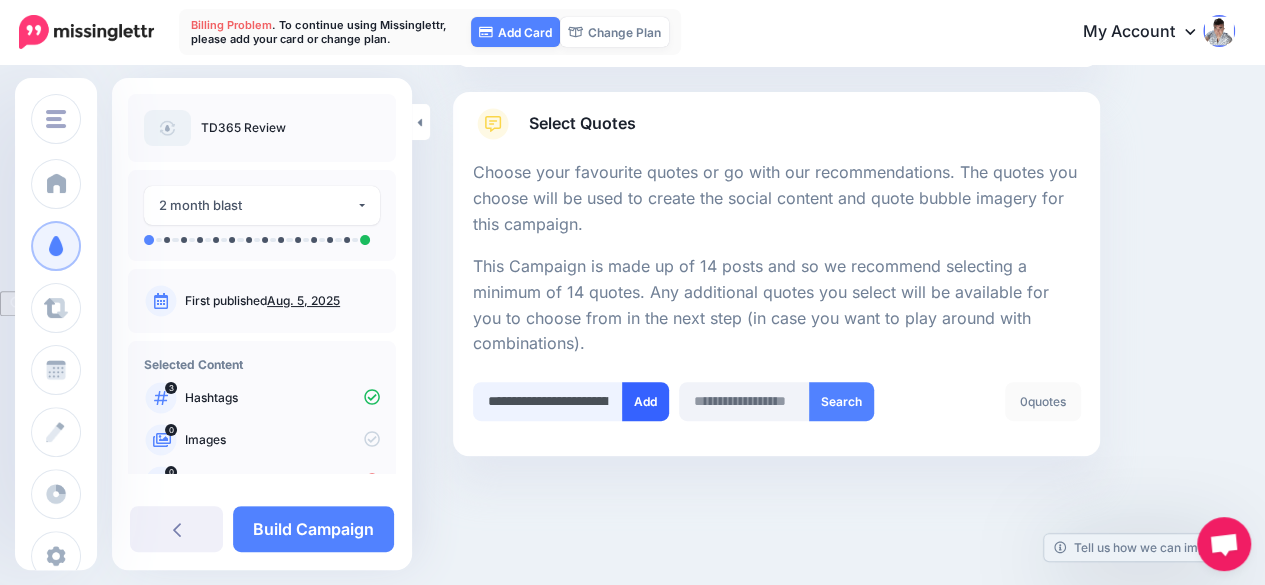 scroll, scrollTop: 0, scrollLeft: 700, axis: horizontal 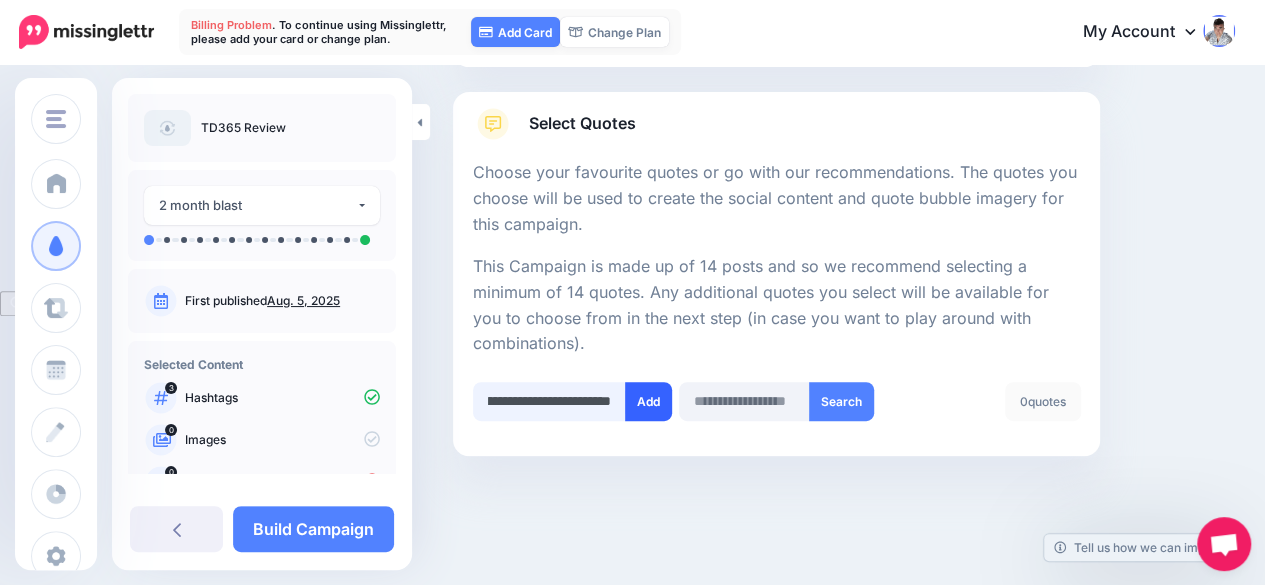 type on "**********" 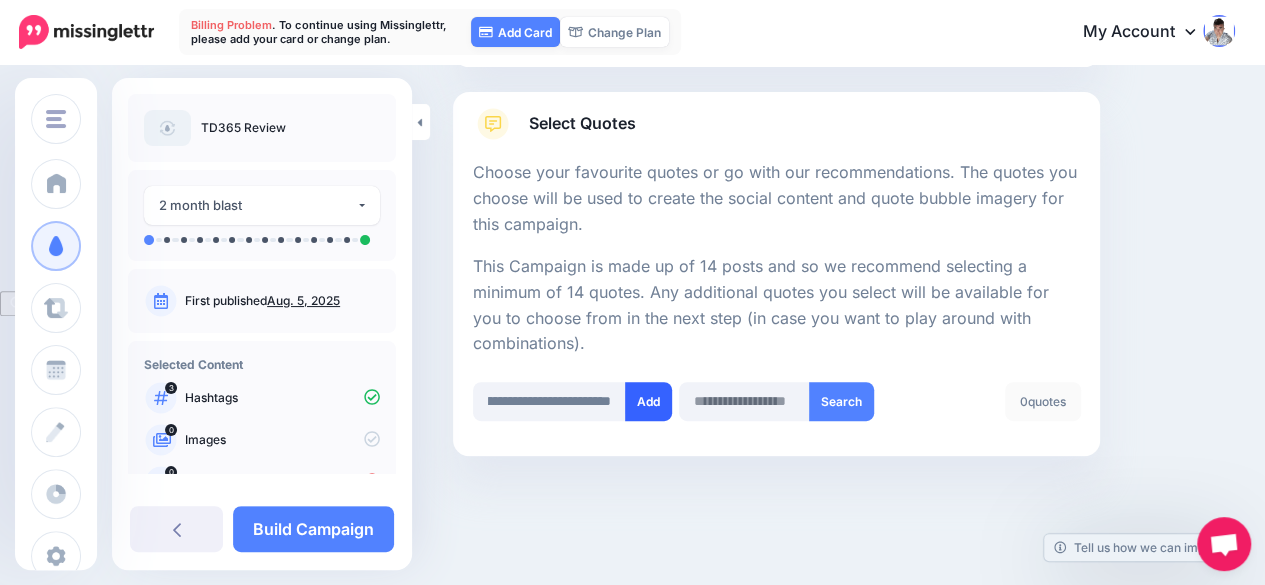 scroll, scrollTop: 0, scrollLeft: 0, axis: both 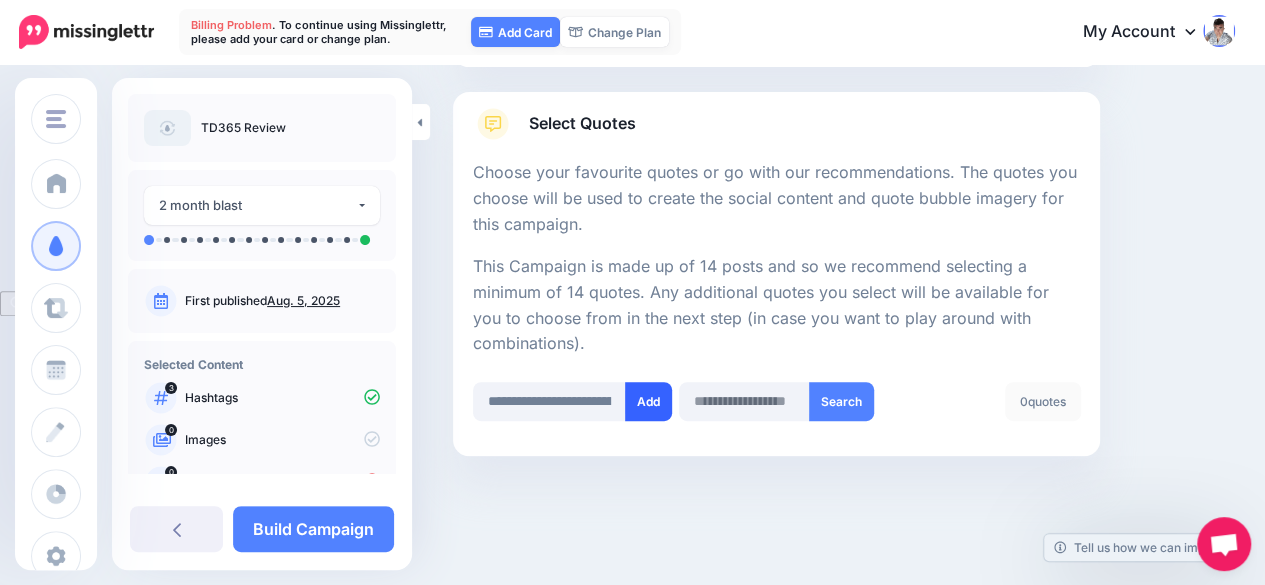 click on "Add" at bounding box center [648, 401] 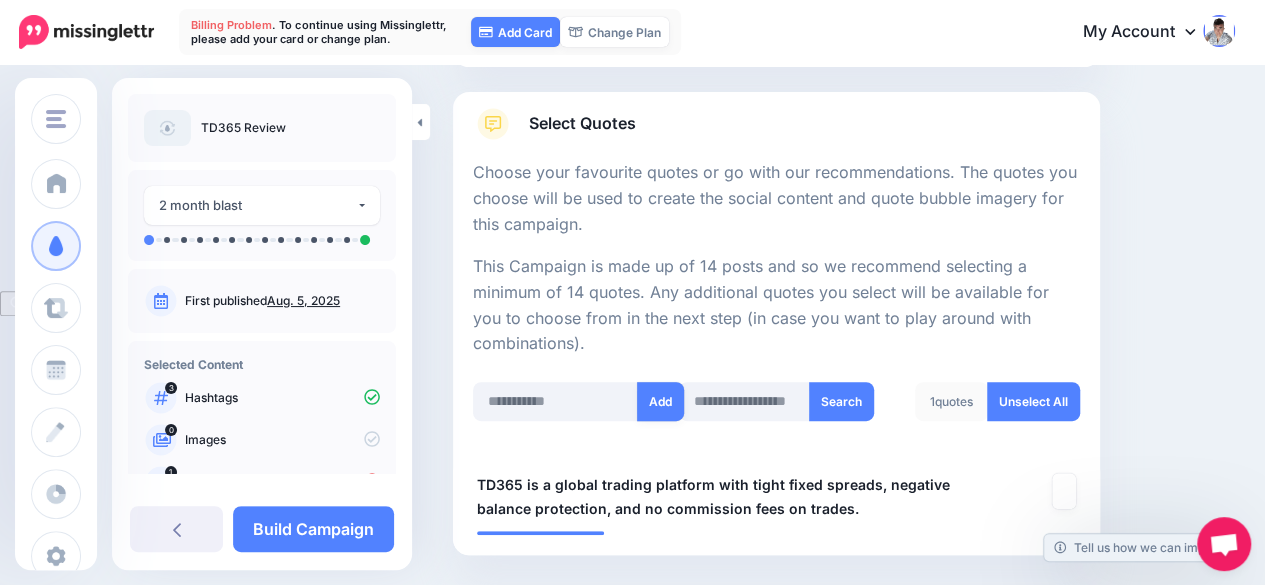 scroll, scrollTop: 394, scrollLeft: 0, axis: vertical 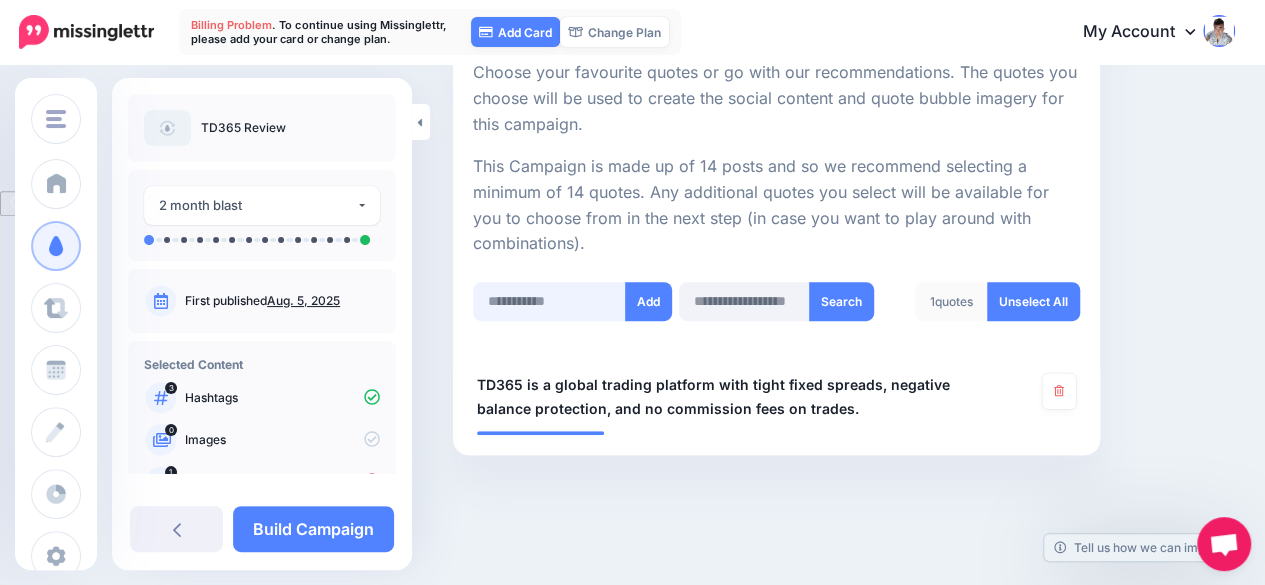 click at bounding box center (549, 301) 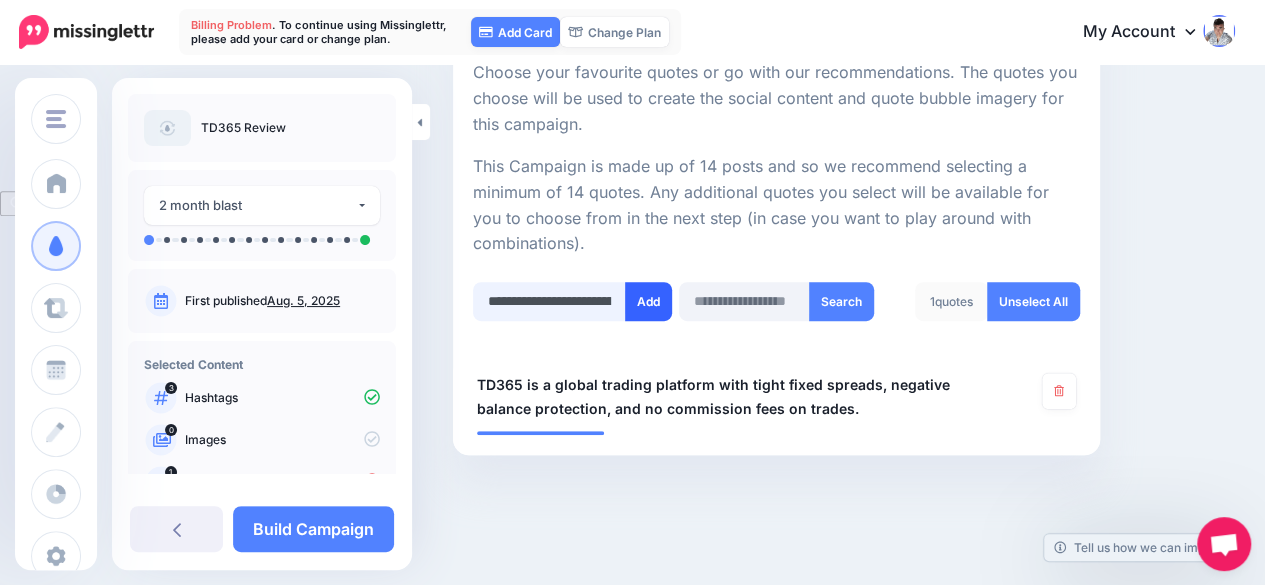 scroll, scrollTop: 0, scrollLeft: 803, axis: horizontal 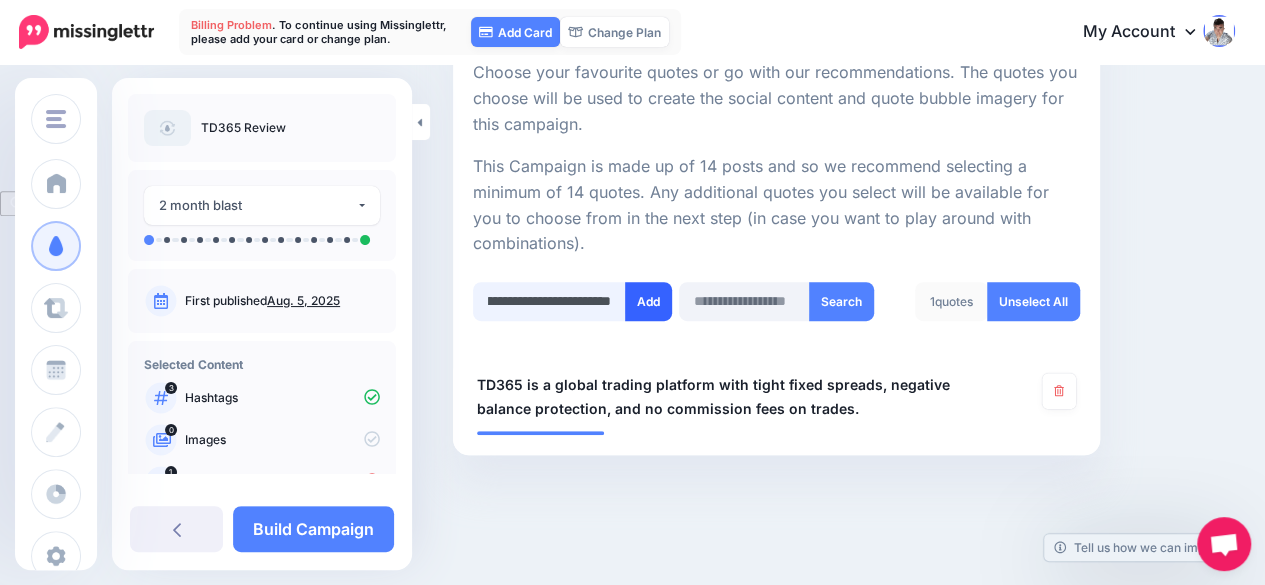 type on "**********" 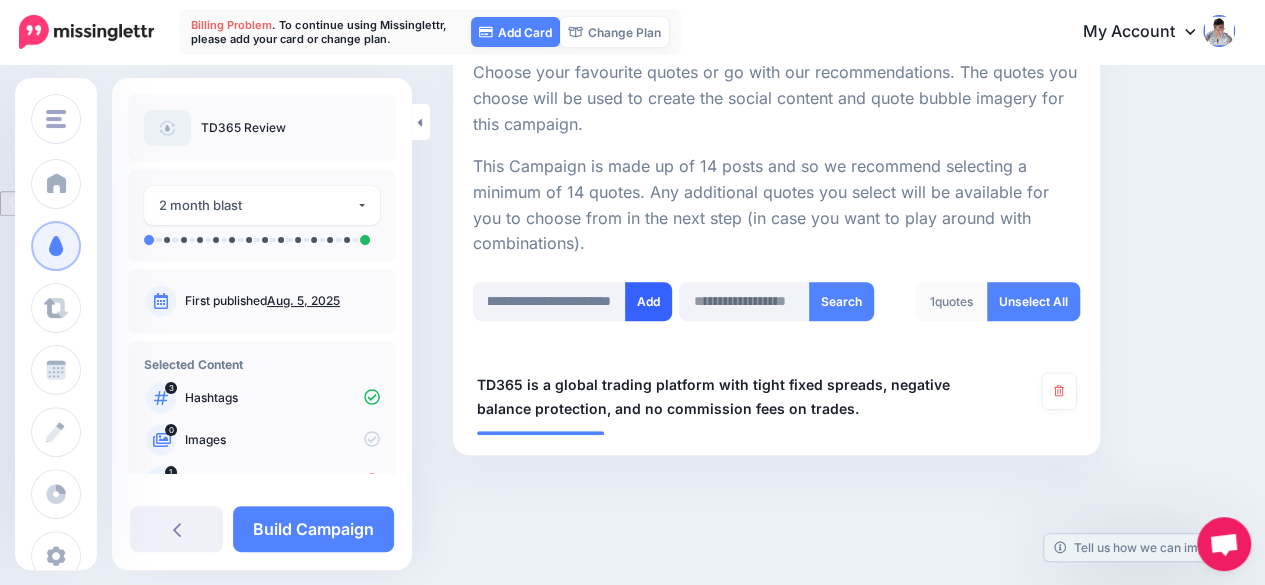 scroll, scrollTop: 0, scrollLeft: 0, axis: both 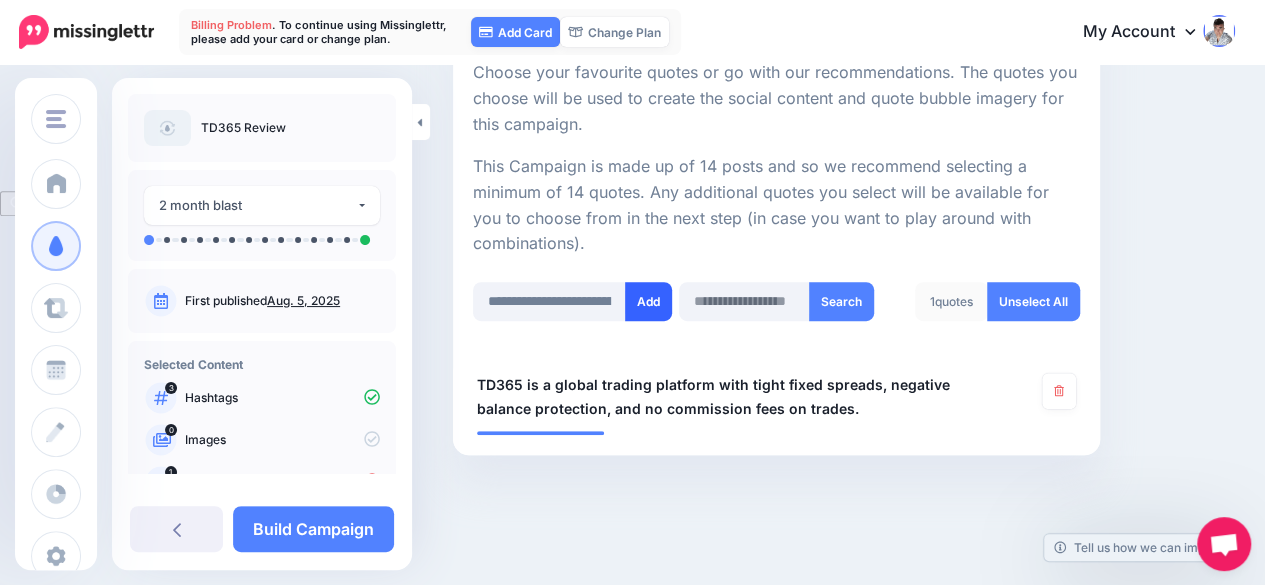 click on "Add" at bounding box center [648, 301] 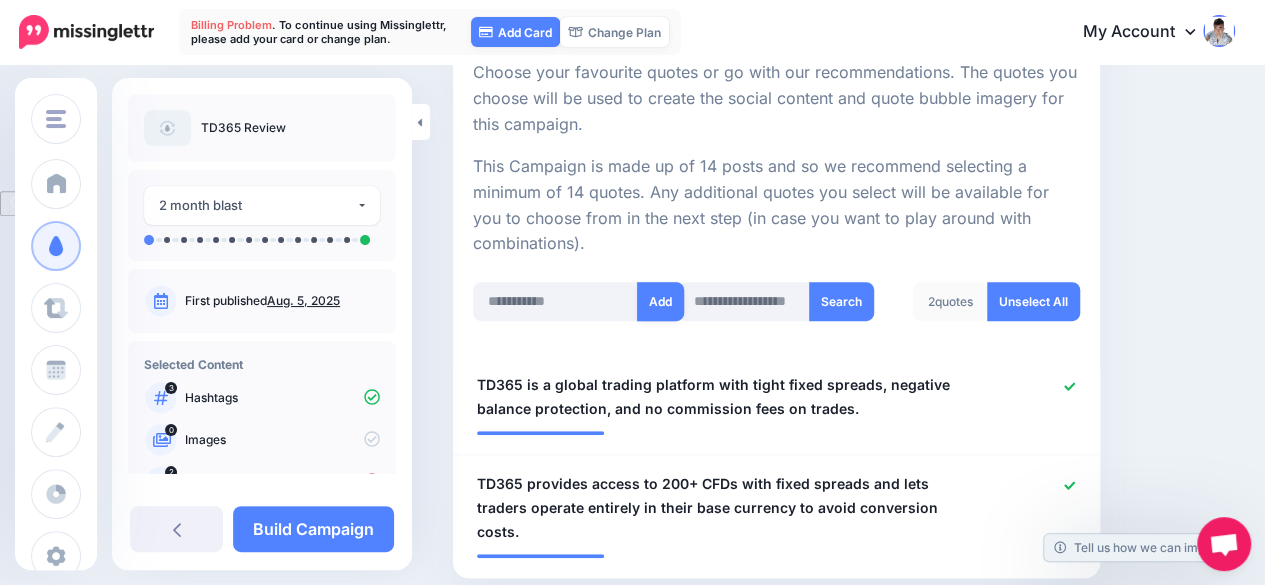 scroll, scrollTop: 492, scrollLeft: 0, axis: vertical 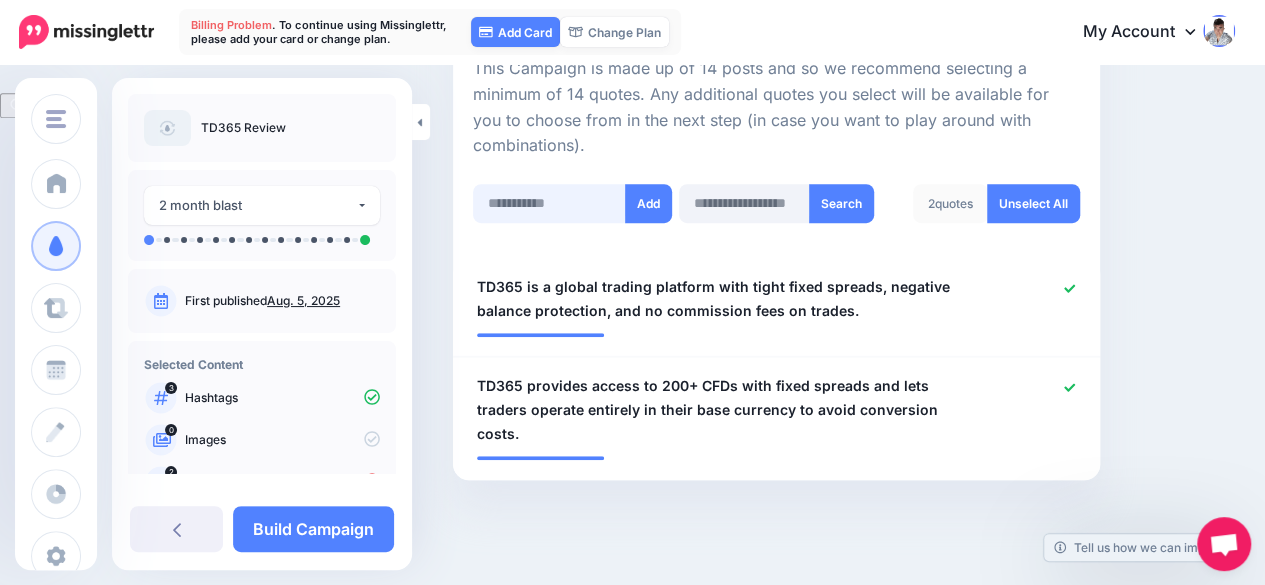 click at bounding box center (549, 203) 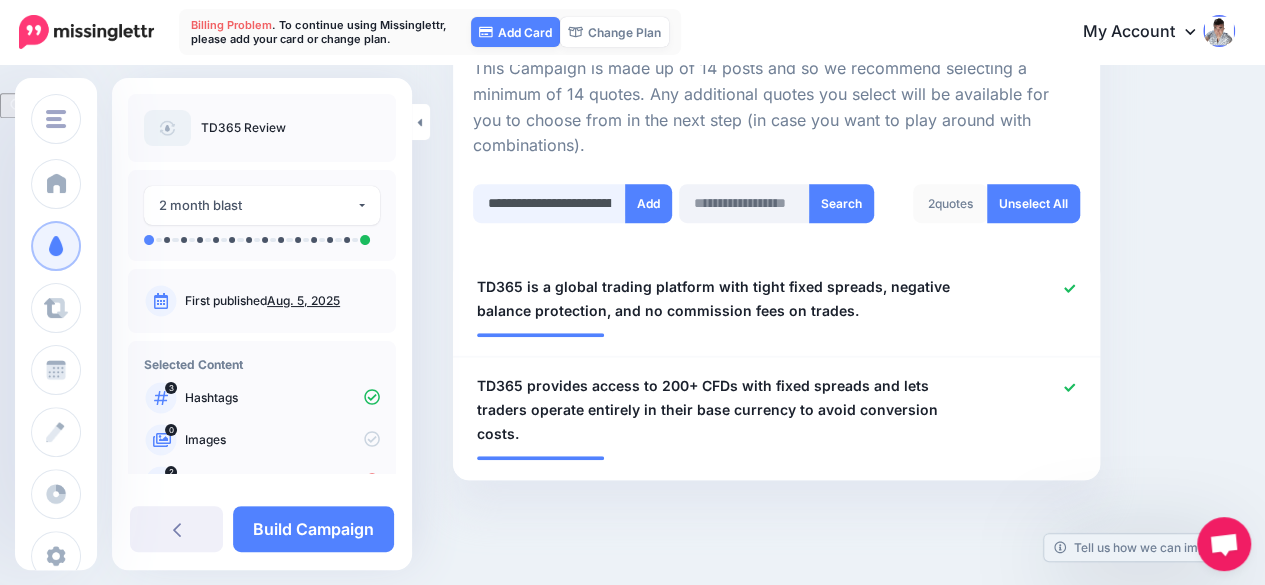 scroll, scrollTop: 0, scrollLeft: 842, axis: horizontal 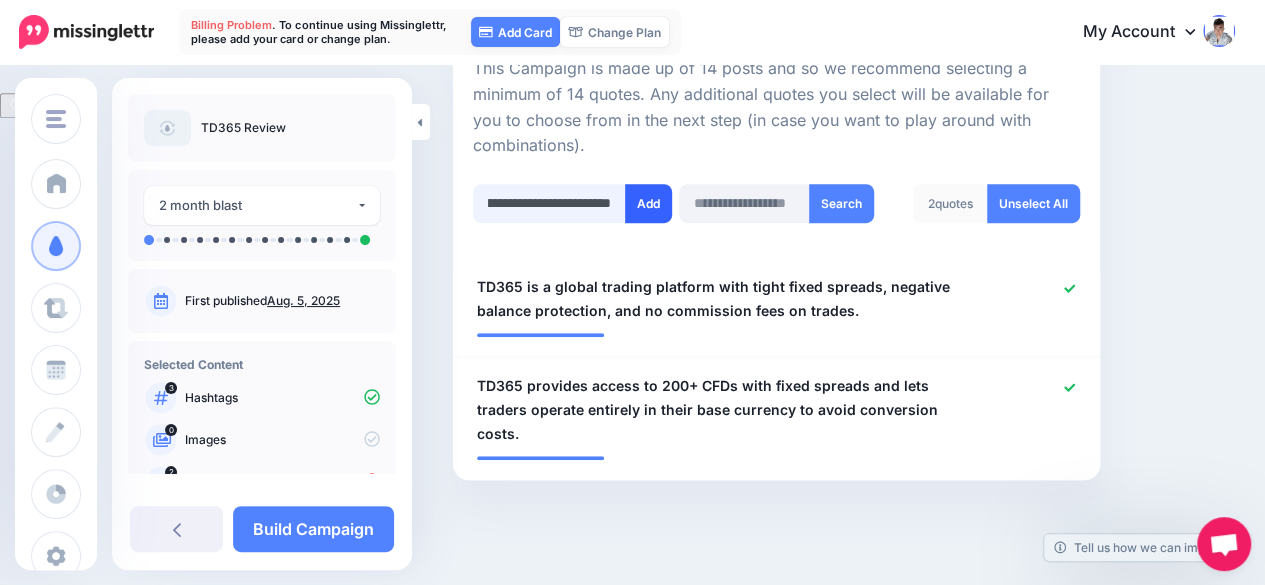 type on "**********" 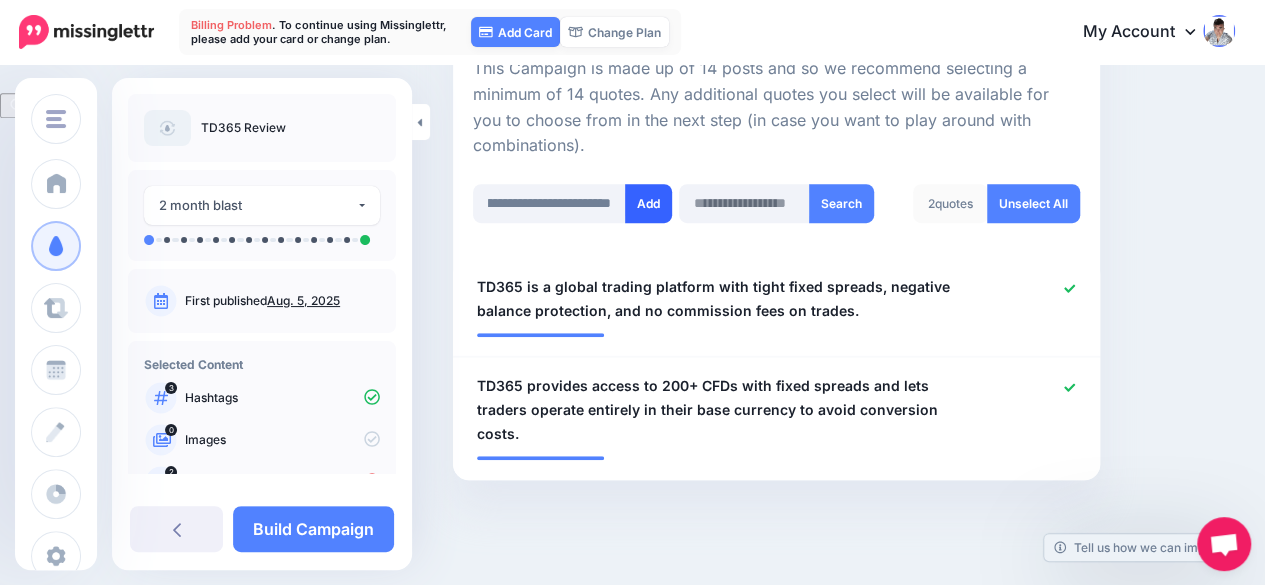 scroll, scrollTop: 0, scrollLeft: 0, axis: both 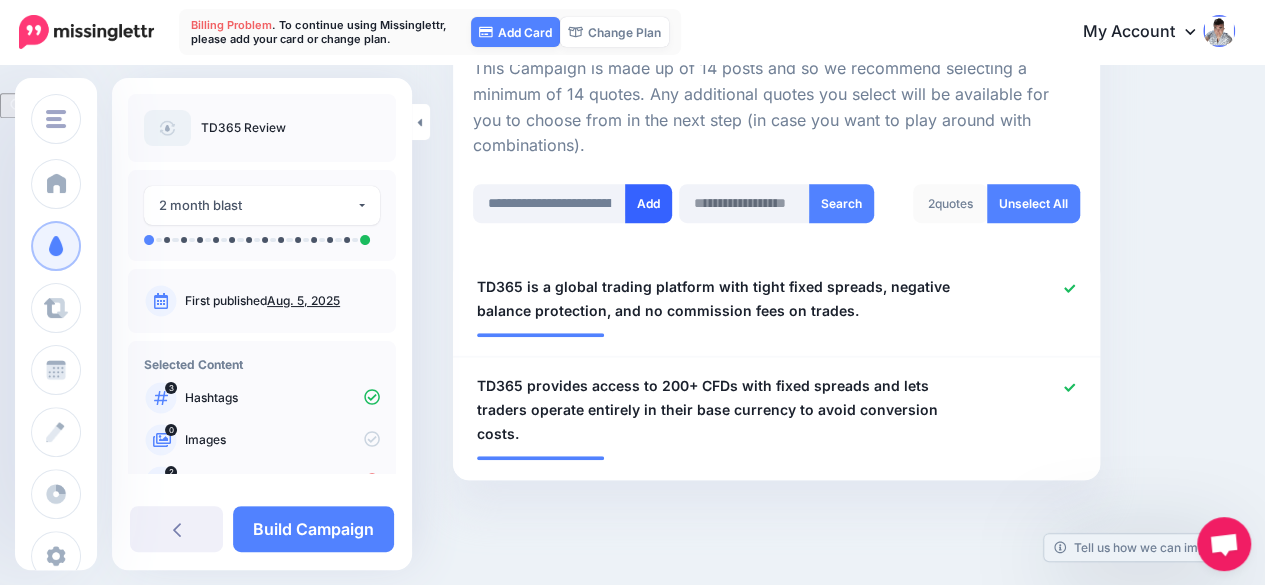 click on "Add" at bounding box center (648, 203) 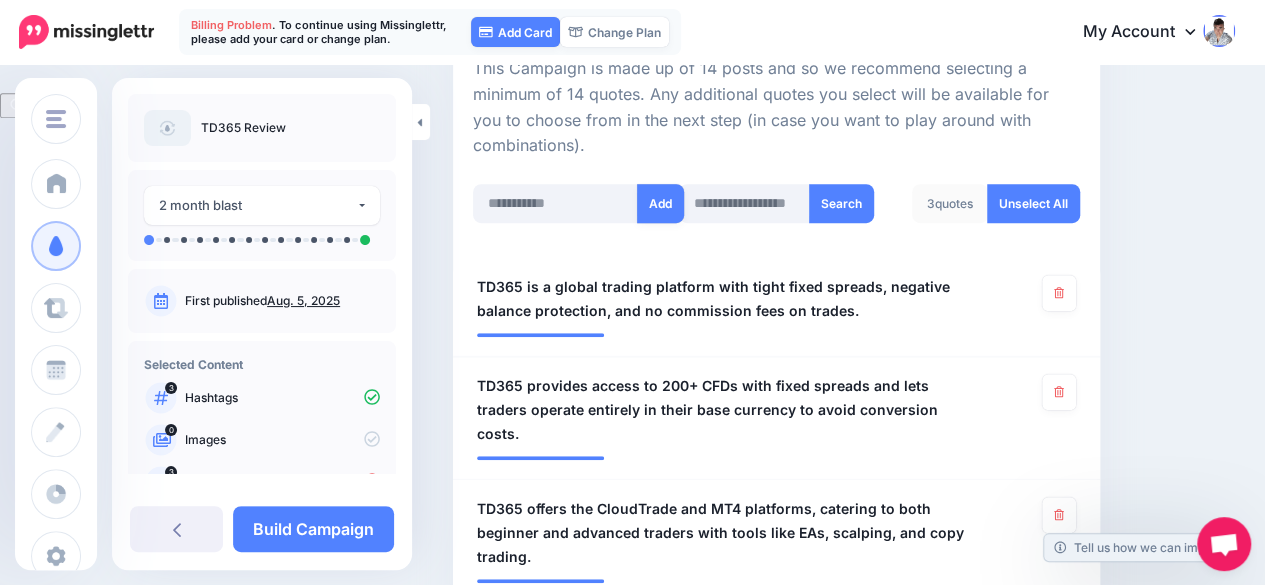 scroll, scrollTop: 616, scrollLeft: 0, axis: vertical 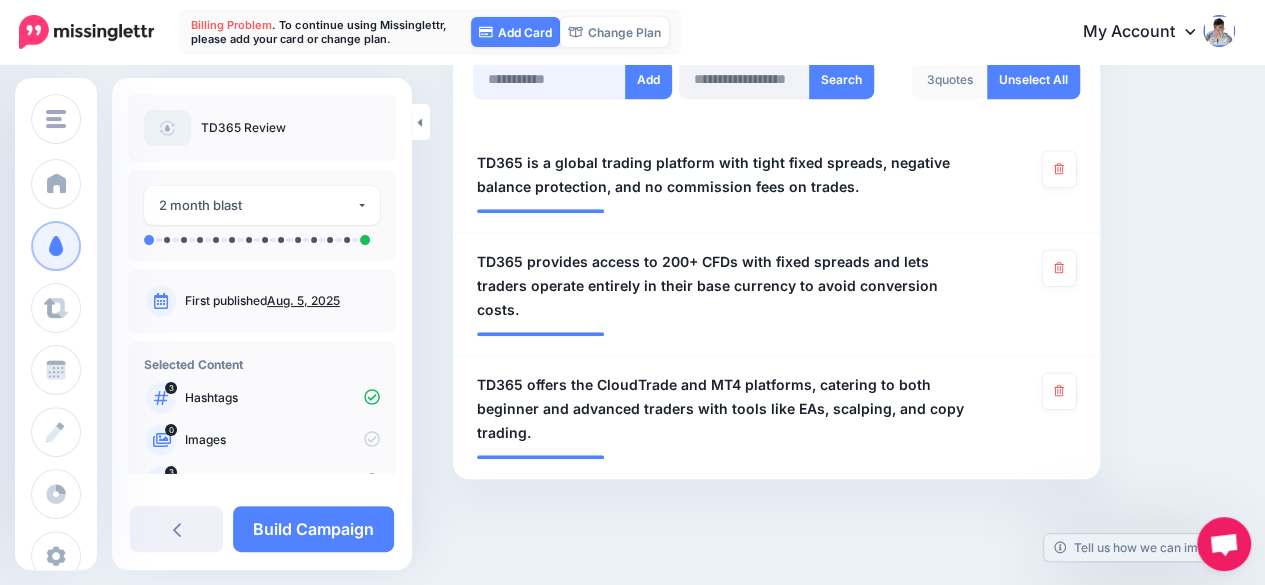 click at bounding box center (549, 79) 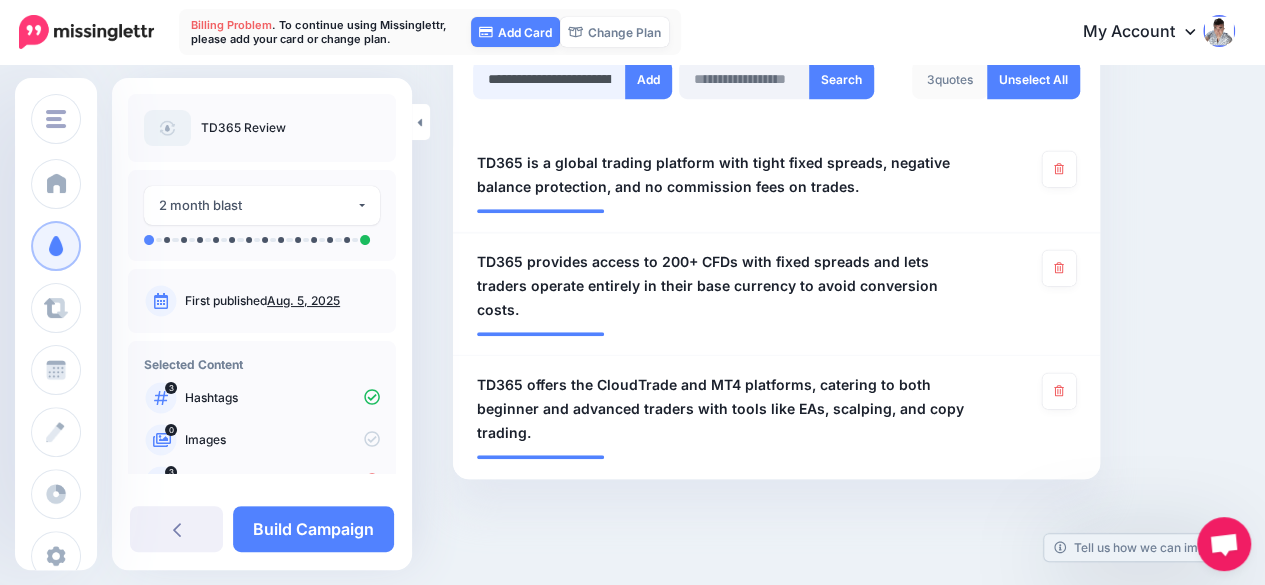 scroll, scrollTop: 0, scrollLeft: 778, axis: horizontal 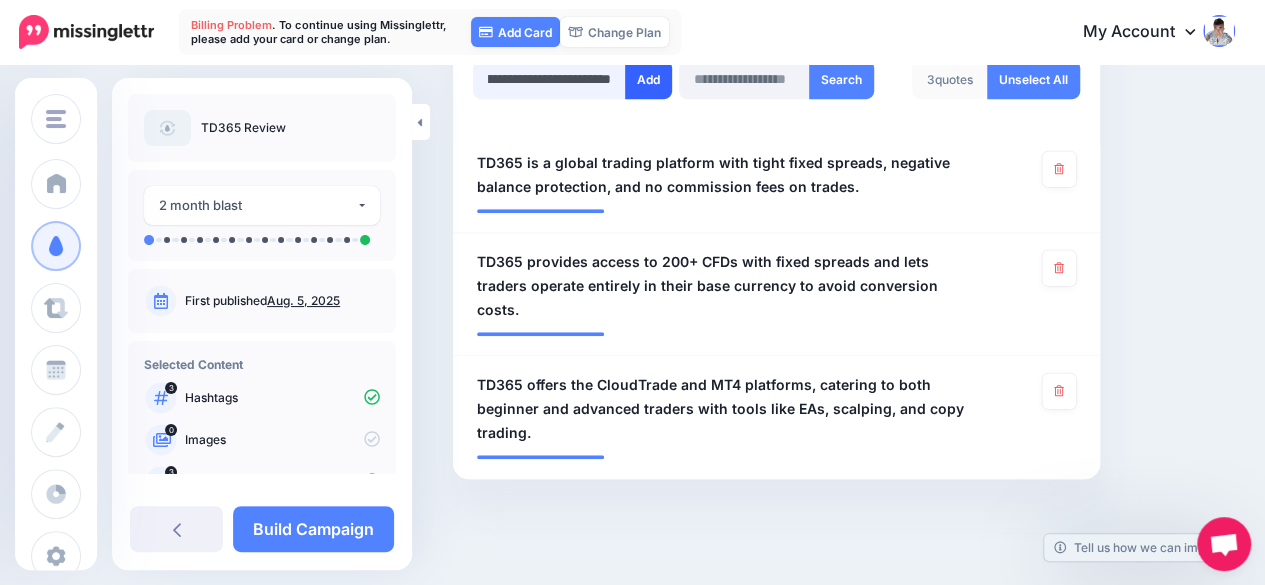 type on "**********" 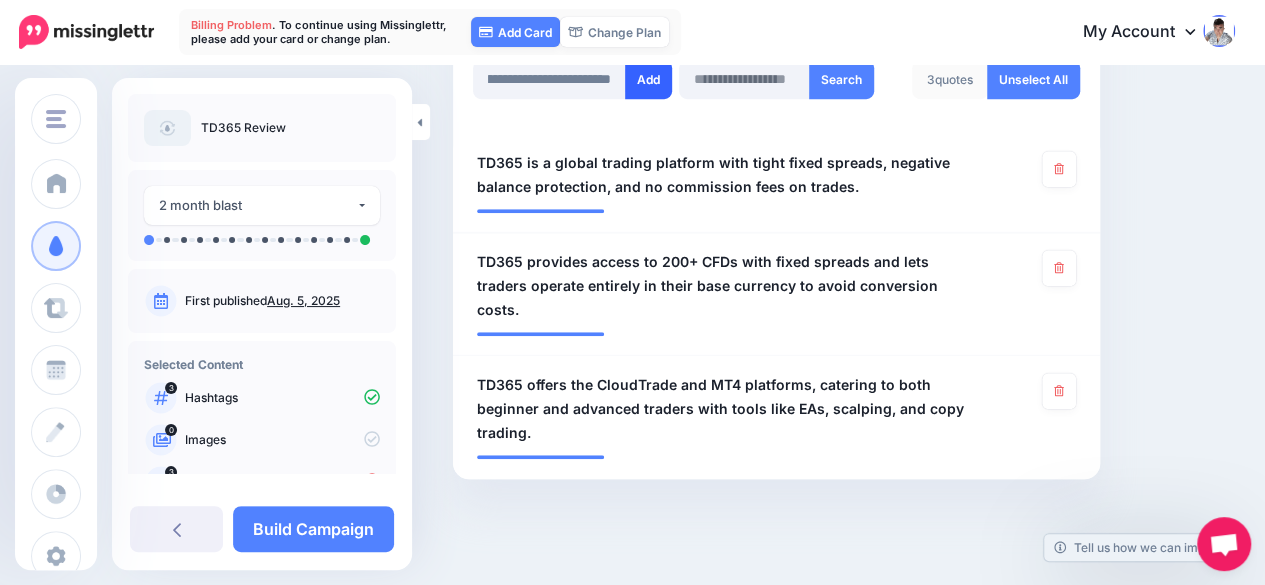 scroll, scrollTop: 0, scrollLeft: 0, axis: both 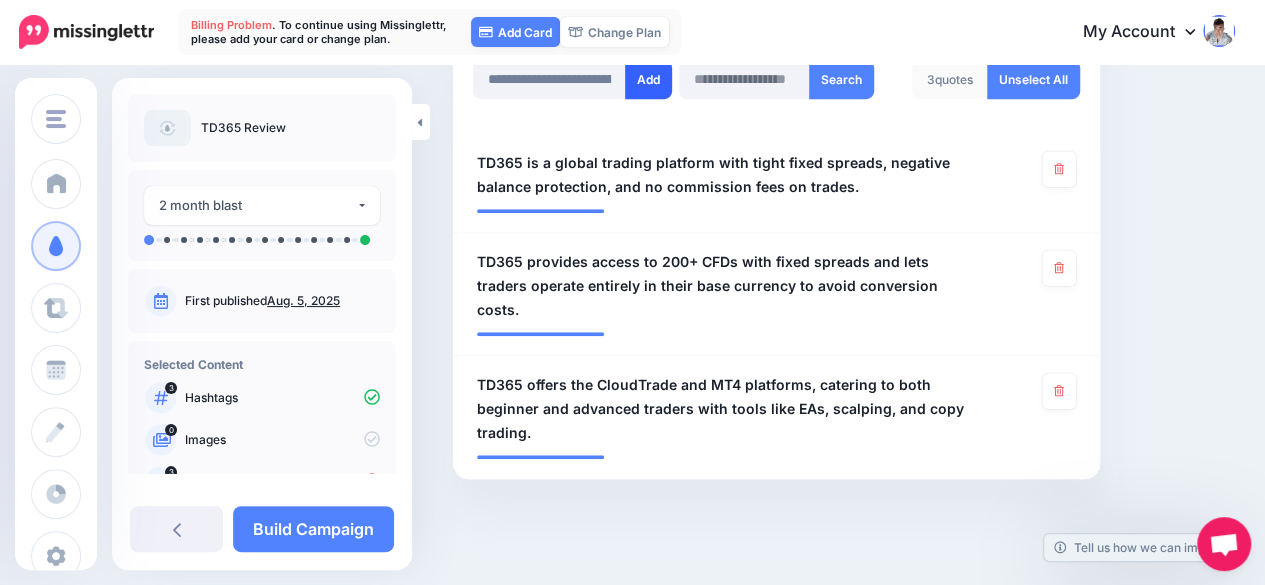 click on "Add" at bounding box center [648, 79] 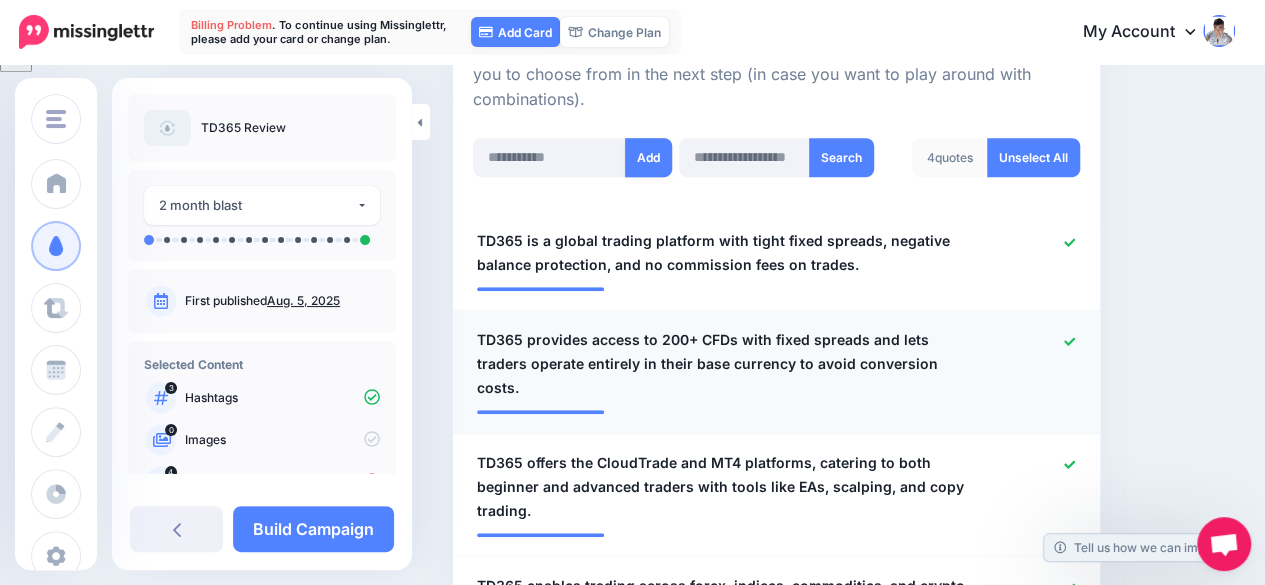 scroll, scrollTop: 514, scrollLeft: 0, axis: vertical 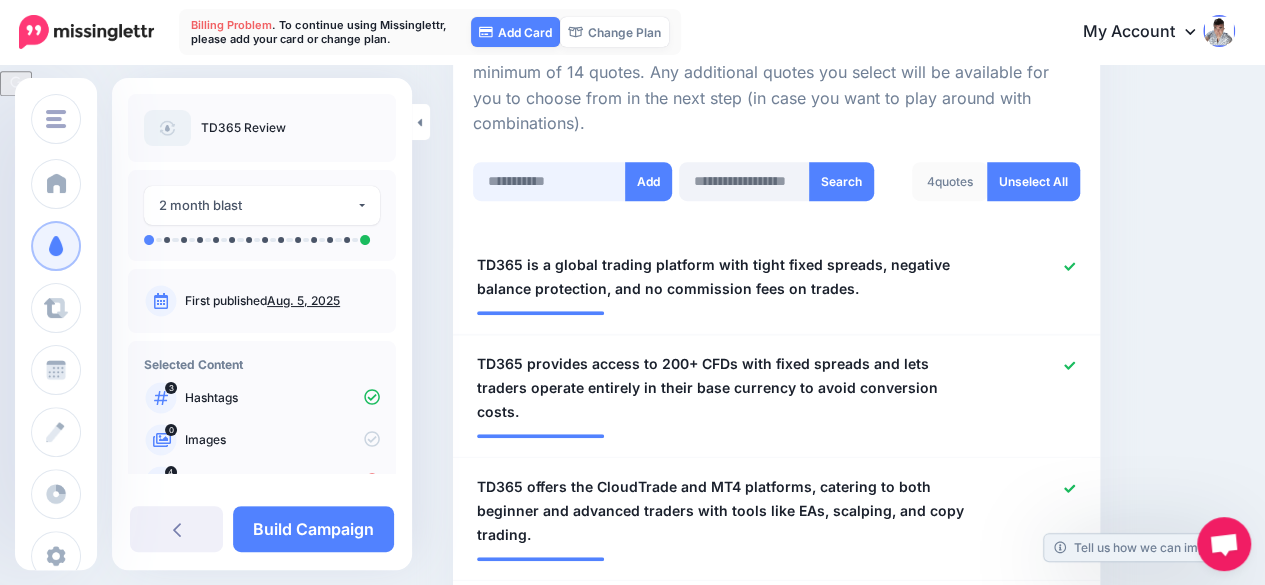 click at bounding box center [549, 181] 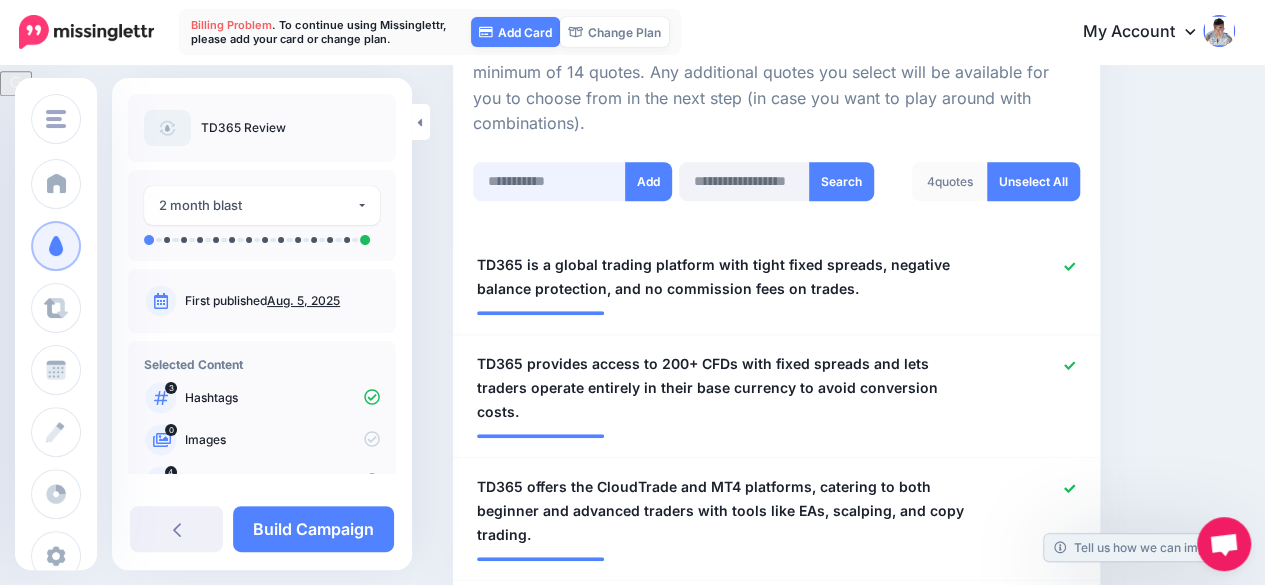 paste on "**********" 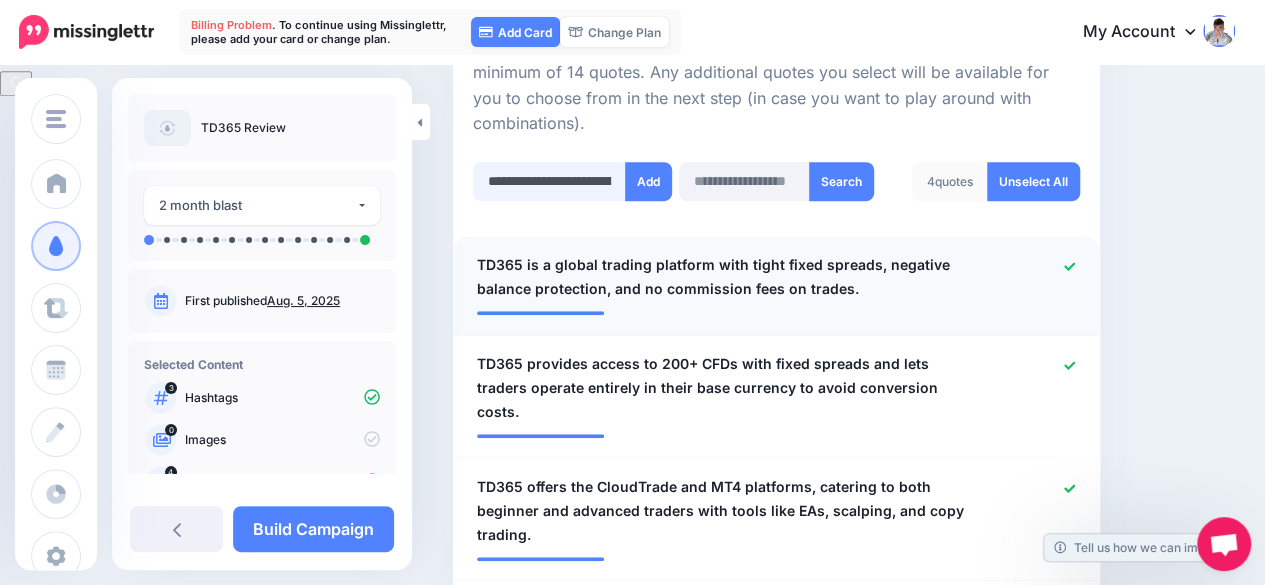 scroll, scrollTop: 0, scrollLeft: 750, axis: horizontal 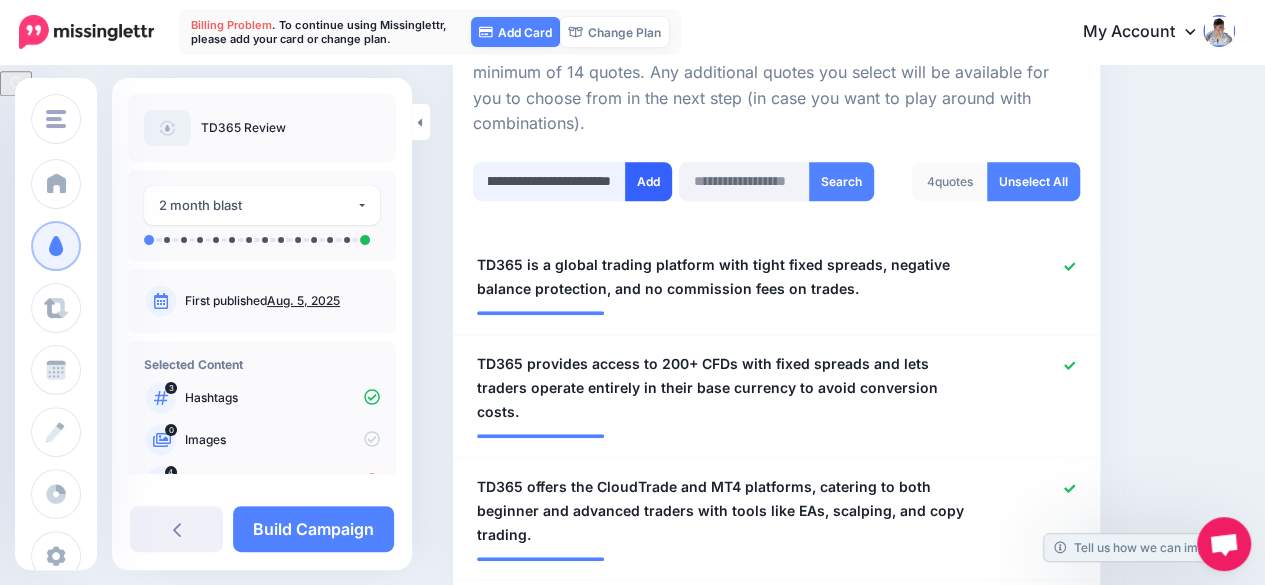 type on "**********" 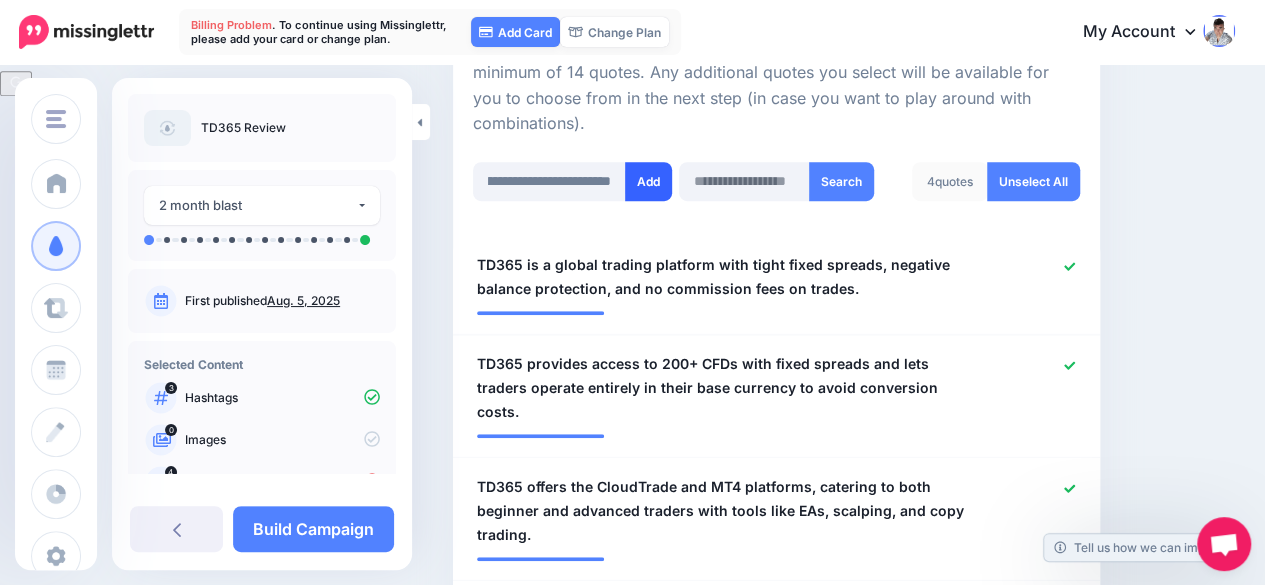 scroll, scrollTop: 0, scrollLeft: 0, axis: both 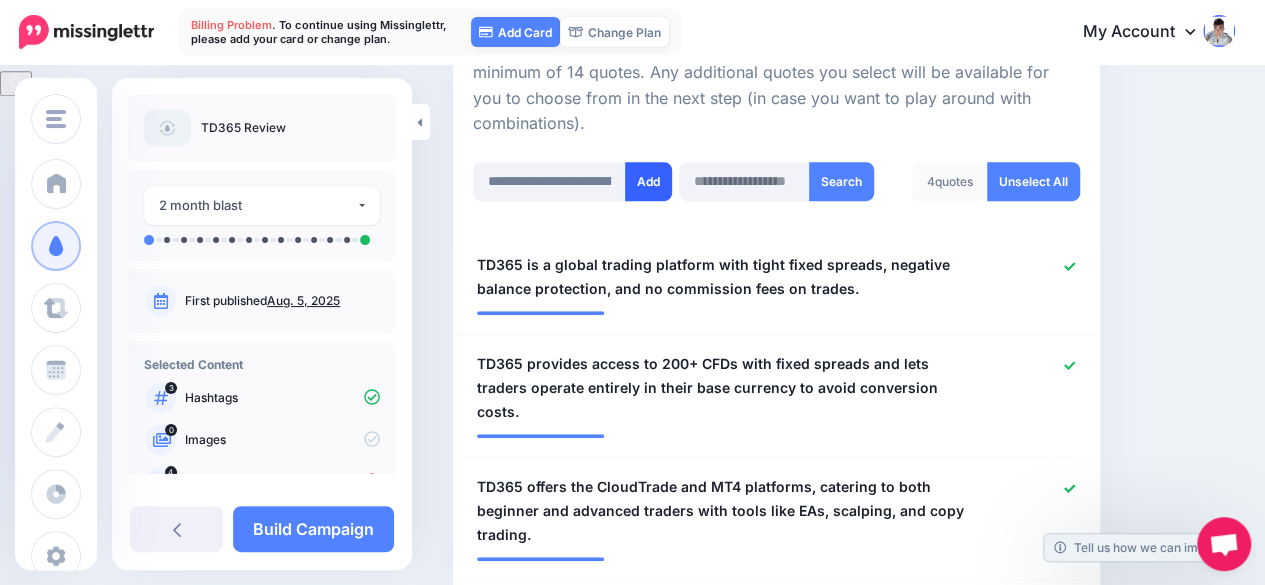 click on "Add" at bounding box center [648, 181] 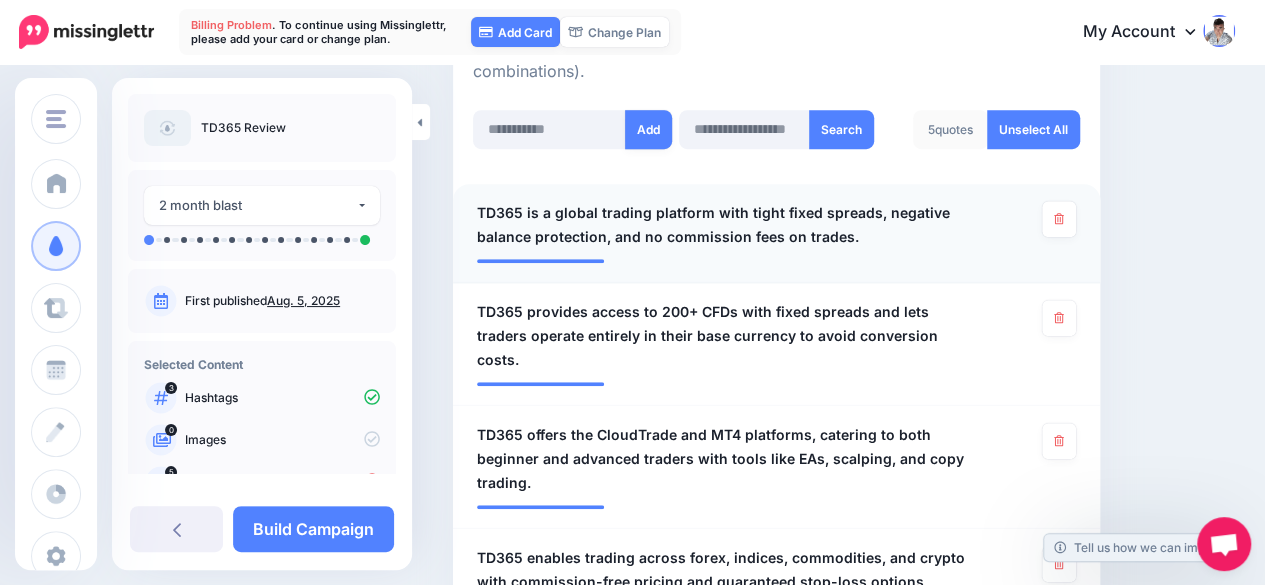 scroll, scrollTop: 550, scrollLeft: 0, axis: vertical 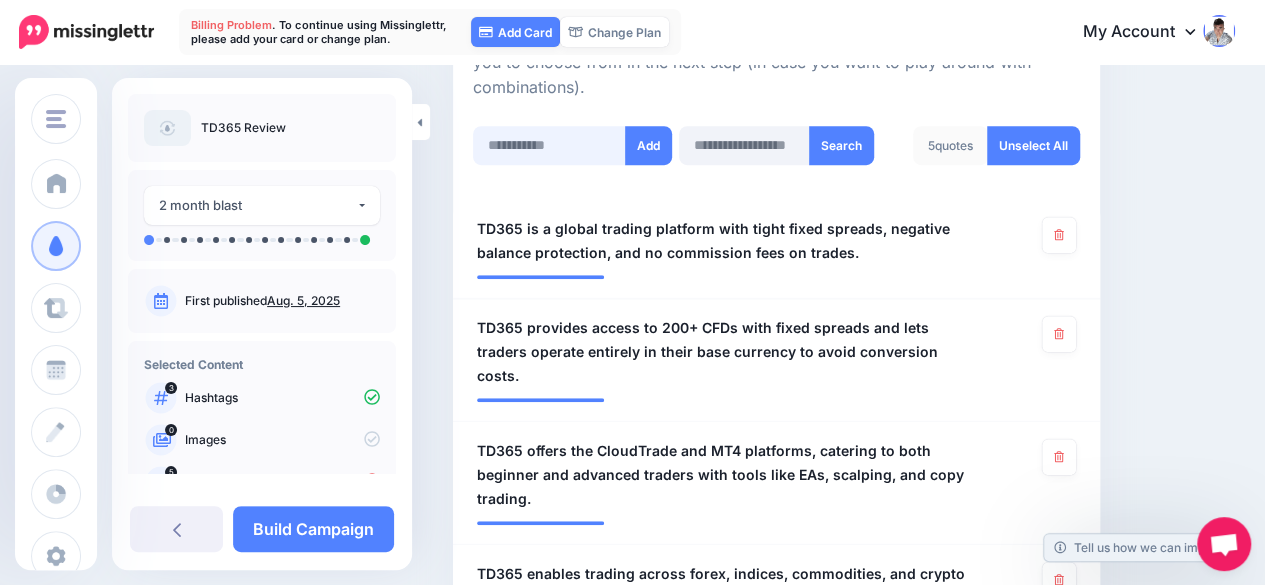 click at bounding box center [549, 145] 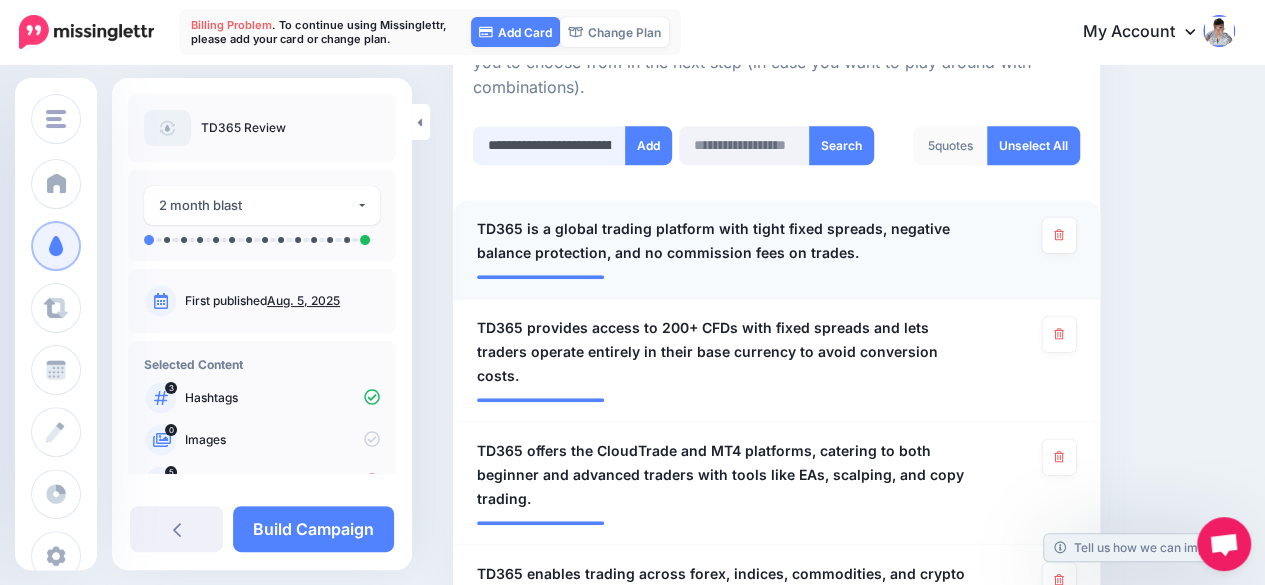 scroll, scrollTop: 0, scrollLeft: 826, axis: horizontal 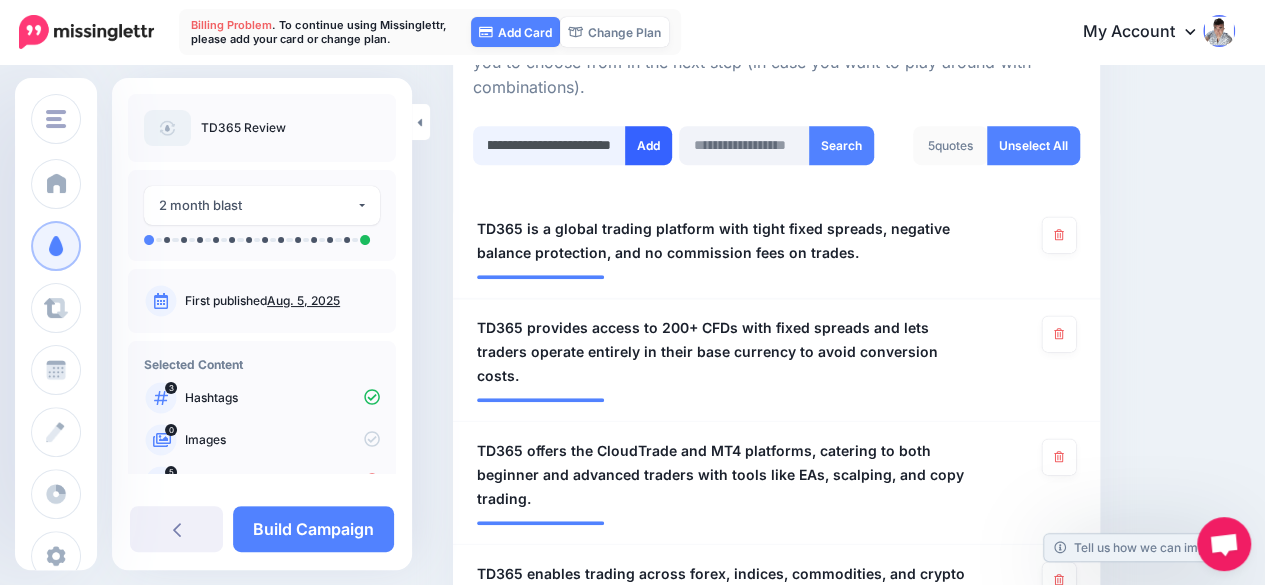 type on "**********" 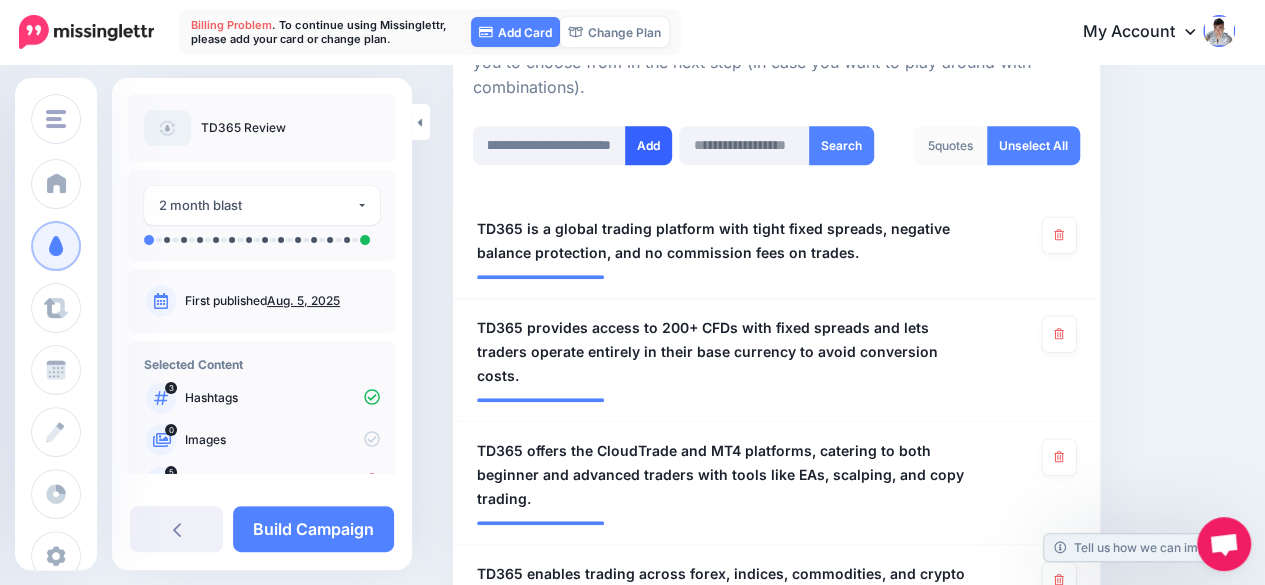 scroll, scrollTop: 0, scrollLeft: 0, axis: both 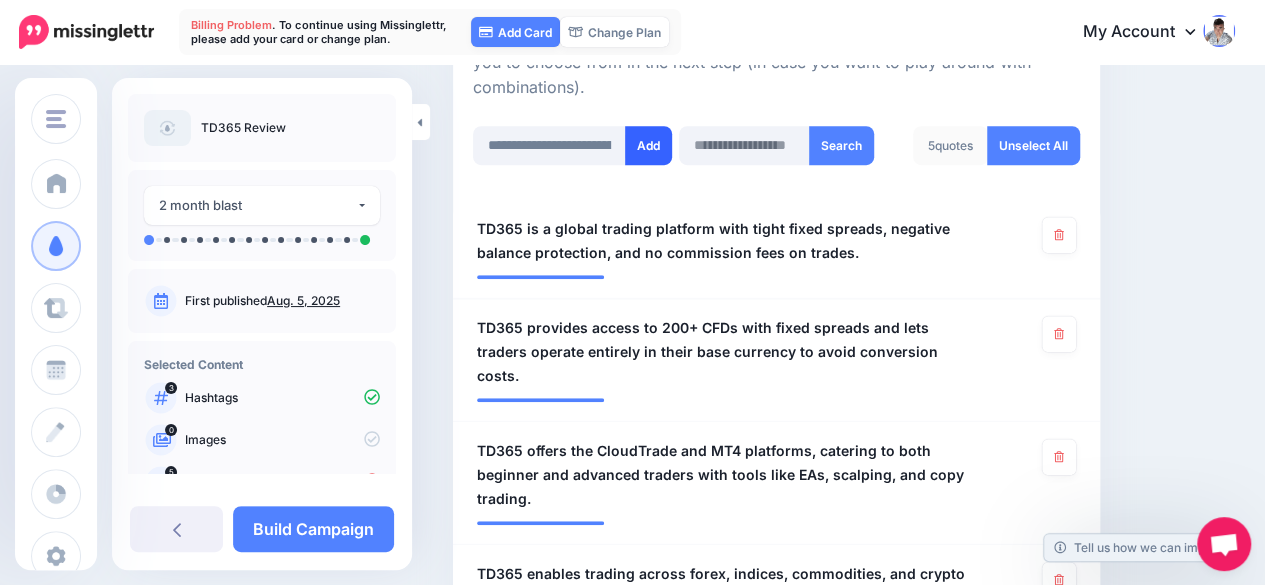 click on "Add" at bounding box center [648, 145] 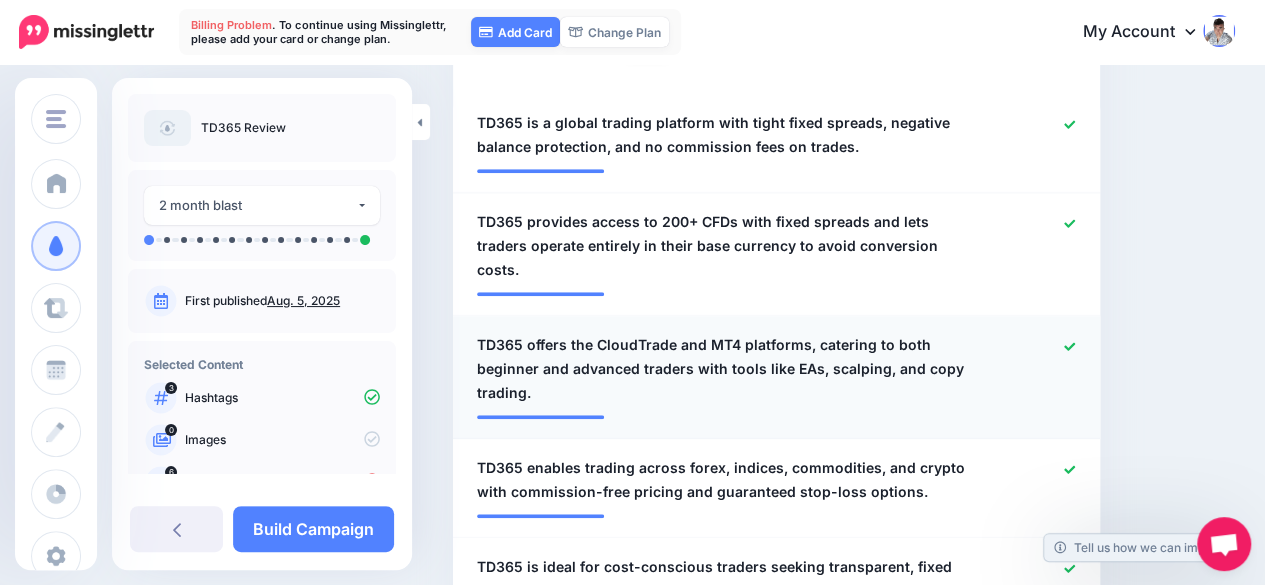 scroll, scrollTop: 550, scrollLeft: 0, axis: vertical 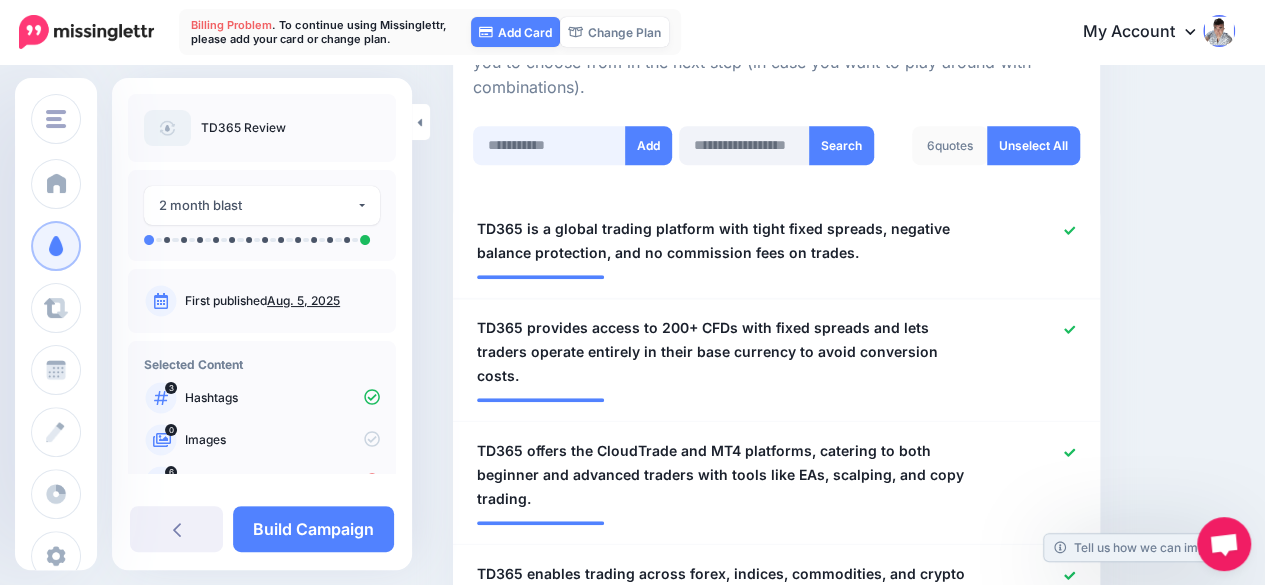 click at bounding box center [549, 145] 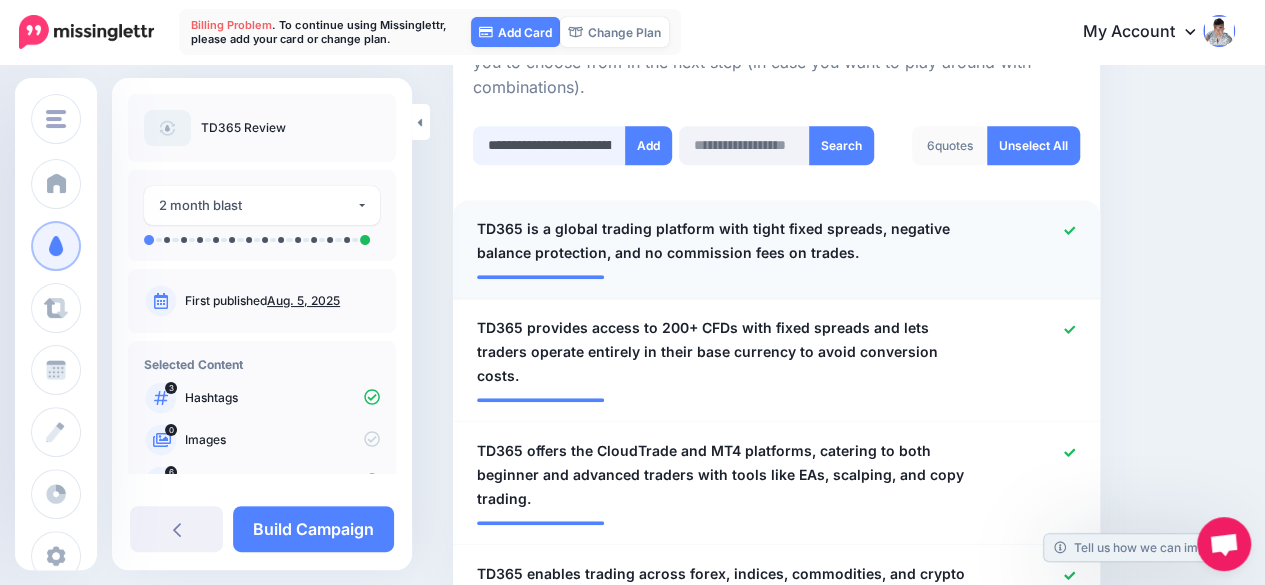 scroll, scrollTop: 0, scrollLeft: 836, axis: horizontal 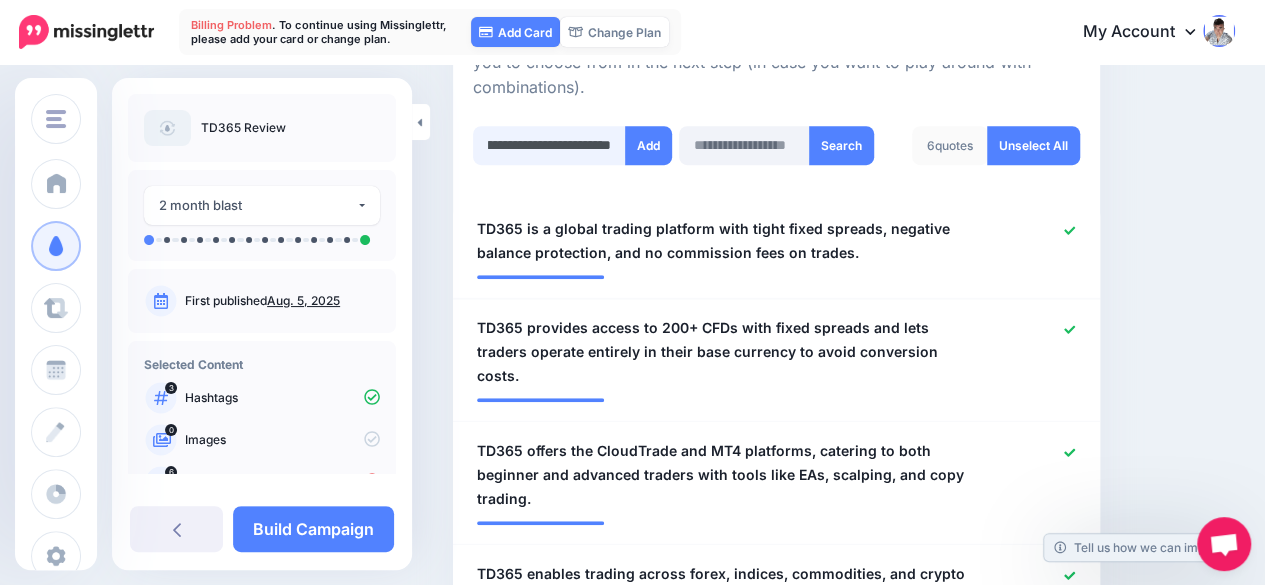 type on "**********" 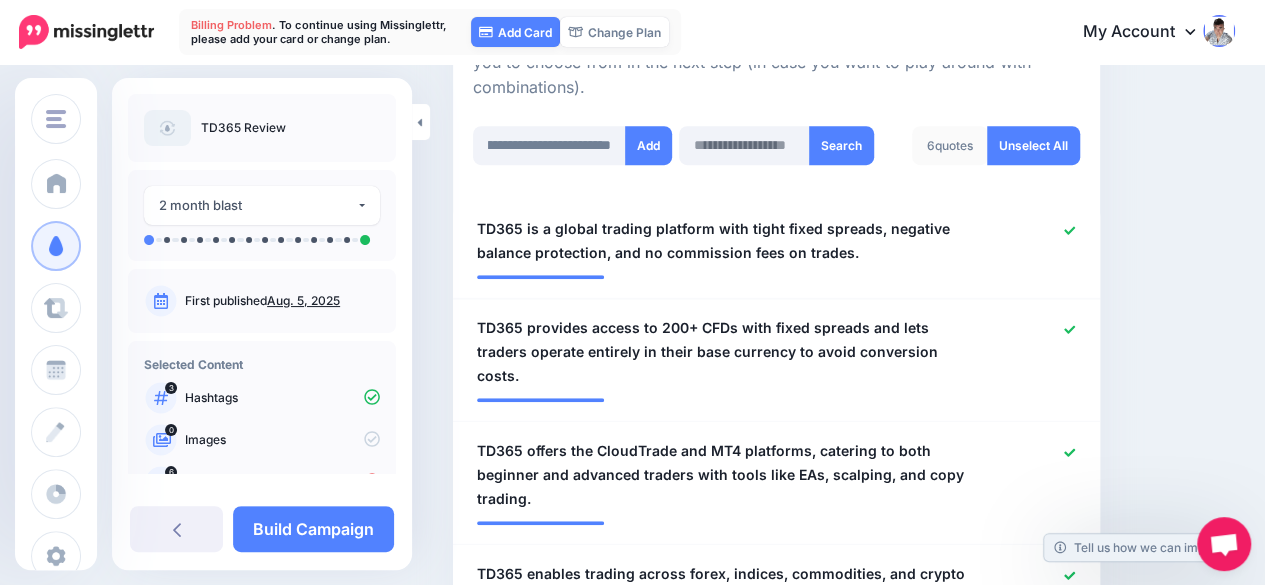 scroll, scrollTop: 0, scrollLeft: 0, axis: both 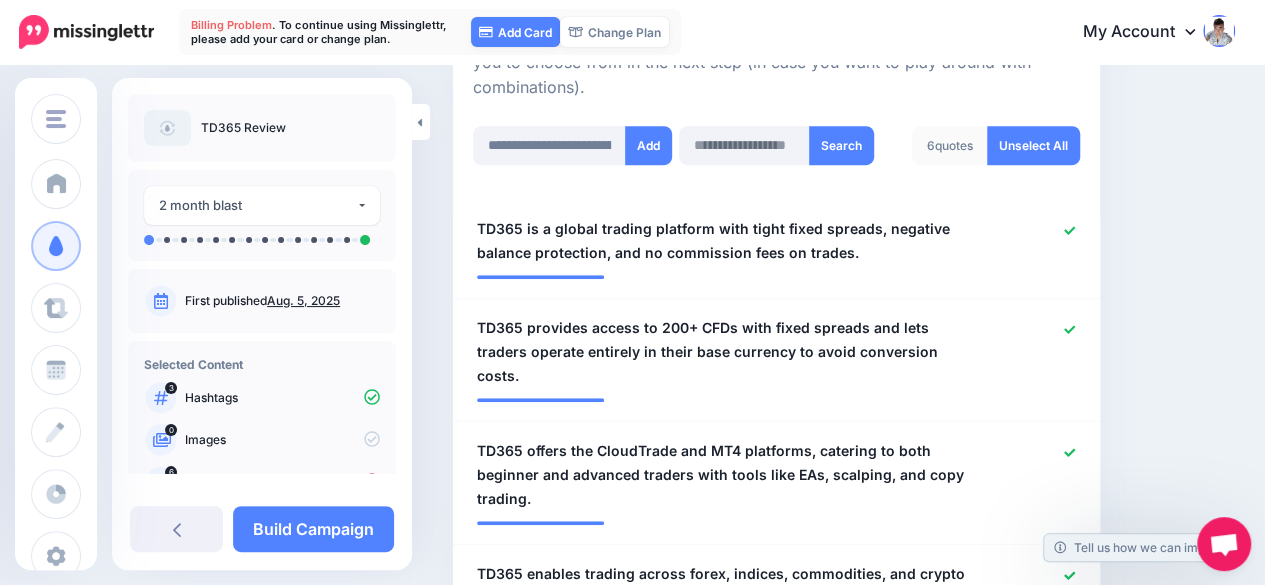 click at bounding box center [776, 113] 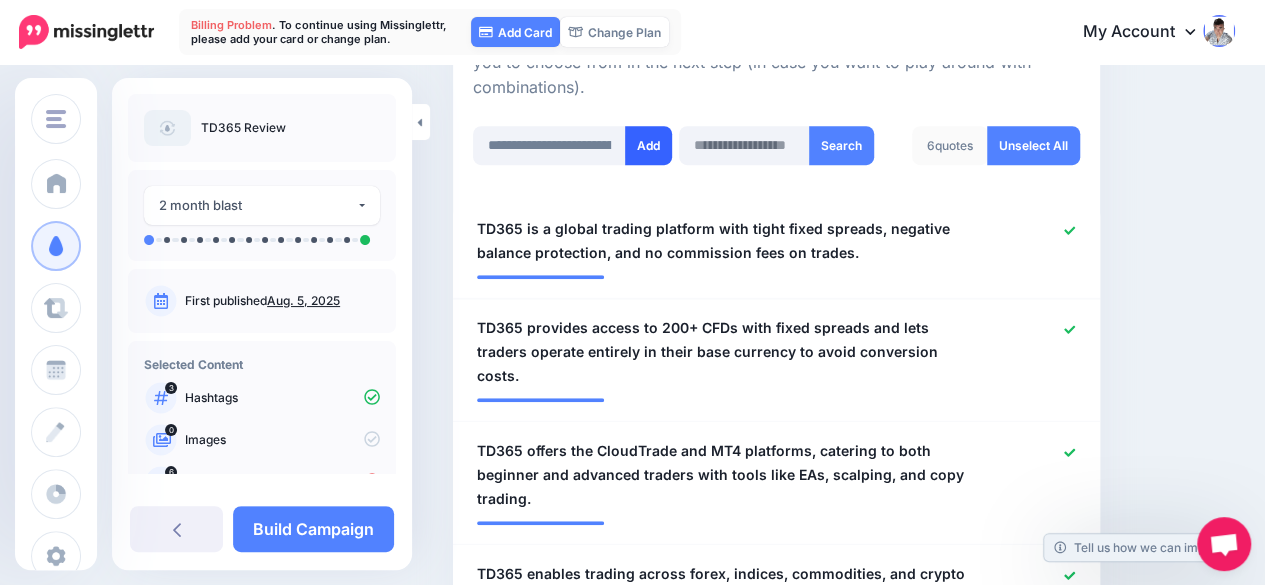 click on "Add" at bounding box center [648, 145] 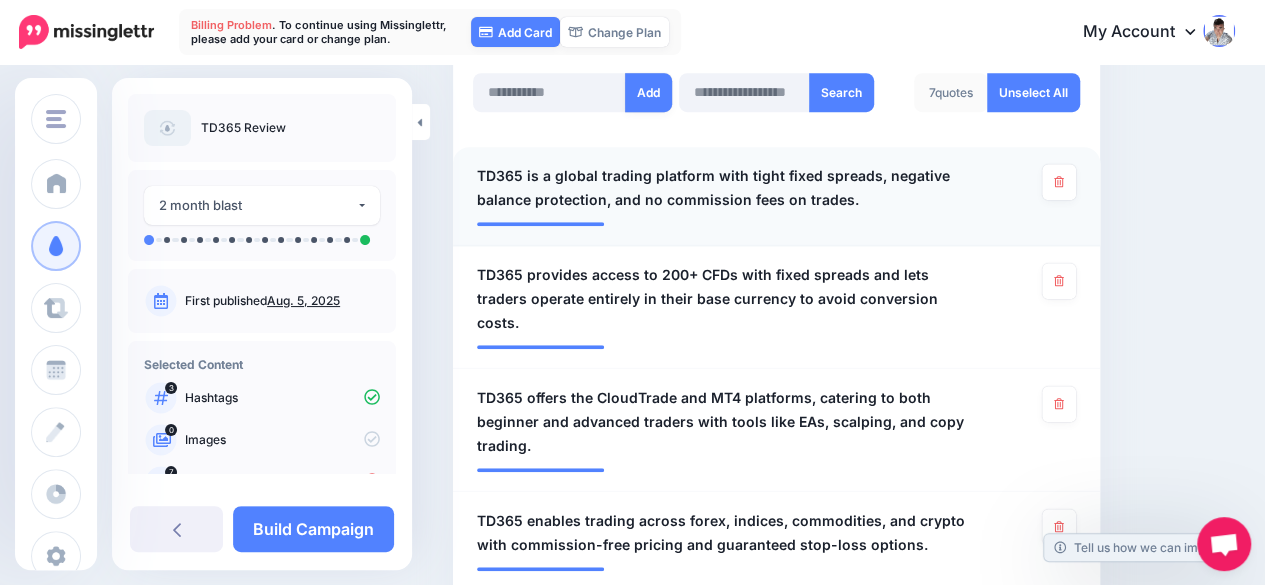 scroll, scrollTop: 550, scrollLeft: 0, axis: vertical 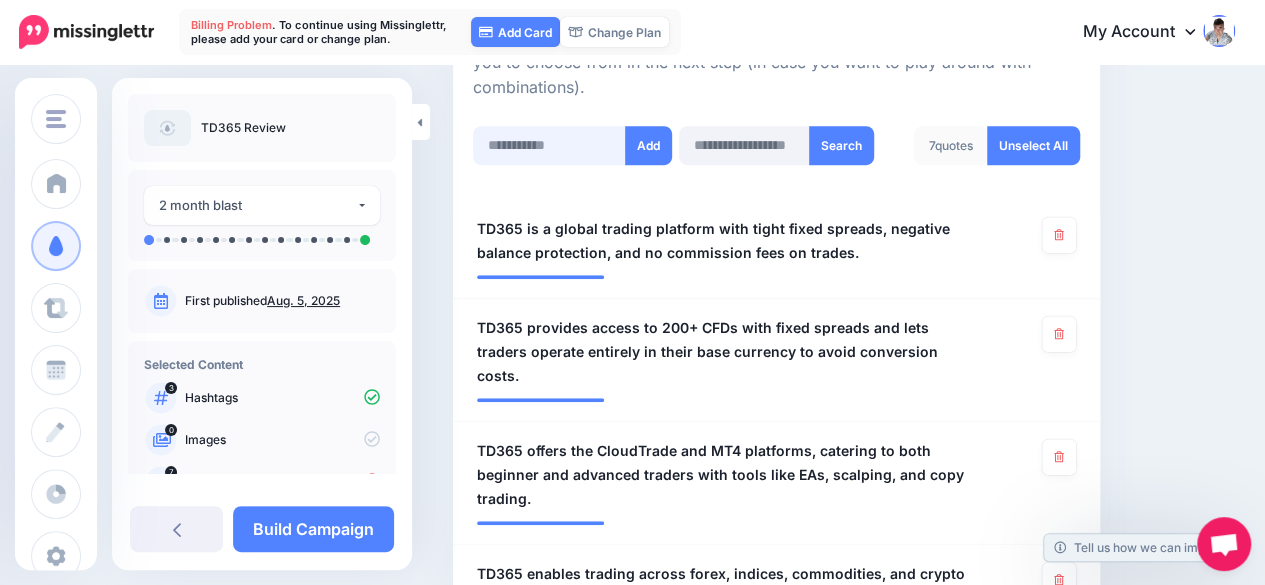 click at bounding box center (549, 145) 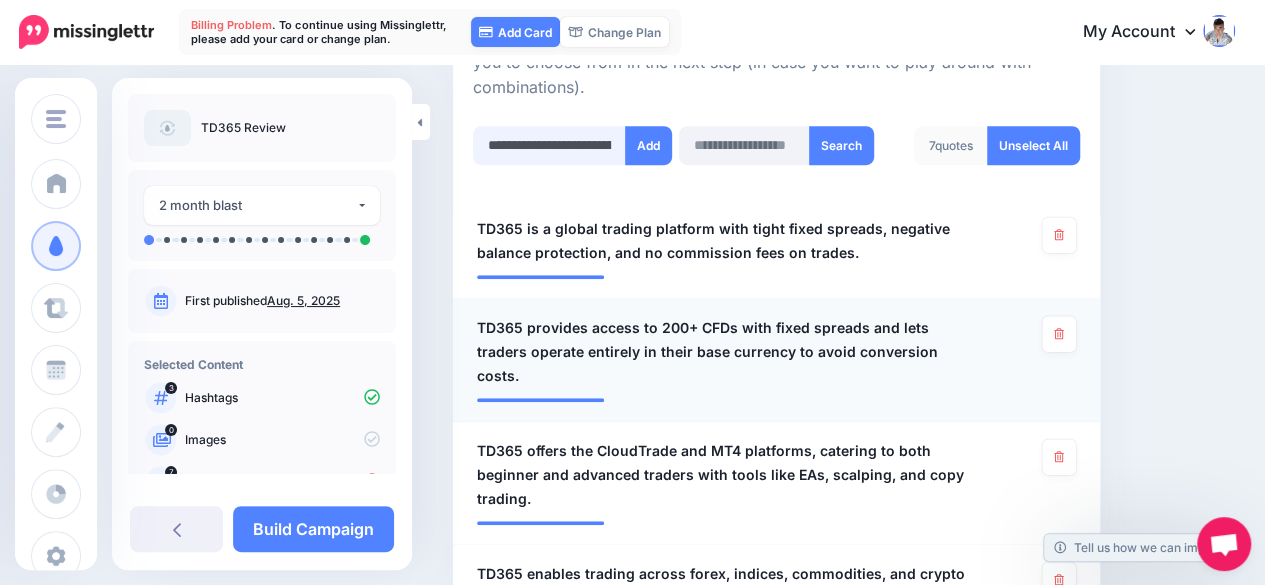 scroll, scrollTop: 0, scrollLeft: 682, axis: horizontal 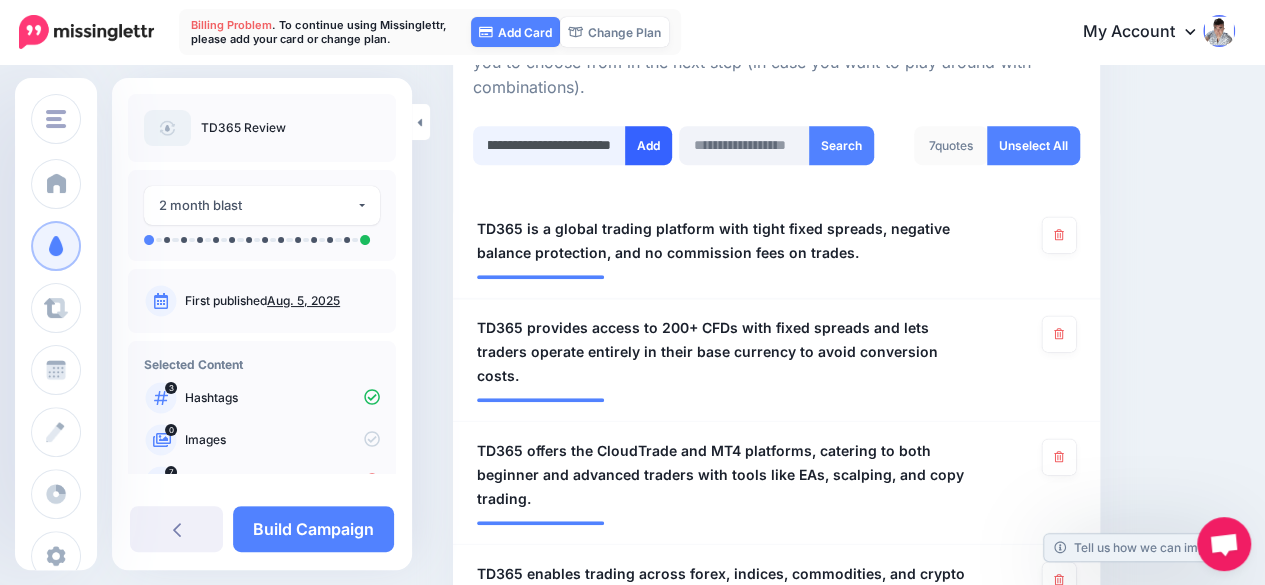 type on "**********" 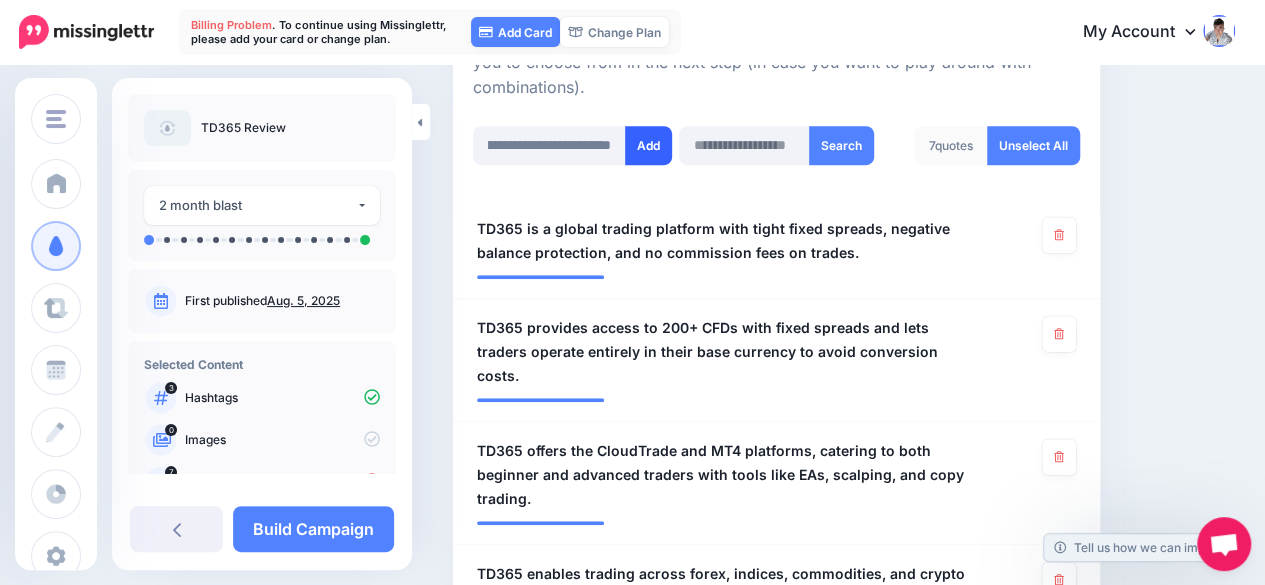 scroll, scrollTop: 0, scrollLeft: 0, axis: both 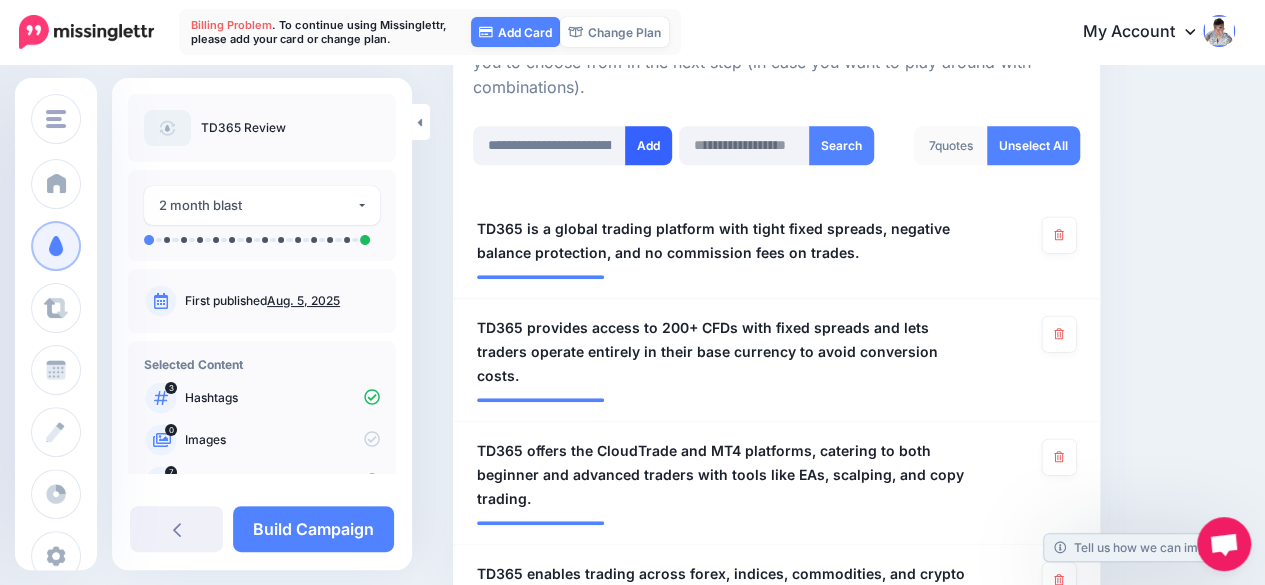 click on "Add" at bounding box center [648, 145] 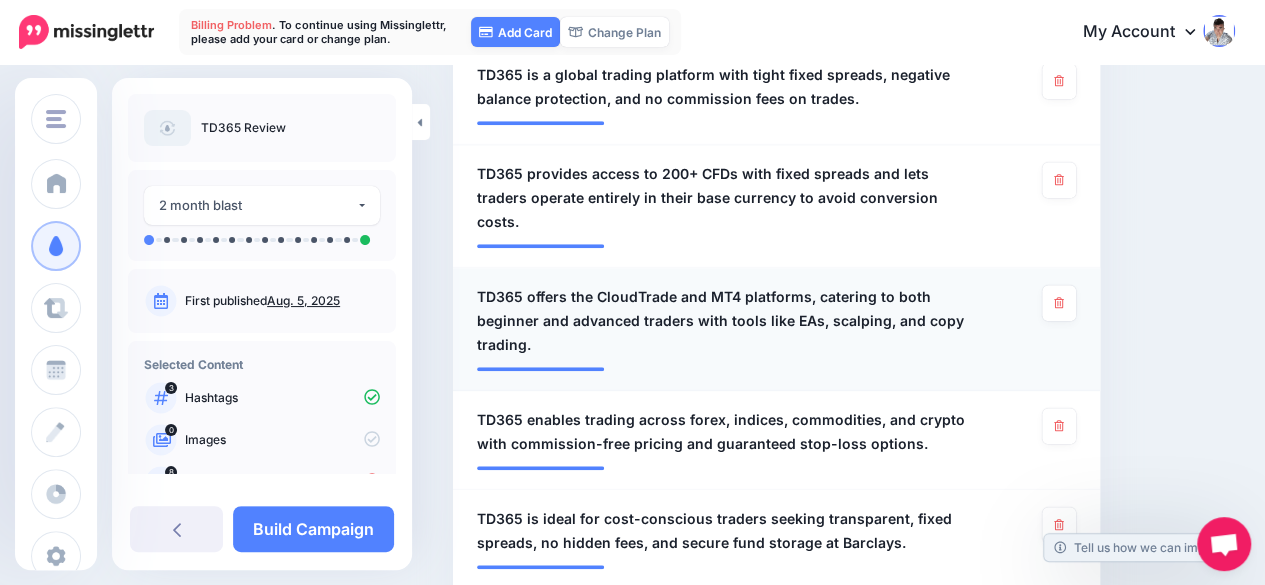scroll, scrollTop: 550, scrollLeft: 0, axis: vertical 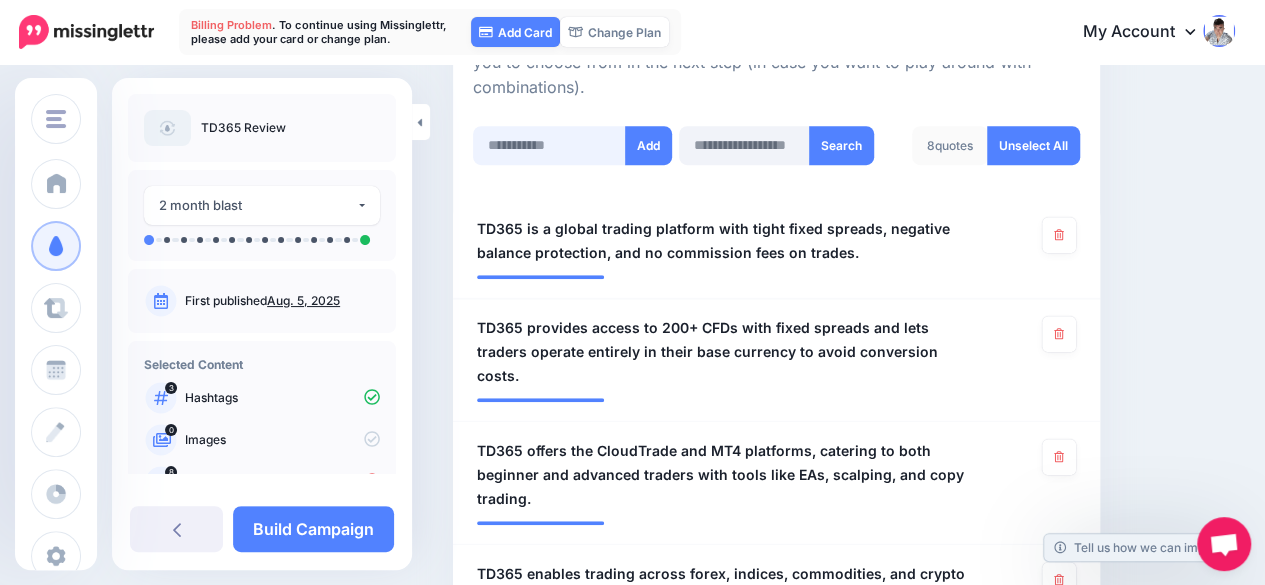 click at bounding box center (549, 145) 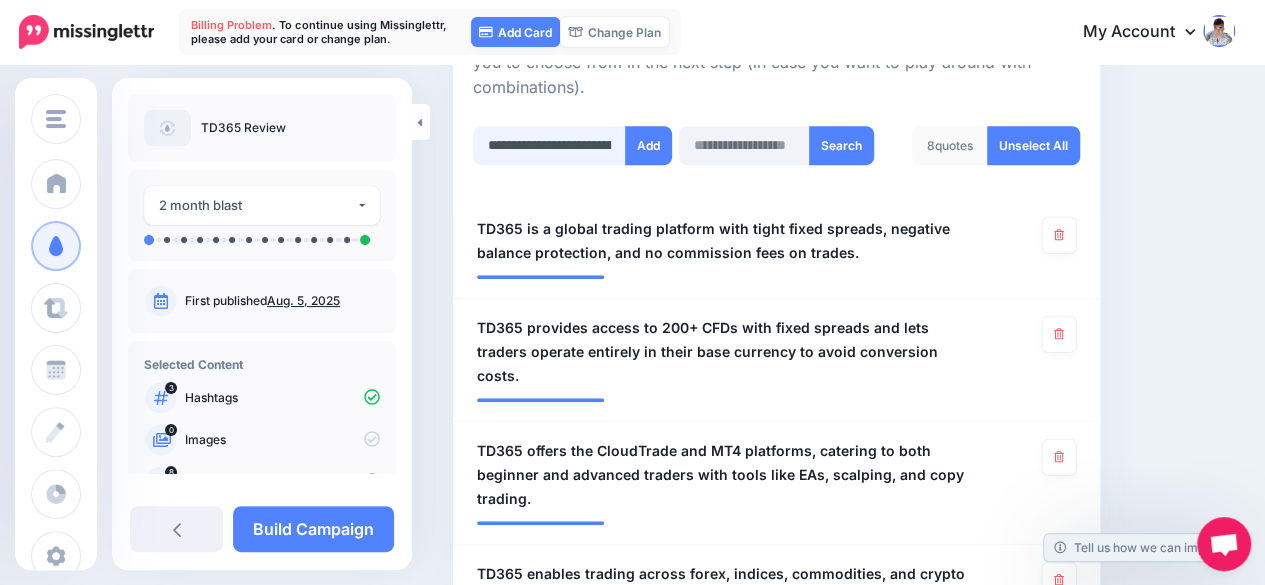 scroll, scrollTop: 0, scrollLeft: 848, axis: horizontal 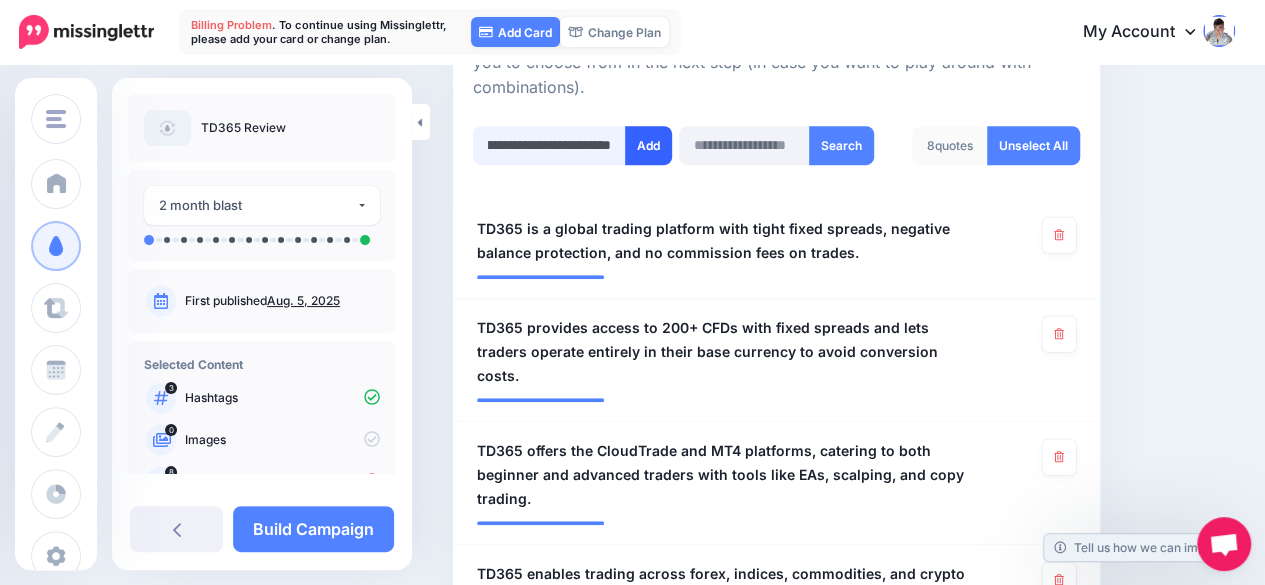 type on "**********" 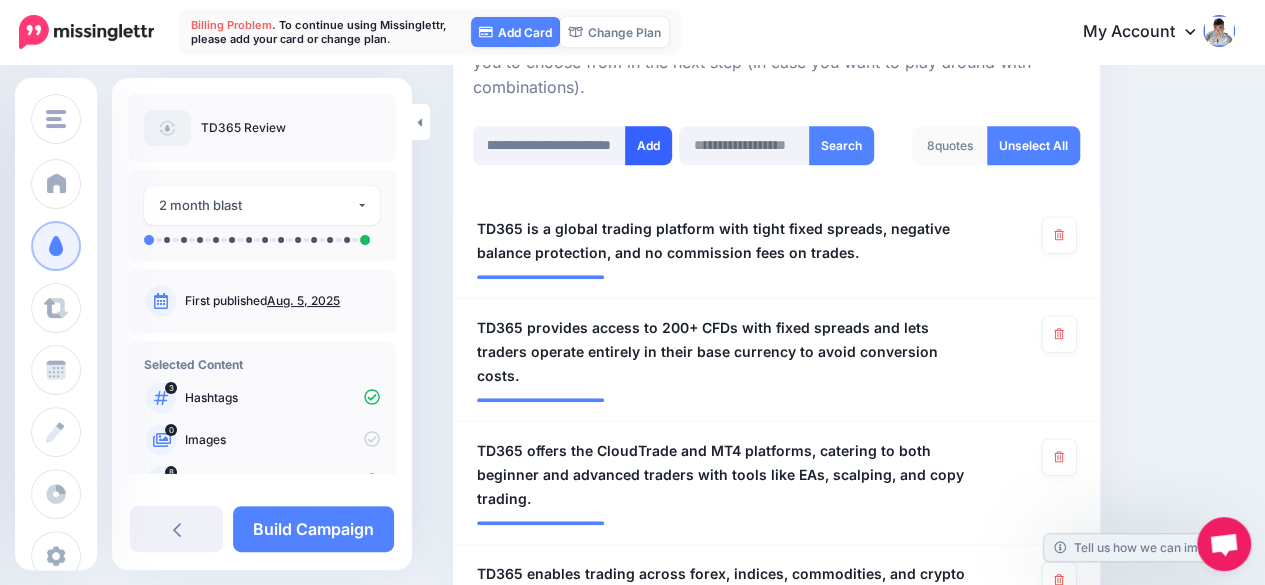 scroll, scrollTop: 0, scrollLeft: 0, axis: both 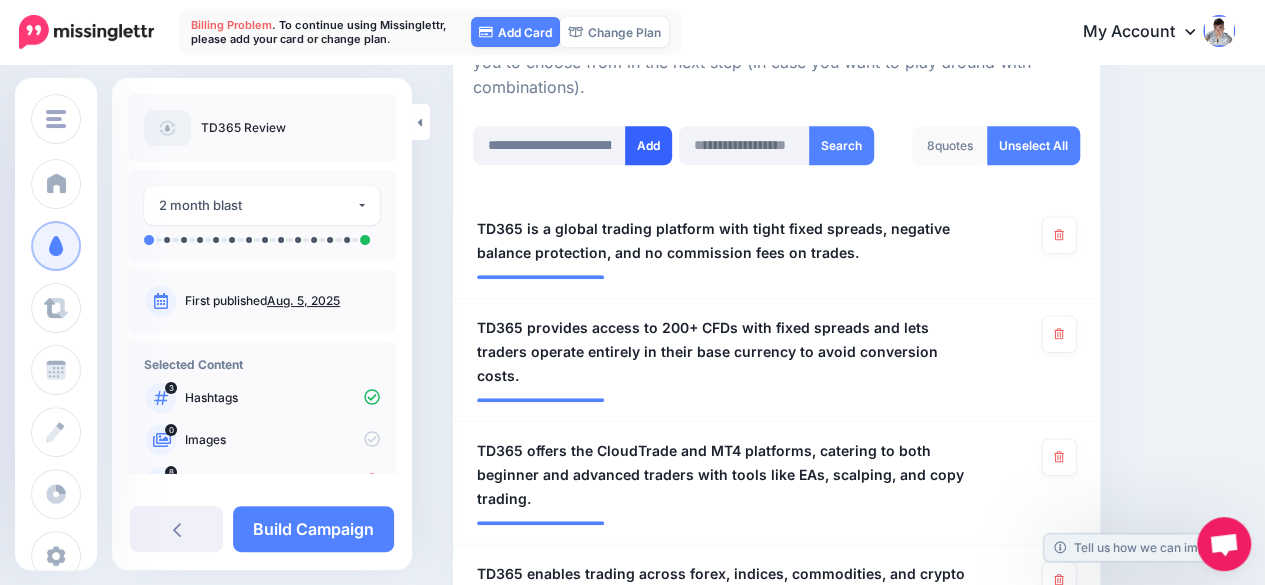 click on "Add" at bounding box center (648, 145) 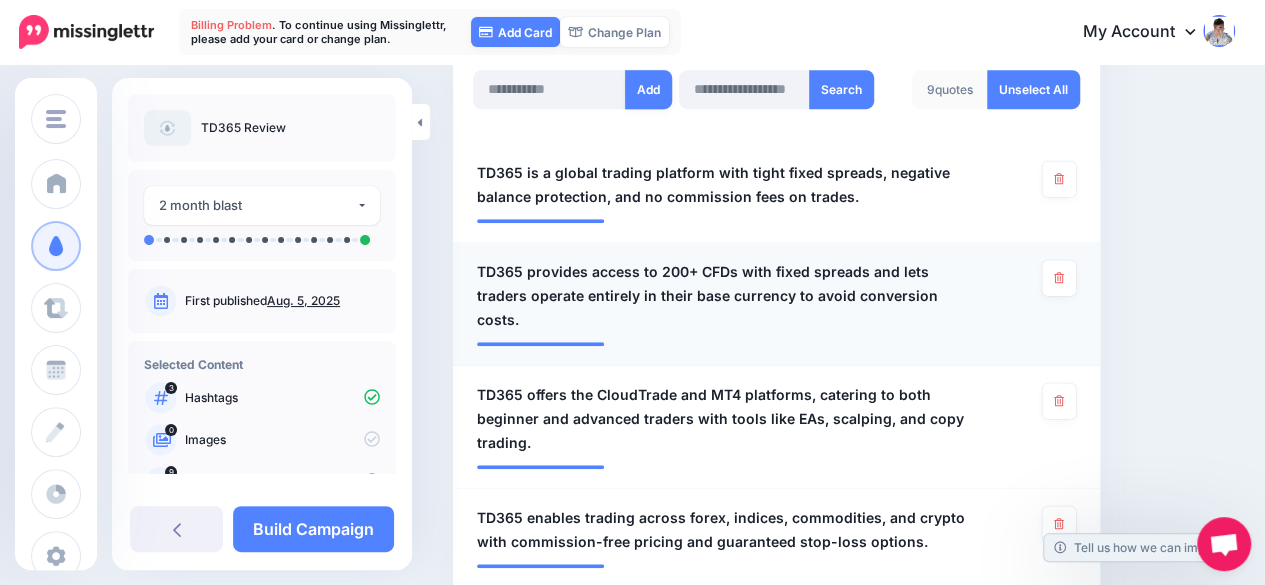 scroll, scrollTop: 550, scrollLeft: 0, axis: vertical 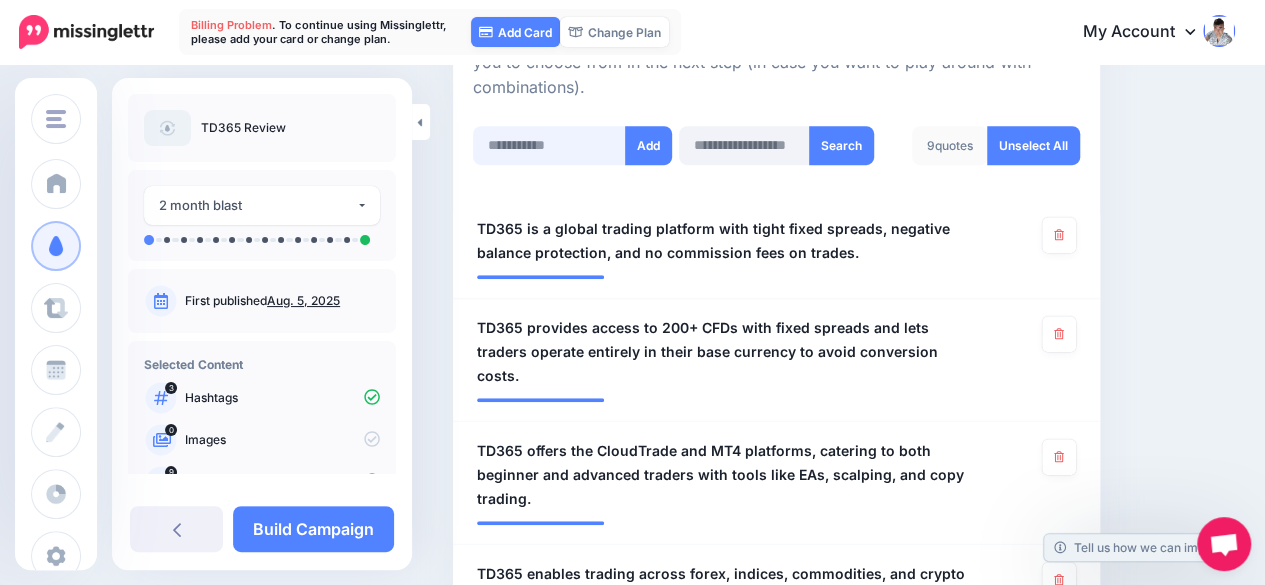 click at bounding box center (549, 145) 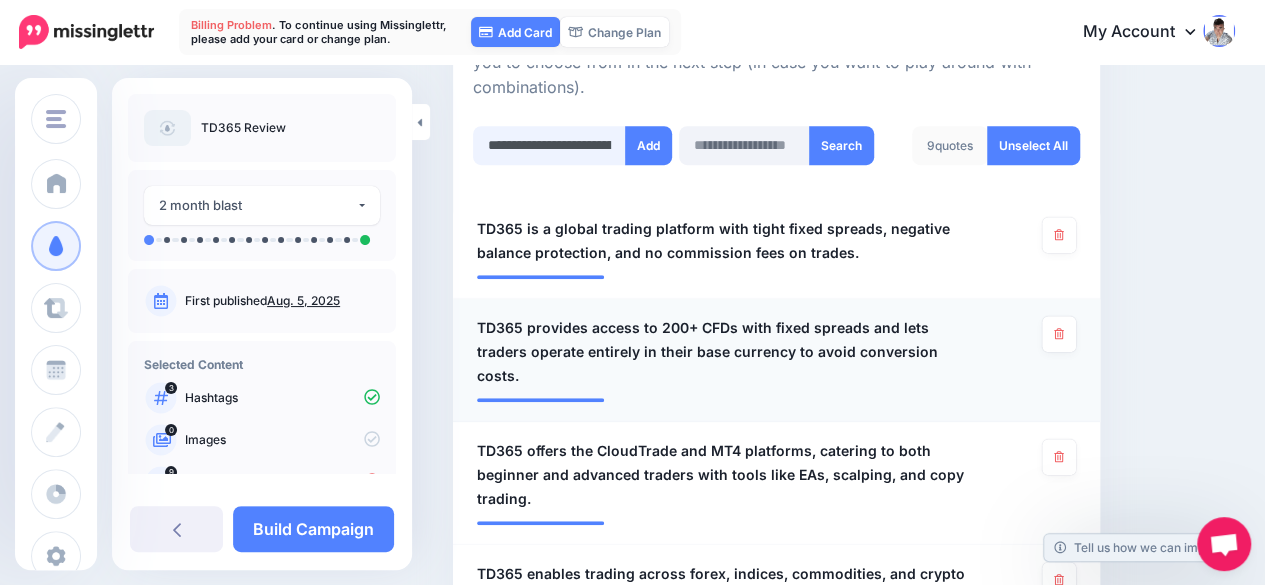 scroll, scrollTop: 0, scrollLeft: 724, axis: horizontal 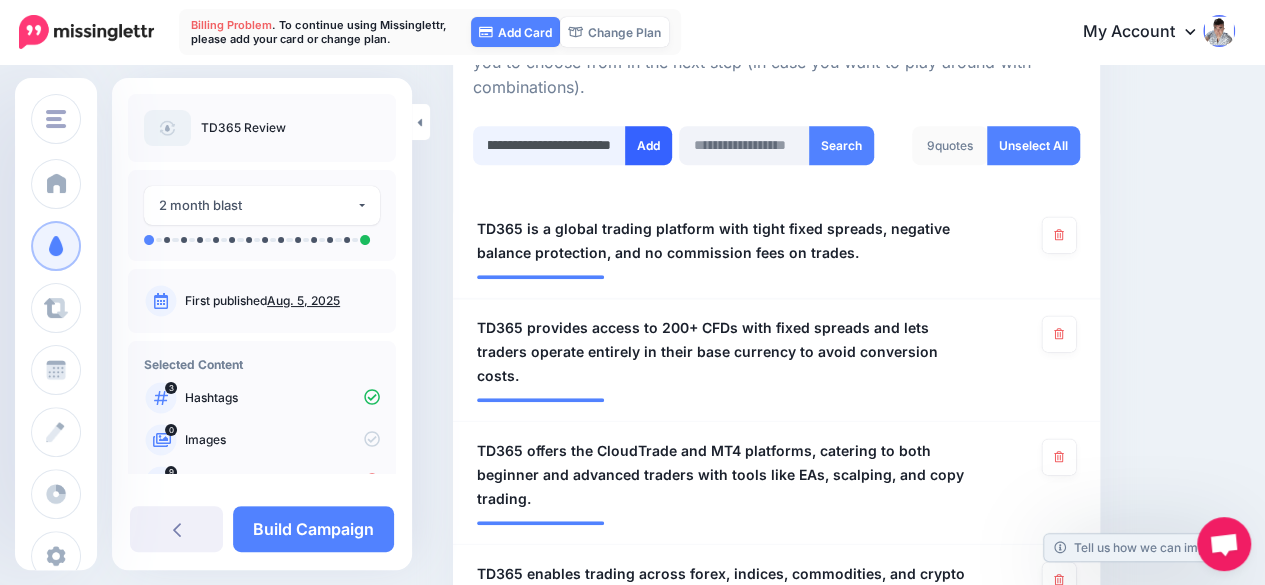 type on "**********" 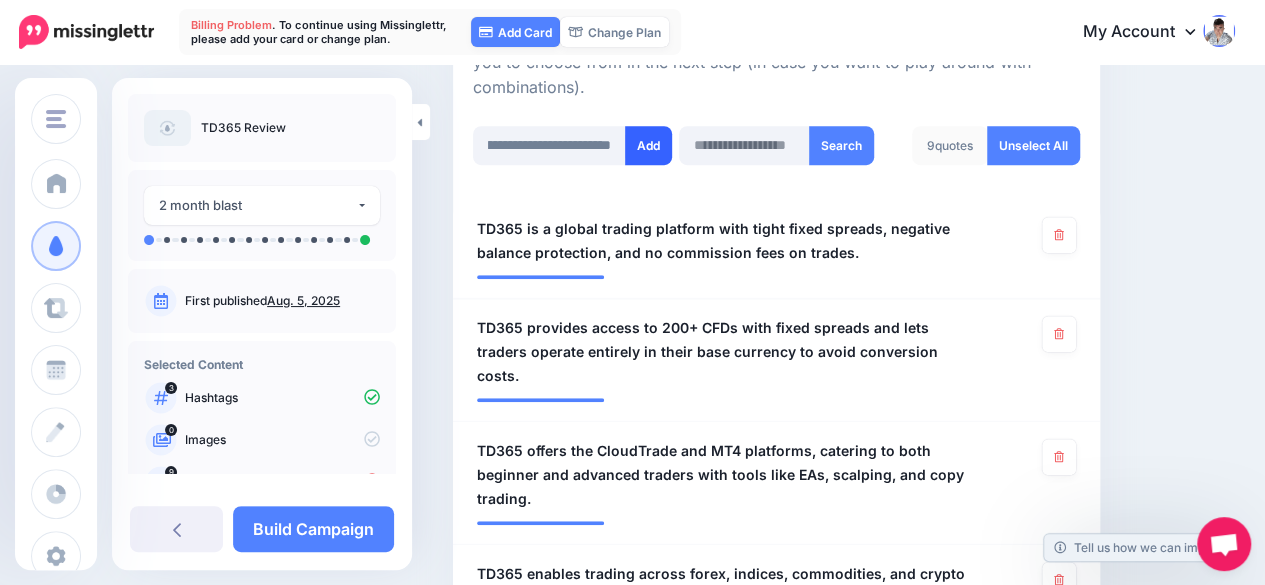 scroll, scrollTop: 0, scrollLeft: 0, axis: both 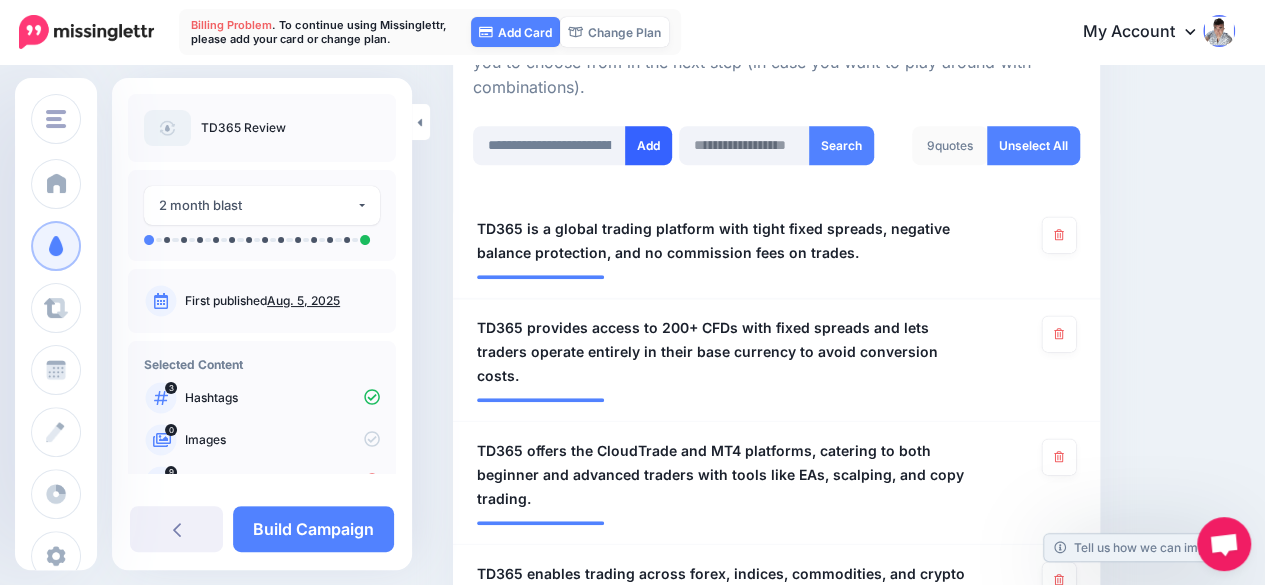 click on "Add" at bounding box center [648, 145] 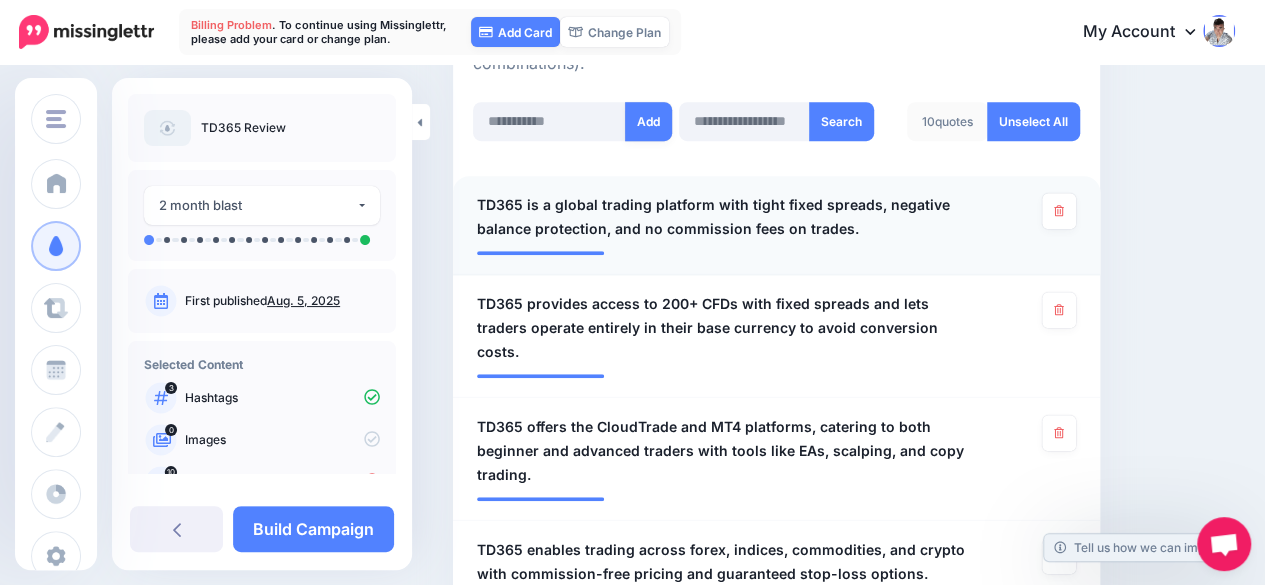 scroll, scrollTop: 550, scrollLeft: 0, axis: vertical 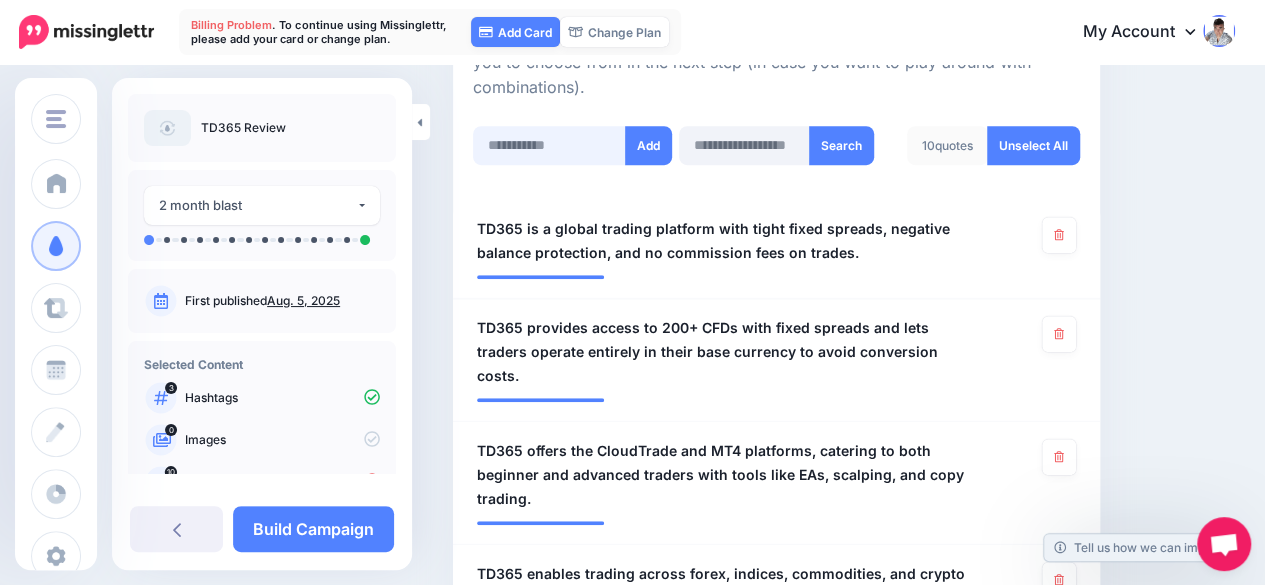 click at bounding box center (549, 145) 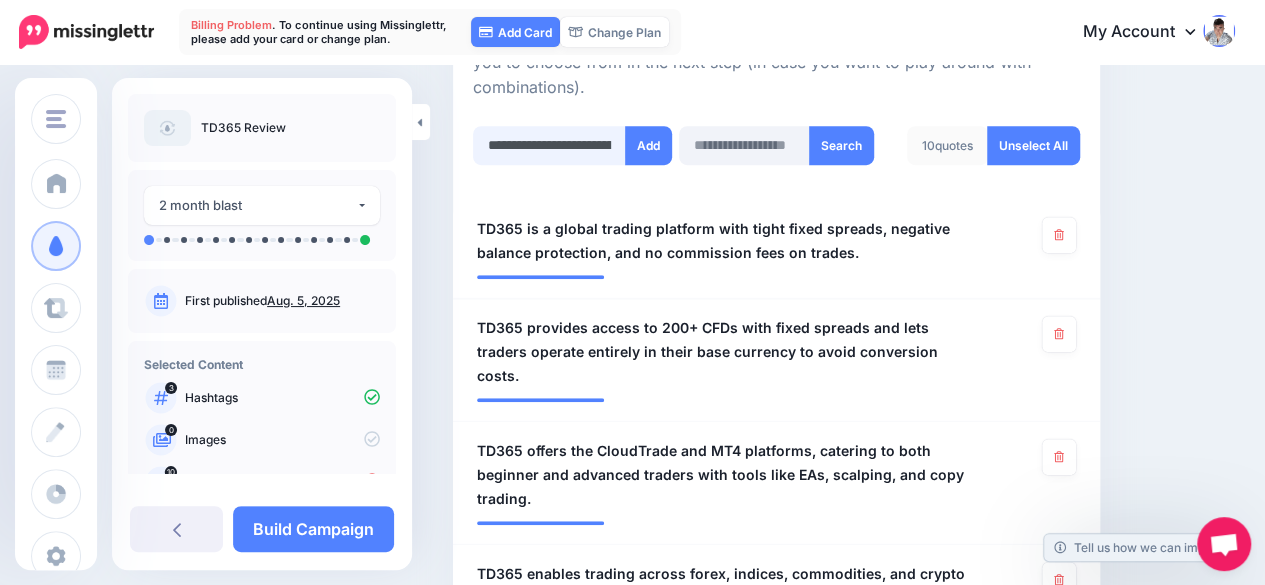 scroll, scrollTop: 0, scrollLeft: 798, axis: horizontal 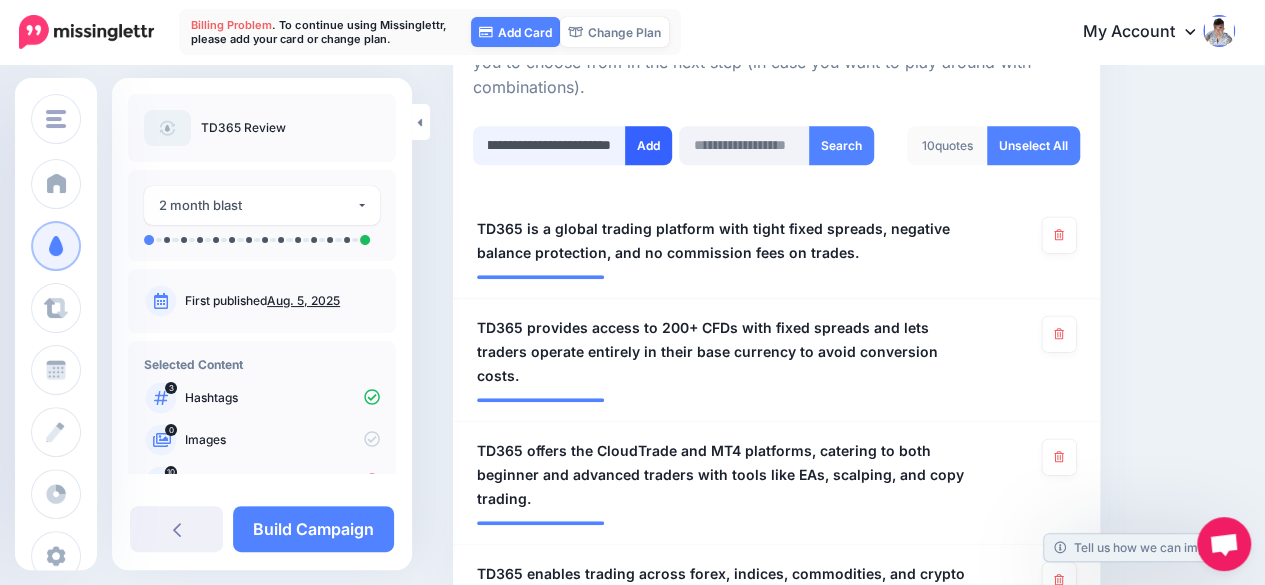 type on "**********" 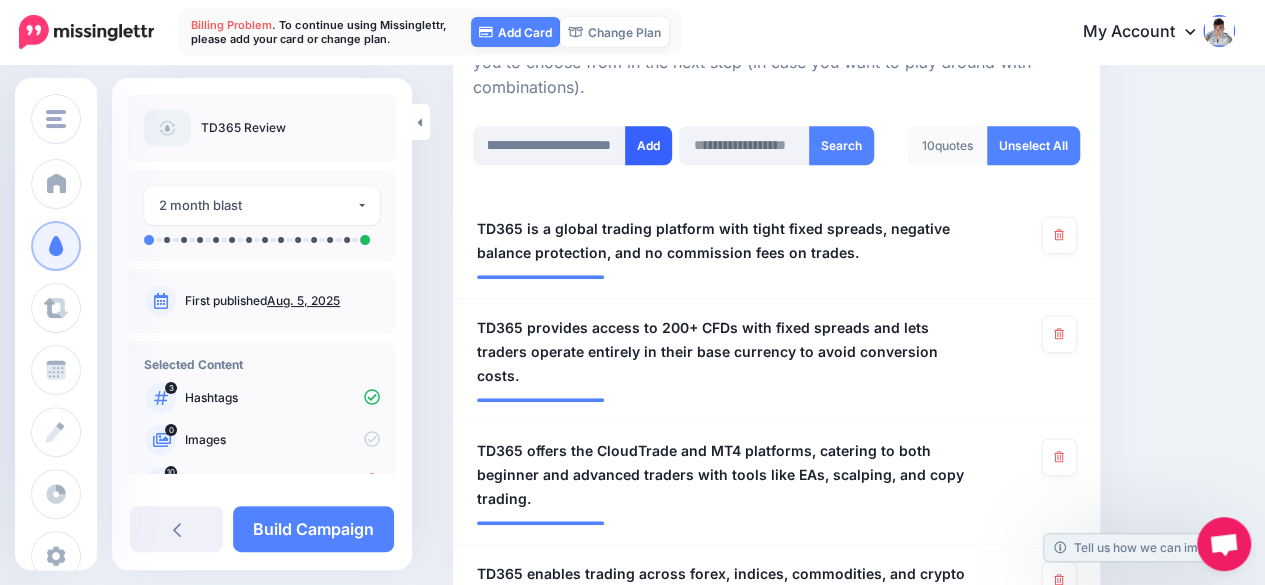 scroll, scrollTop: 0, scrollLeft: 0, axis: both 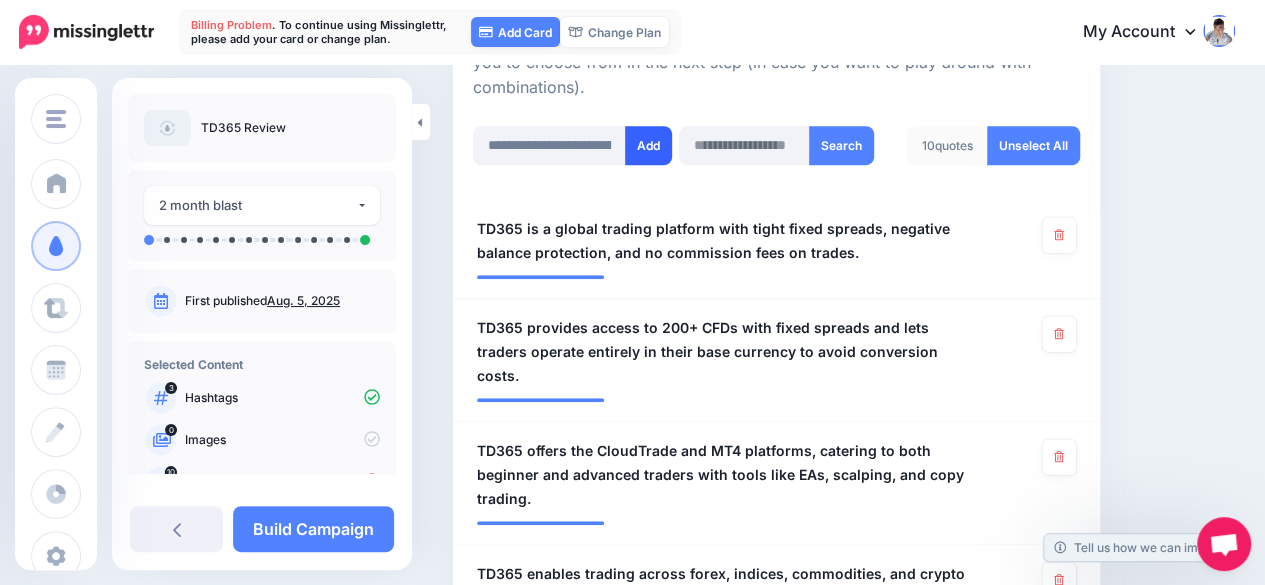 click on "Add" at bounding box center (648, 145) 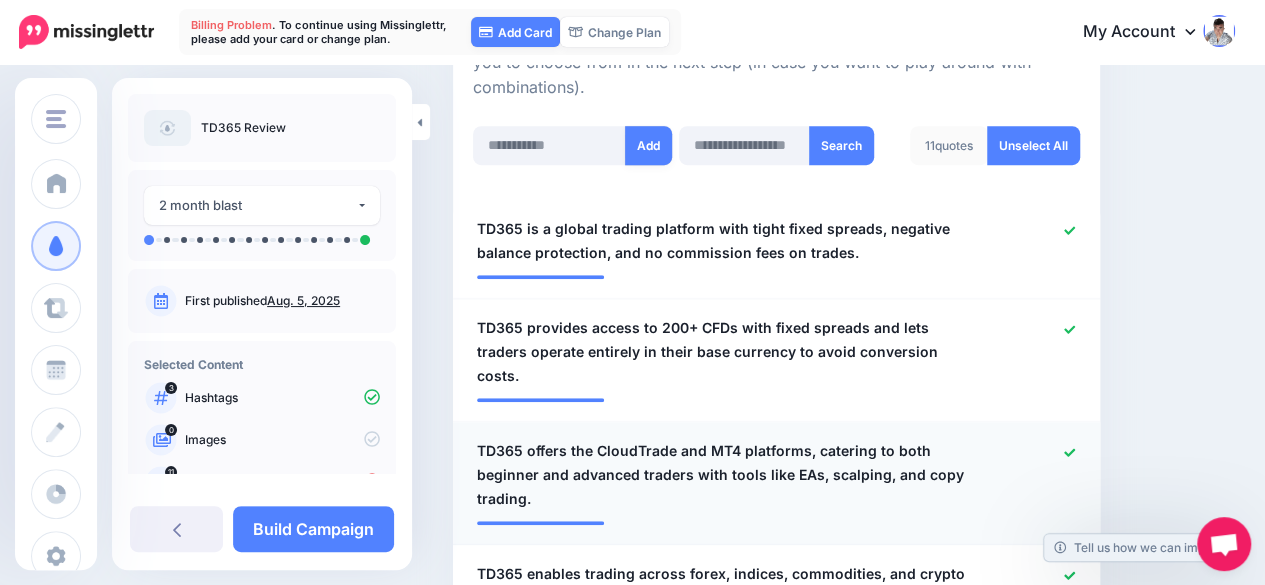 scroll, scrollTop: 550, scrollLeft: 0, axis: vertical 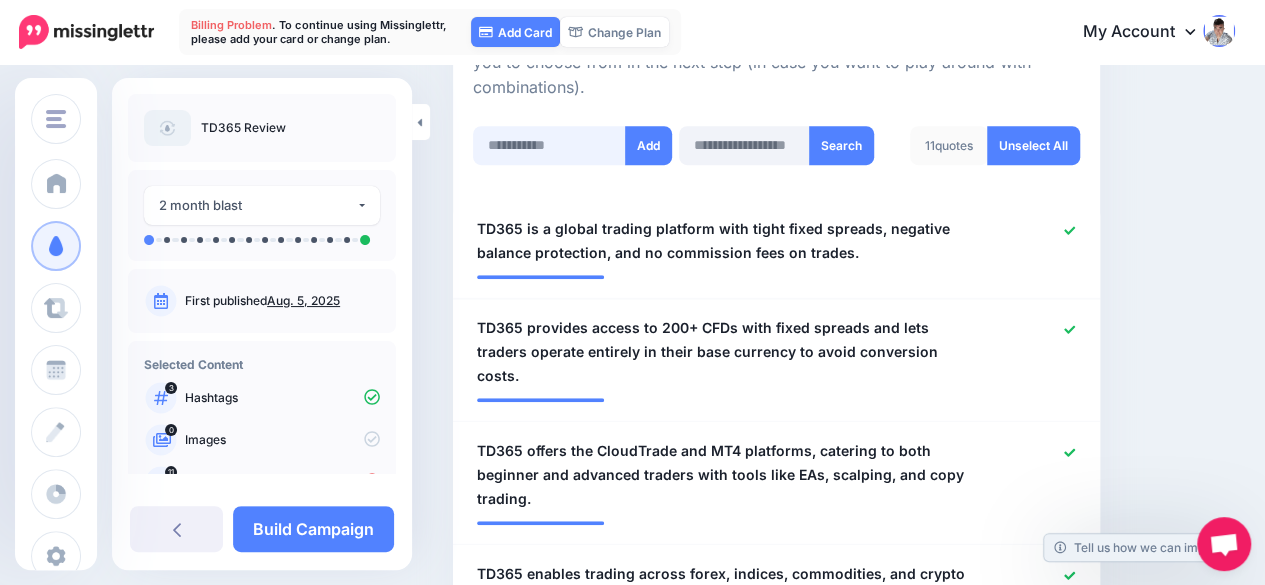 click at bounding box center [549, 145] 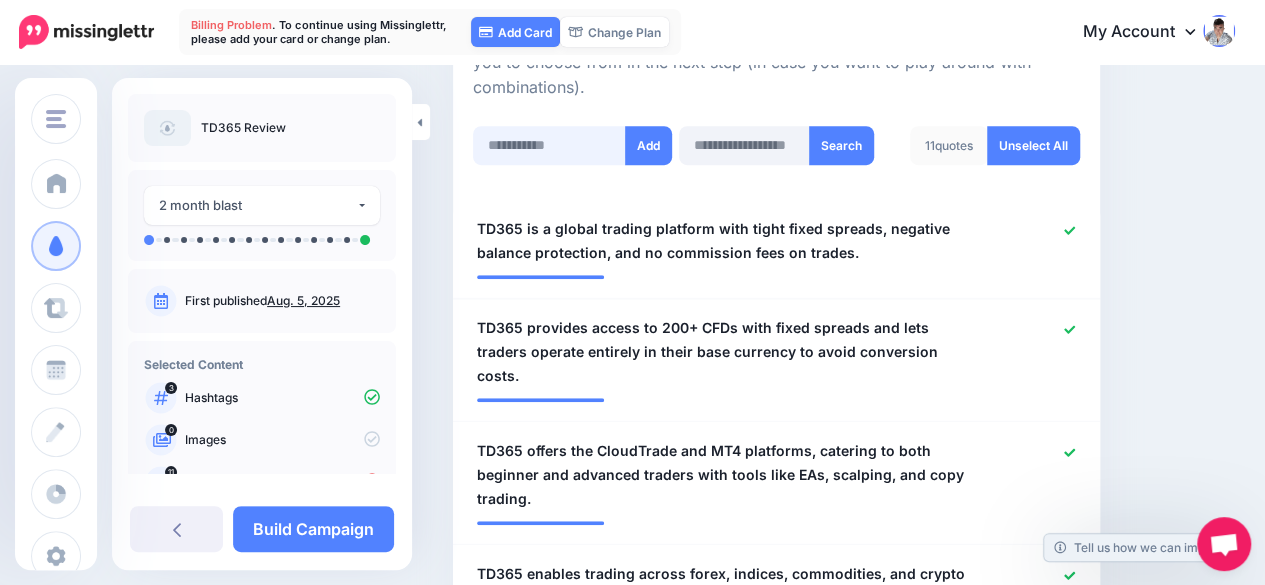 paste on "**********" 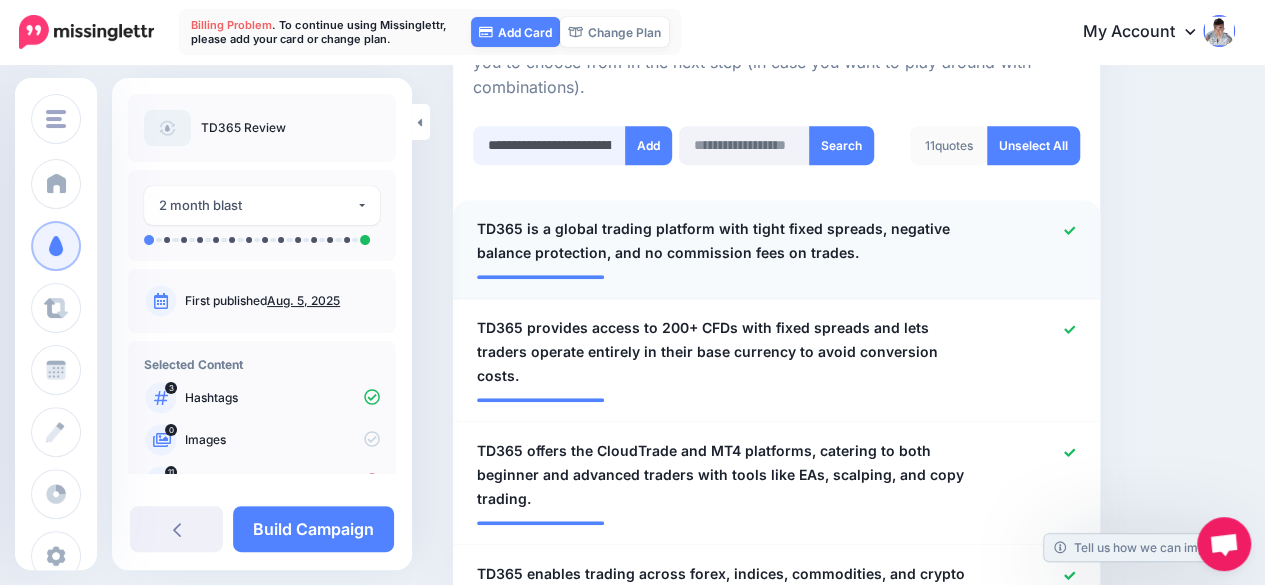 scroll, scrollTop: 0, scrollLeft: 703, axis: horizontal 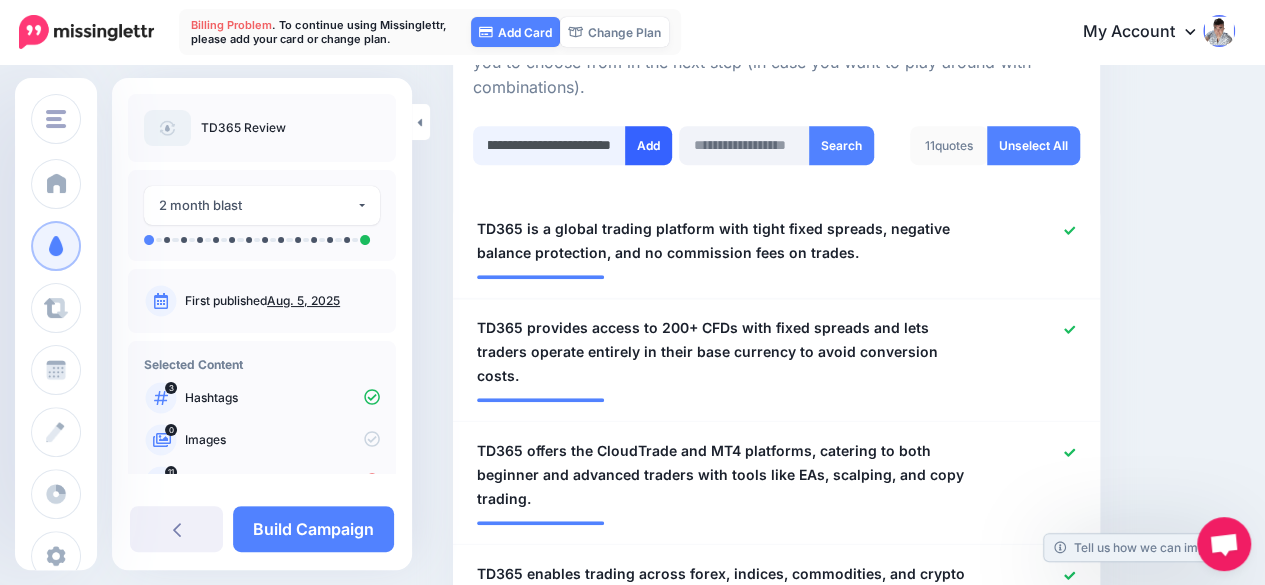 type on "**********" 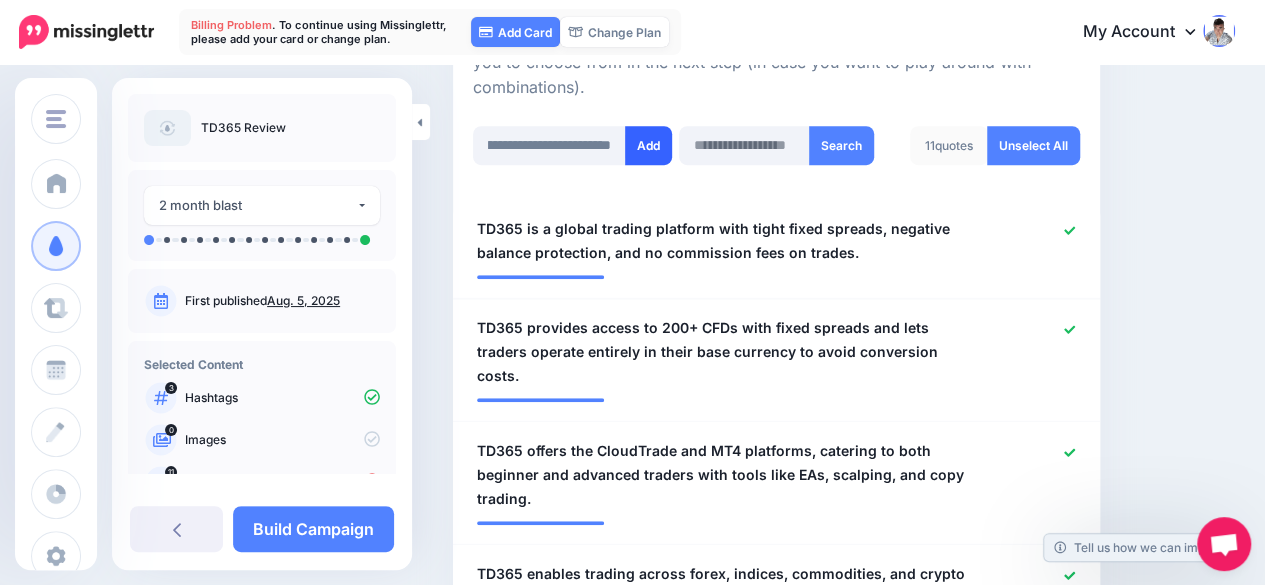 scroll, scrollTop: 0, scrollLeft: 0, axis: both 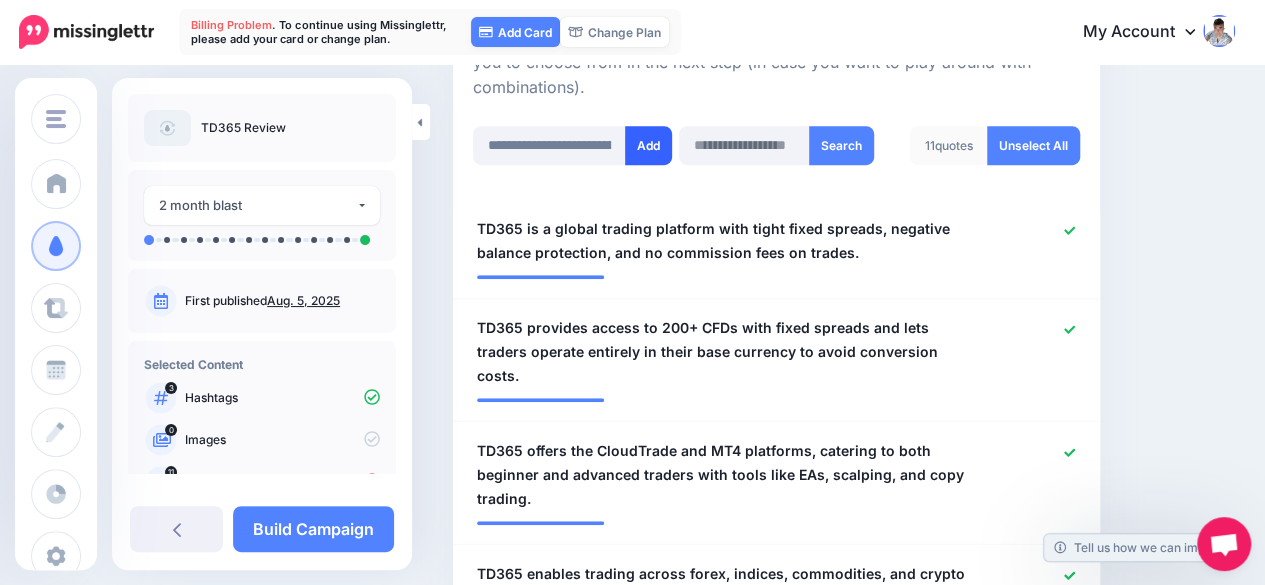 click on "Add" at bounding box center [648, 145] 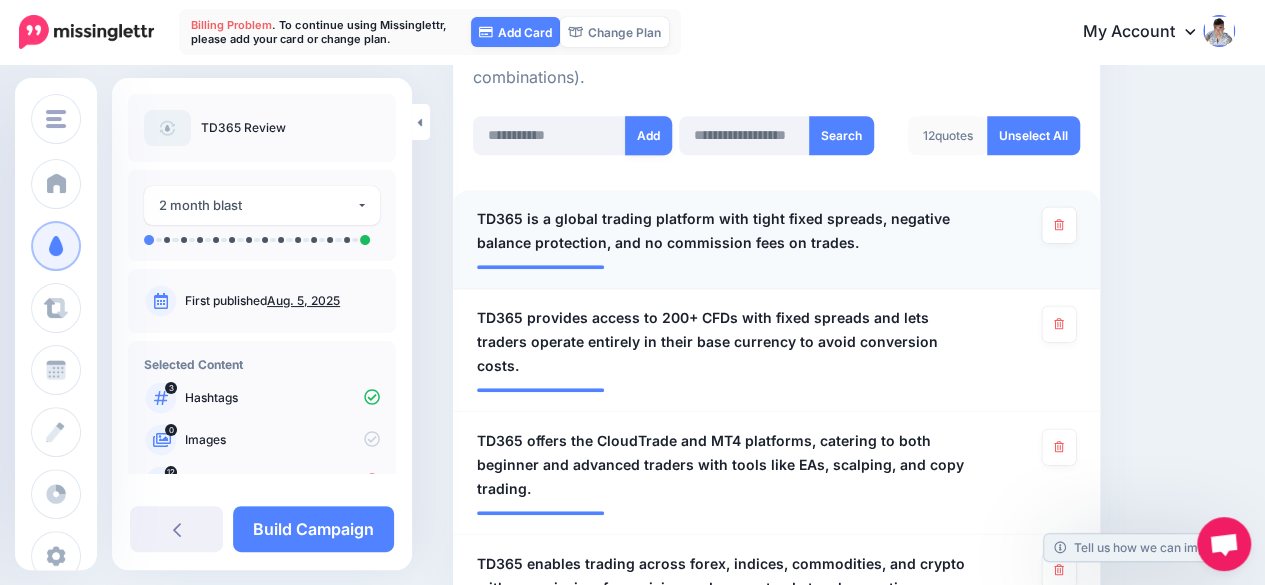 scroll, scrollTop: 550, scrollLeft: 0, axis: vertical 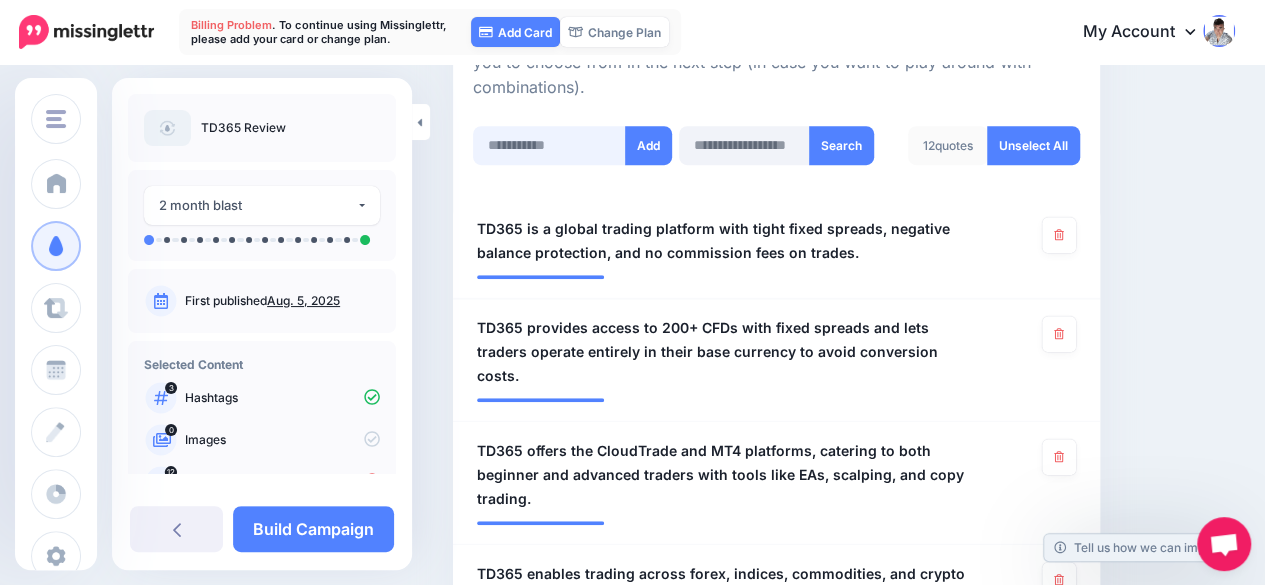 click at bounding box center (549, 145) 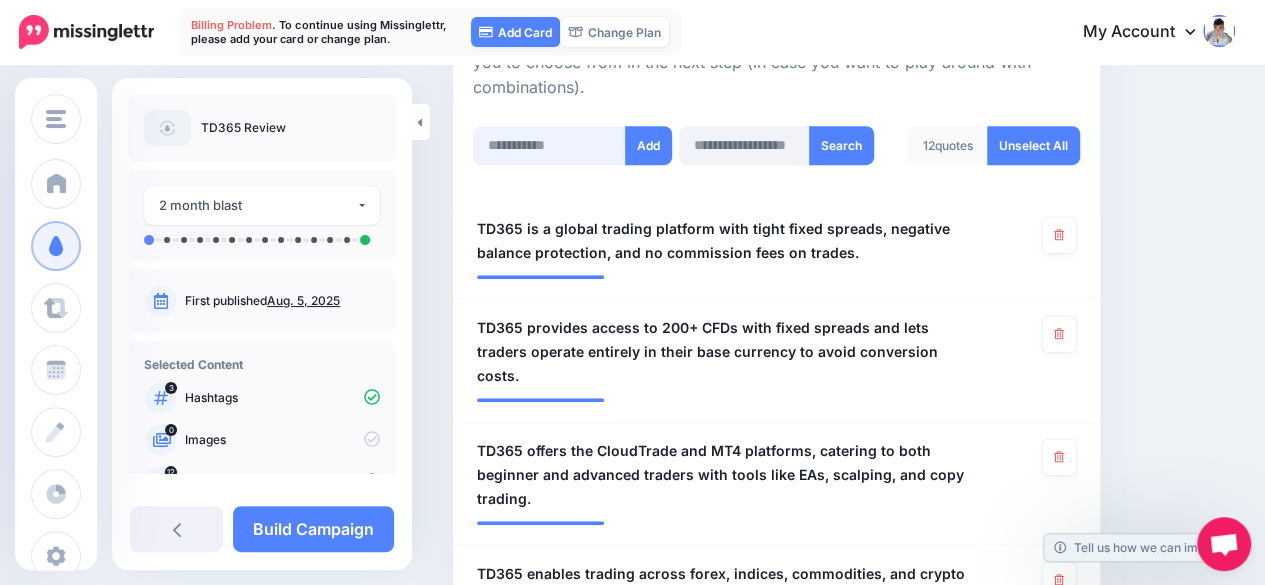 paste on "**********" 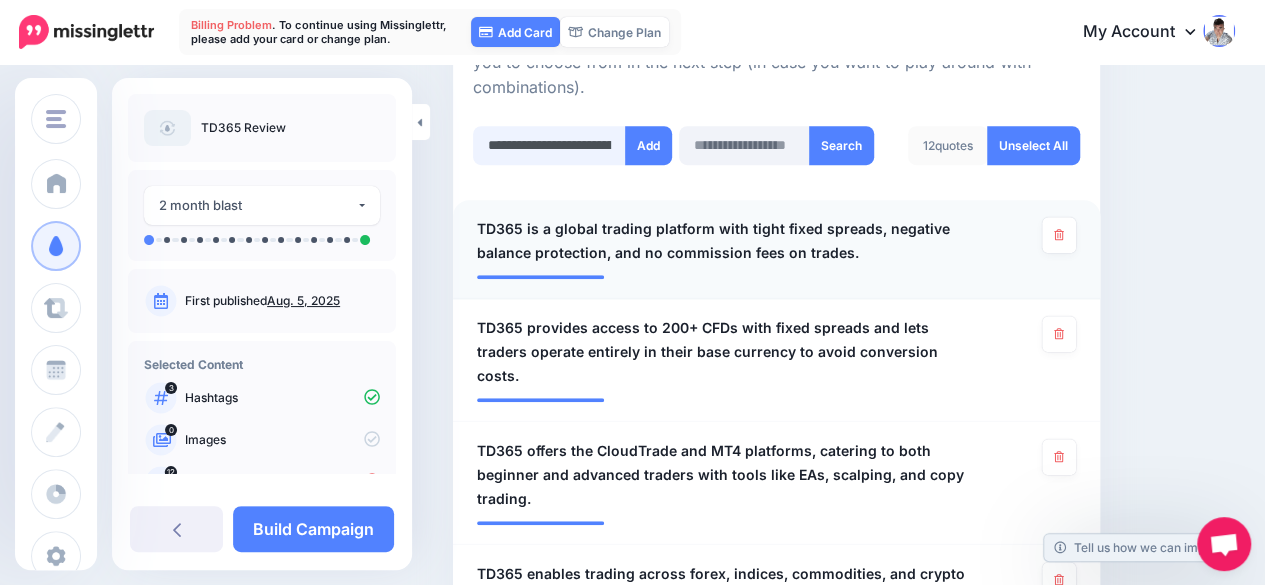 scroll, scrollTop: 0, scrollLeft: 804, axis: horizontal 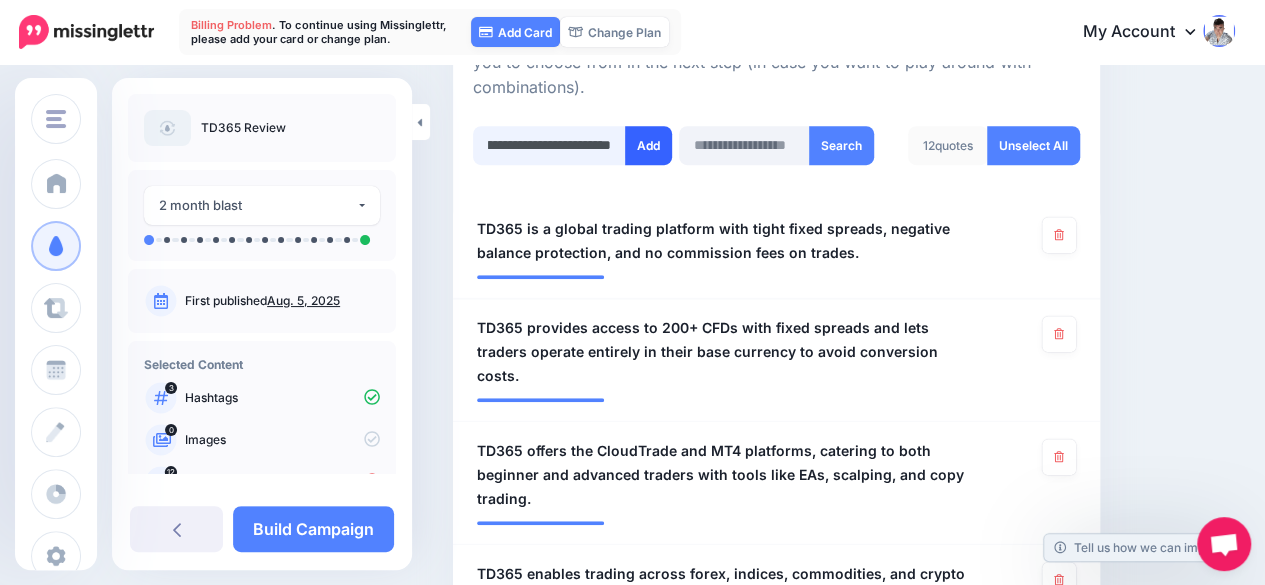 type on "**********" 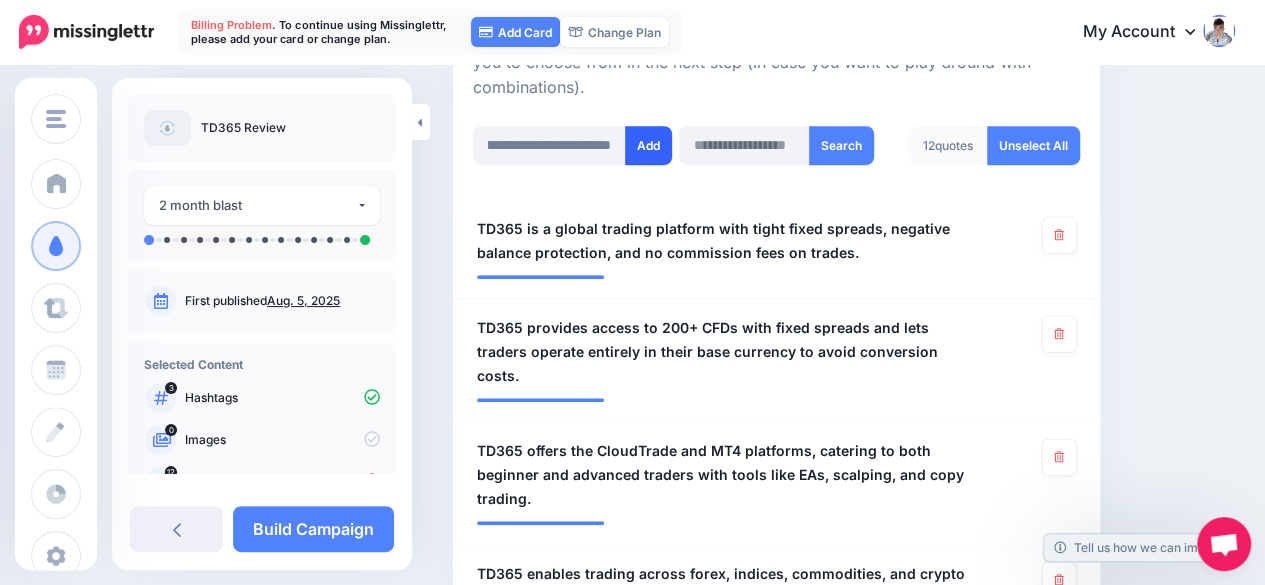 scroll, scrollTop: 0, scrollLeft: 0, axis: both 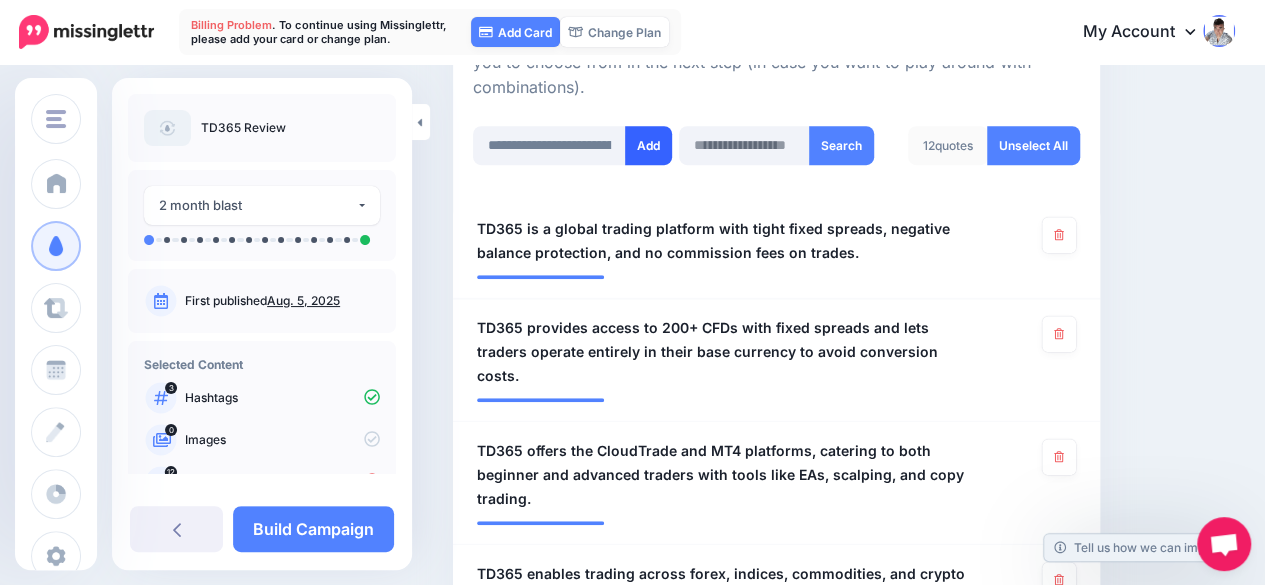 click on "Add" at bounding box center (648, 145) 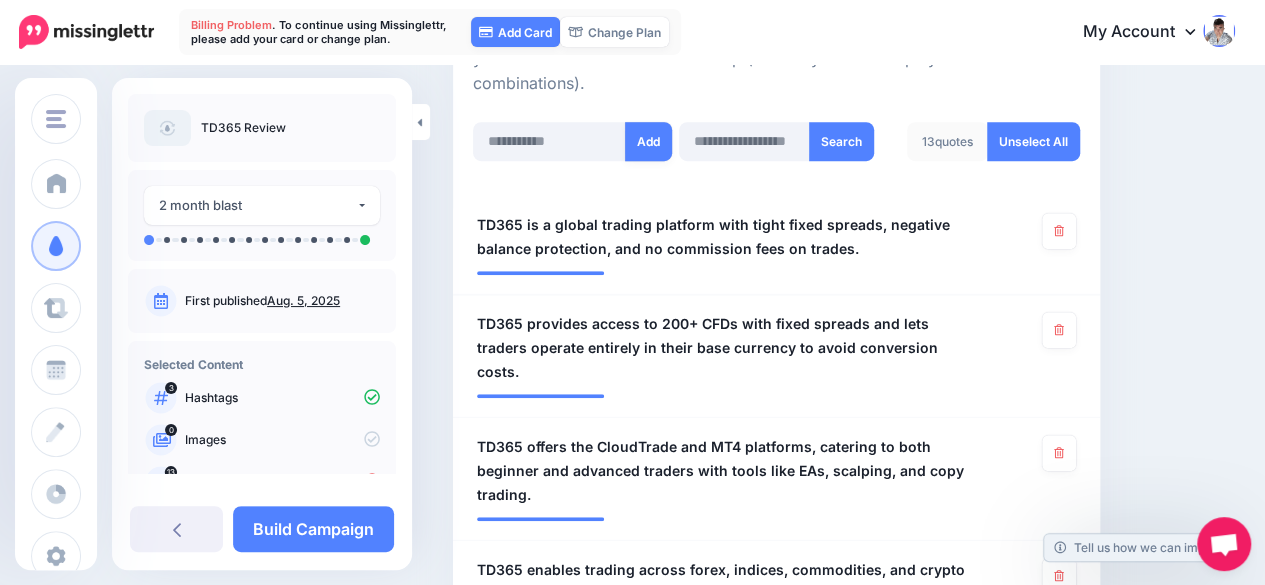 scroll, scrollTop: 550, scrollLeft: 0, axis: vertical 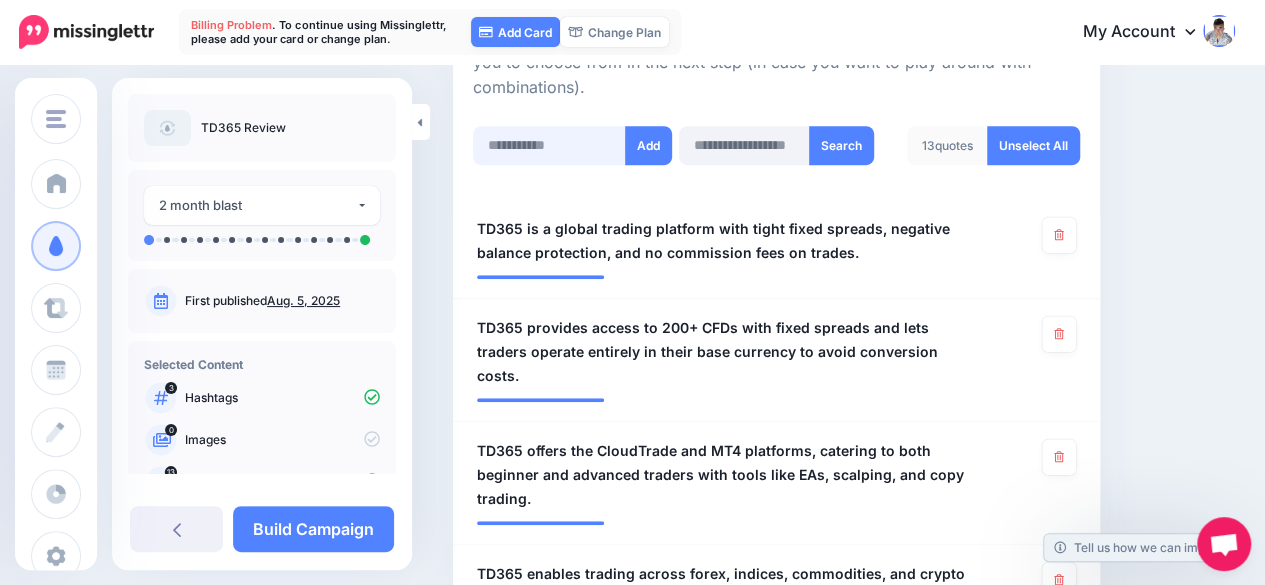 click at bounding box center (549, 145) 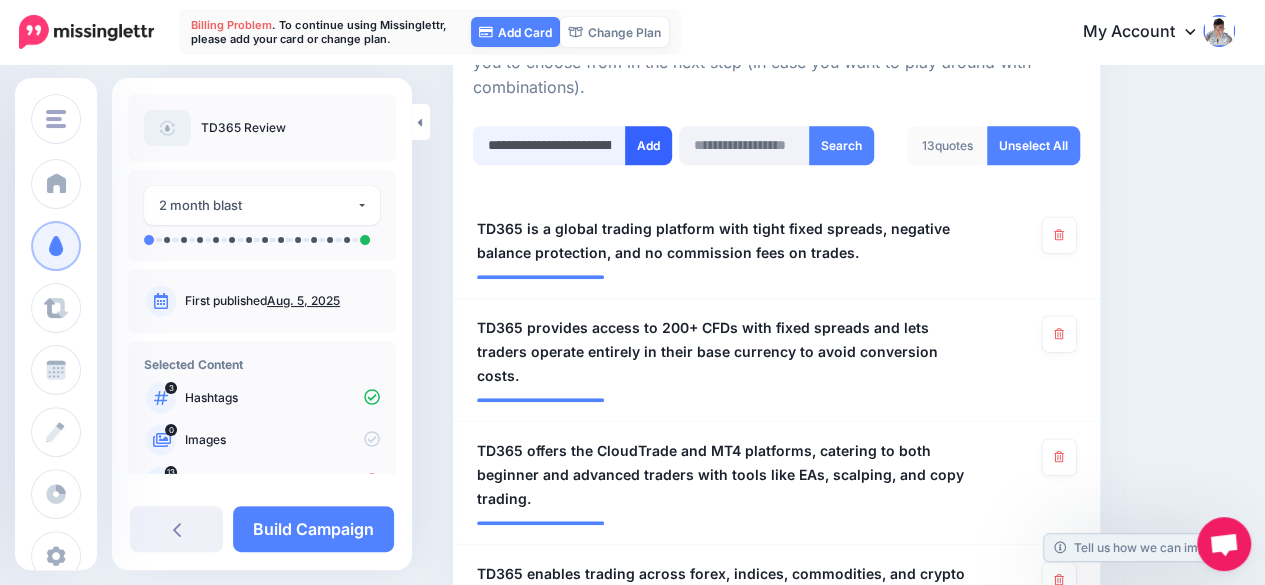 scroll, scrollTop: 0, scrollLeft: 769, axis: horizontal 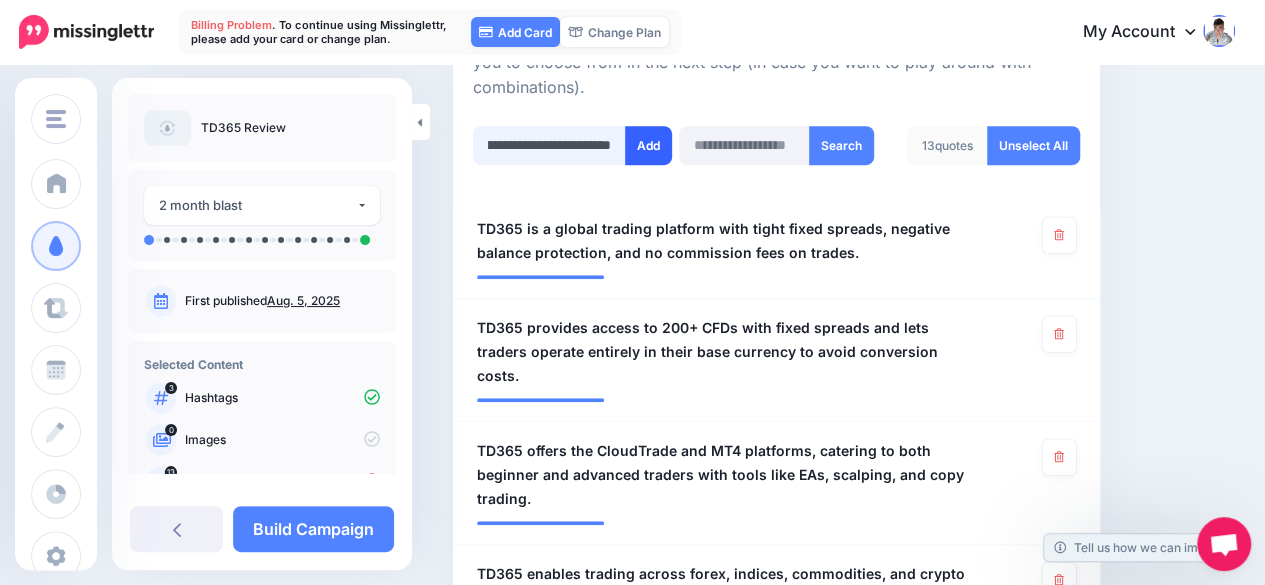 type on "**********" 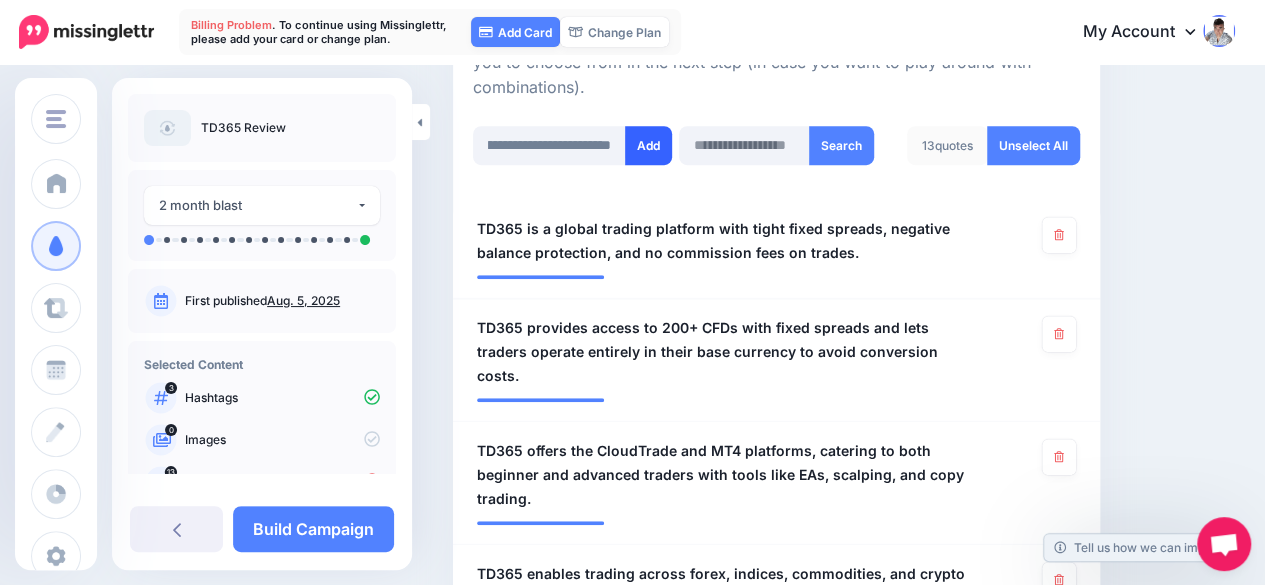 scroll, scrollTop: 0, scrollLeft: 0, axis: both 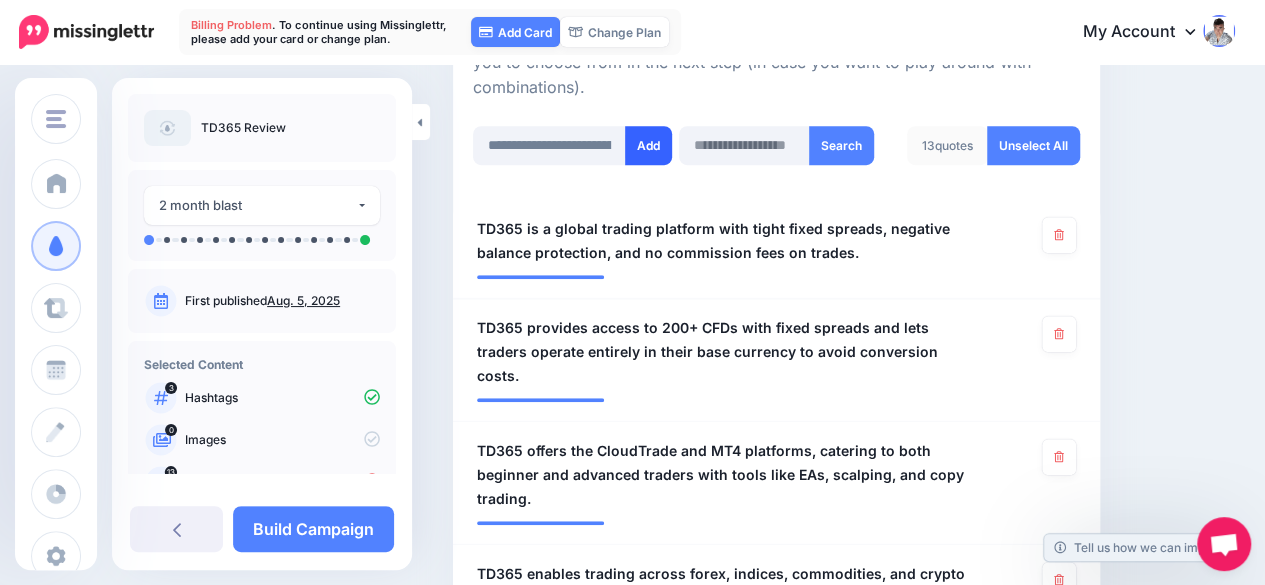 click on "Add" at bounding box center [648, 145] 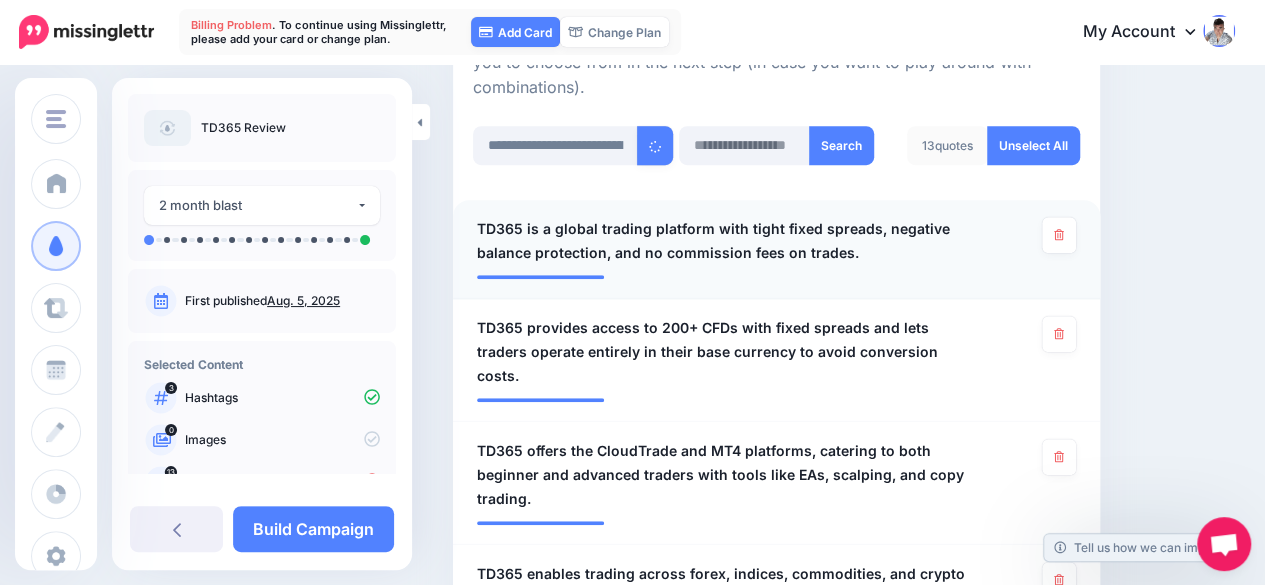 type 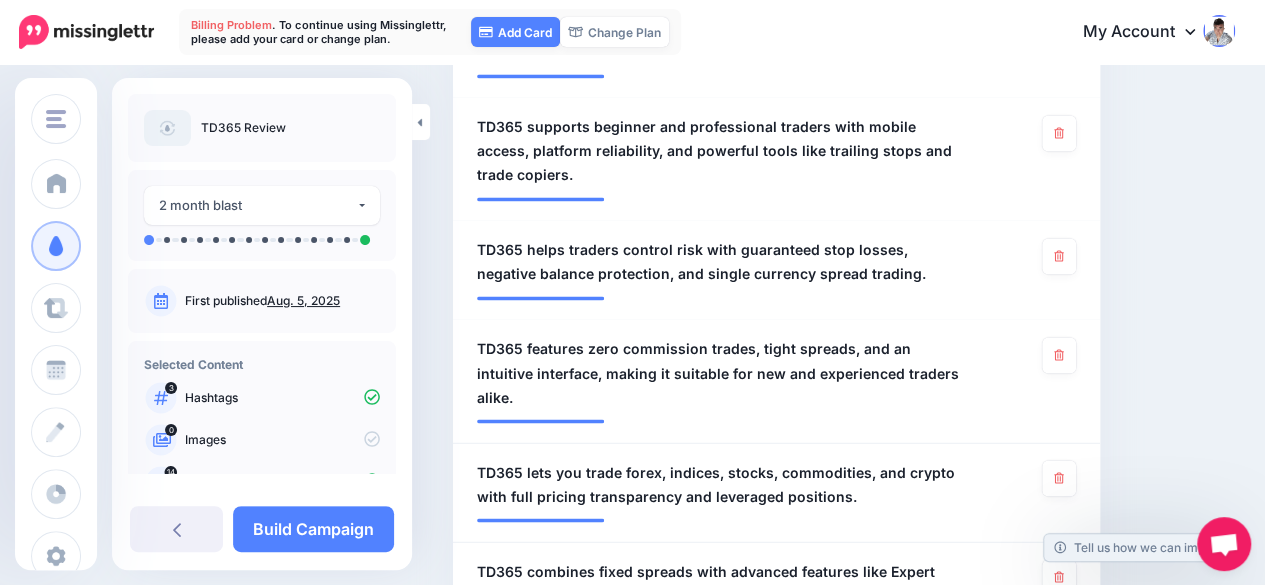 scroll, scrollTop: 1704, scrollLeft: 0, axis: vertical 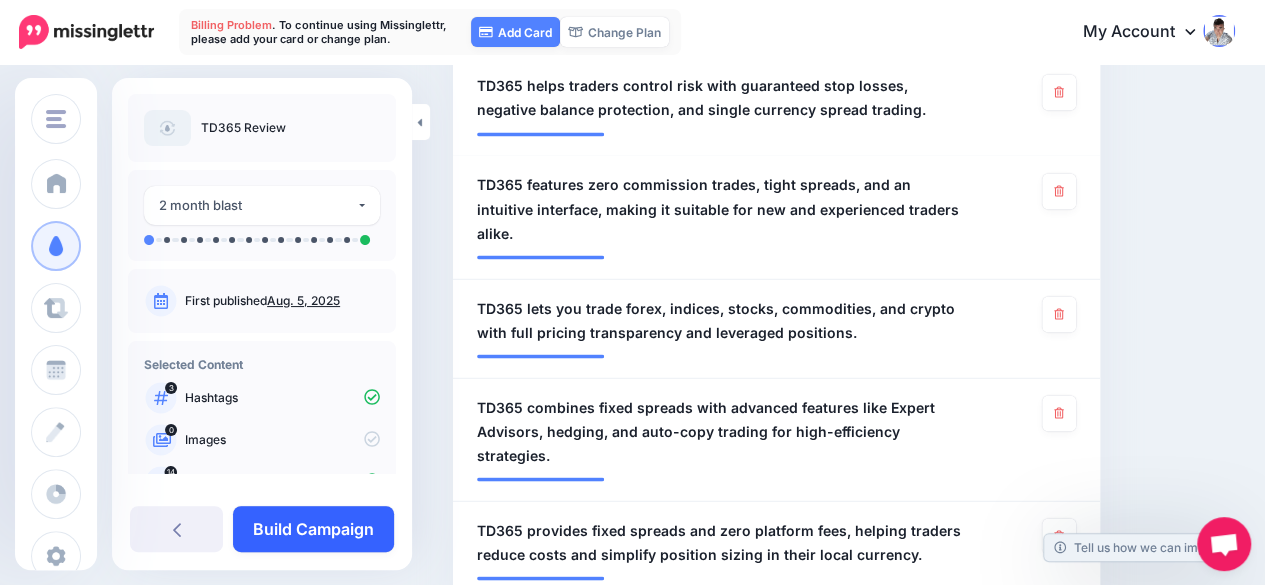click on "Build Campaign" at bounding box center (313, 529) 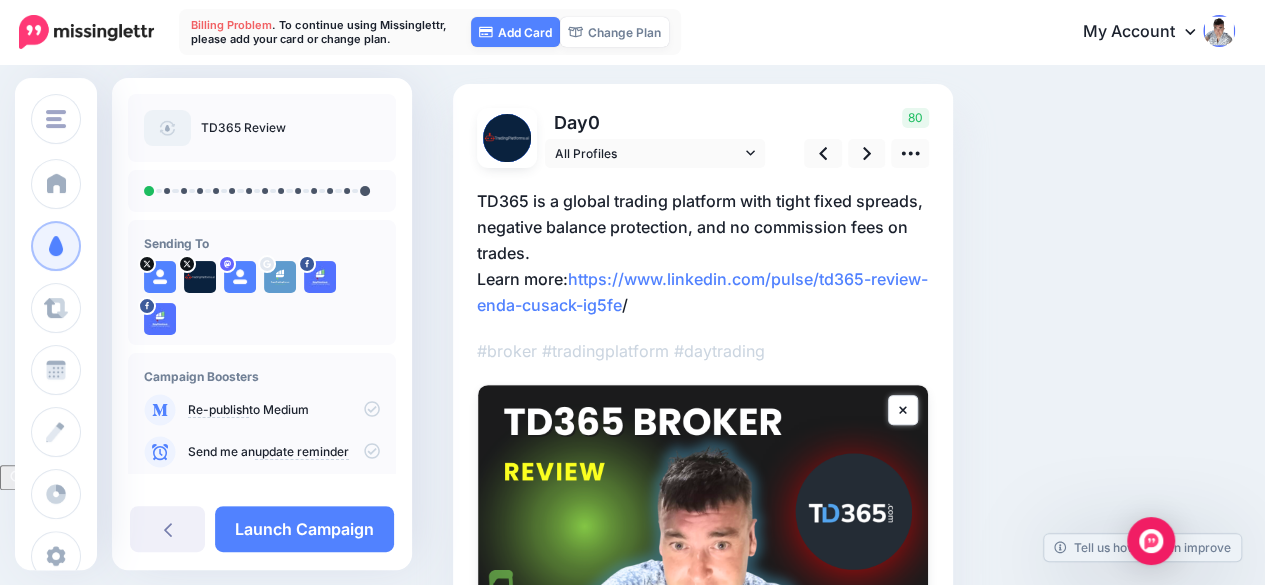 scroll, scrollTop: 0, scrollLeft: 0, axis: both 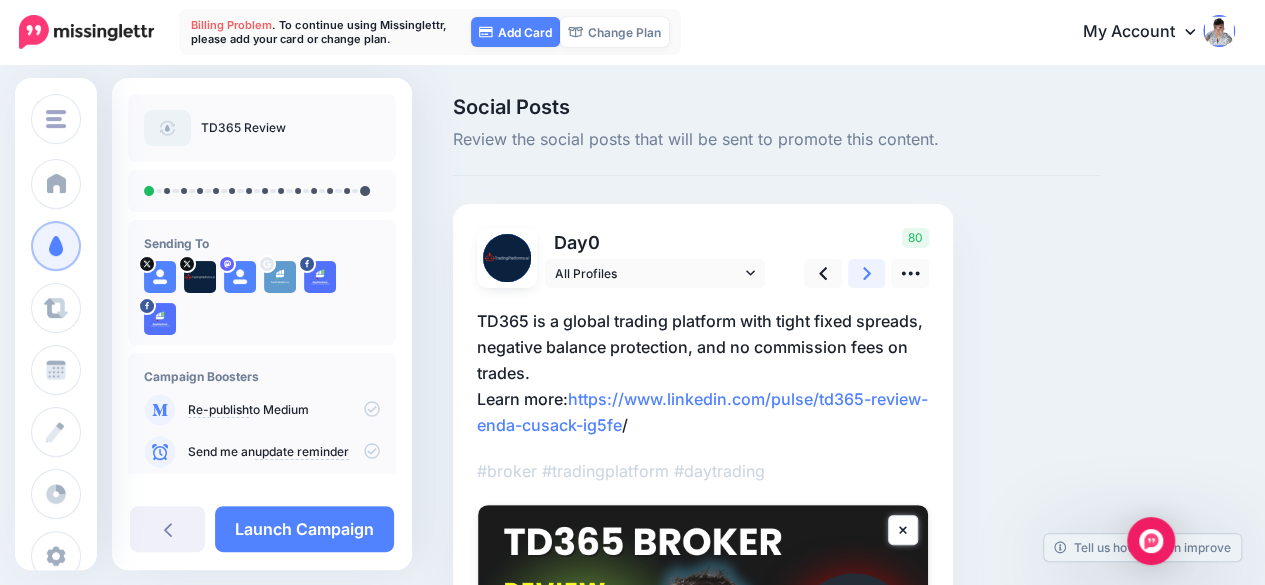 click at bounding box center (867, 273) 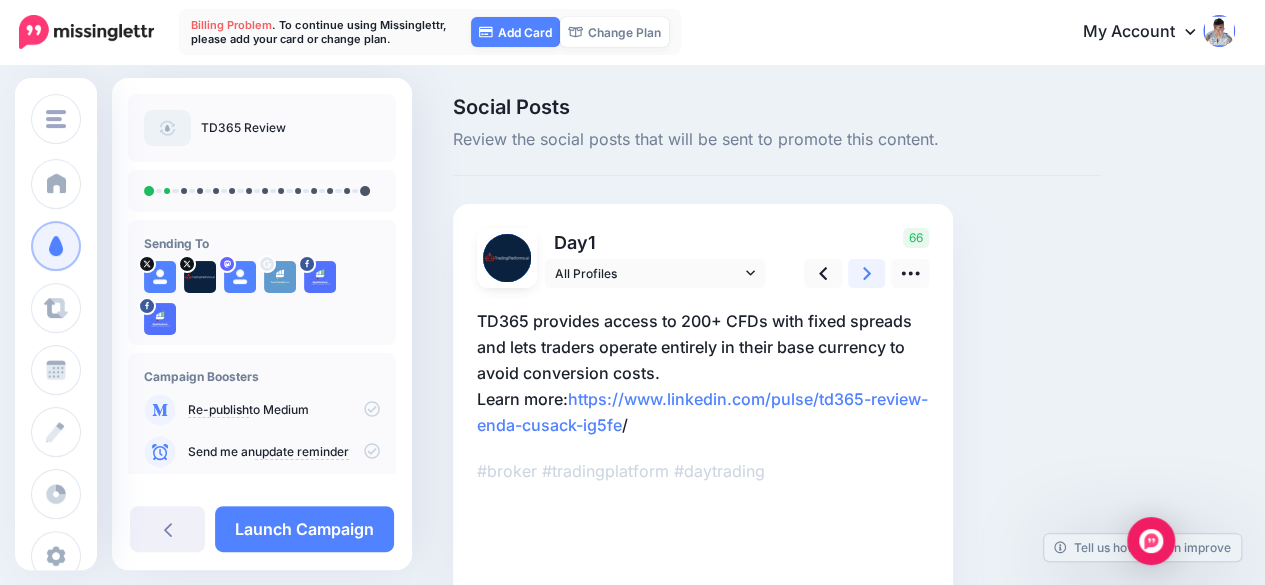 click at bounding box center (867, 273) 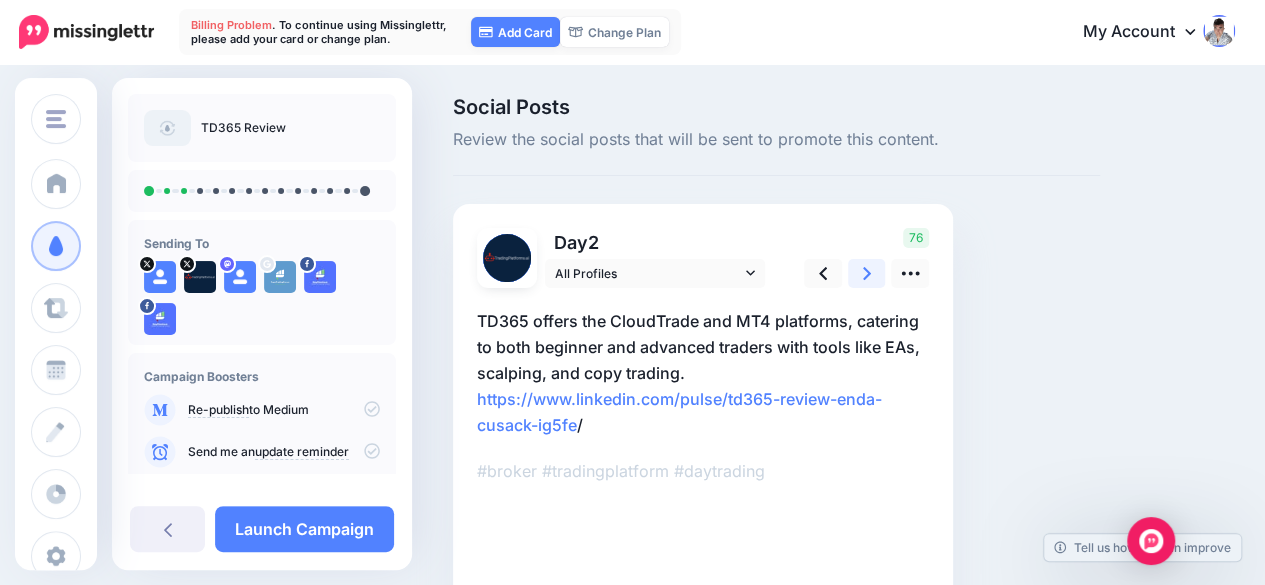 click at bounding box center [867, 273] 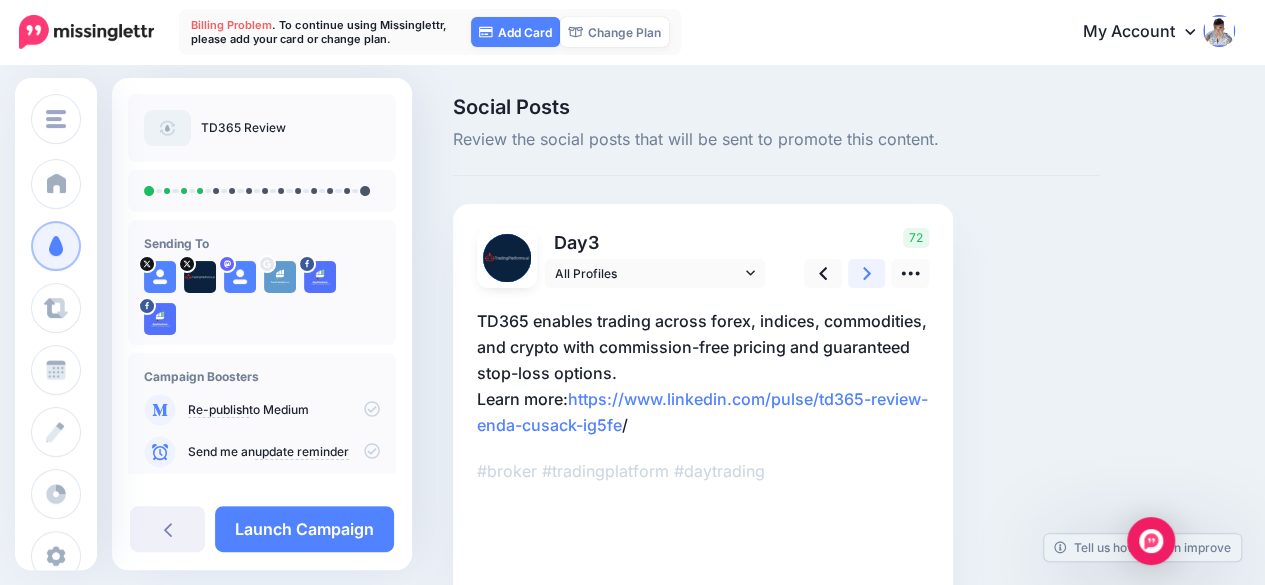 click at bounding box center [867, 273] 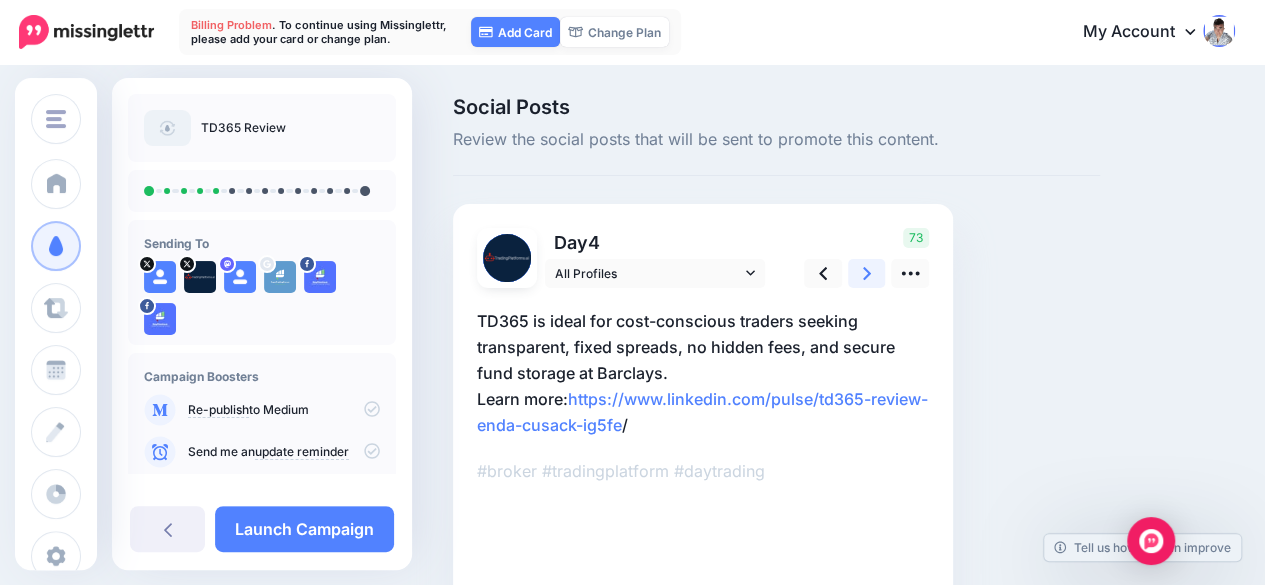 click at bounding box center [867, 273] 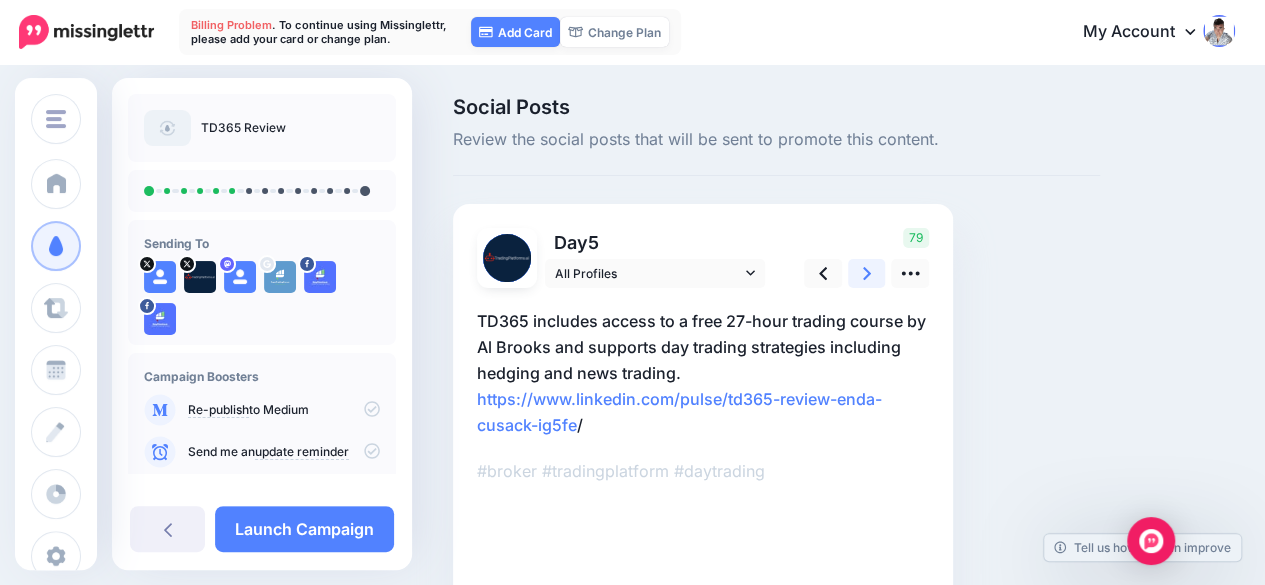 click at bounding box center (867, 273) 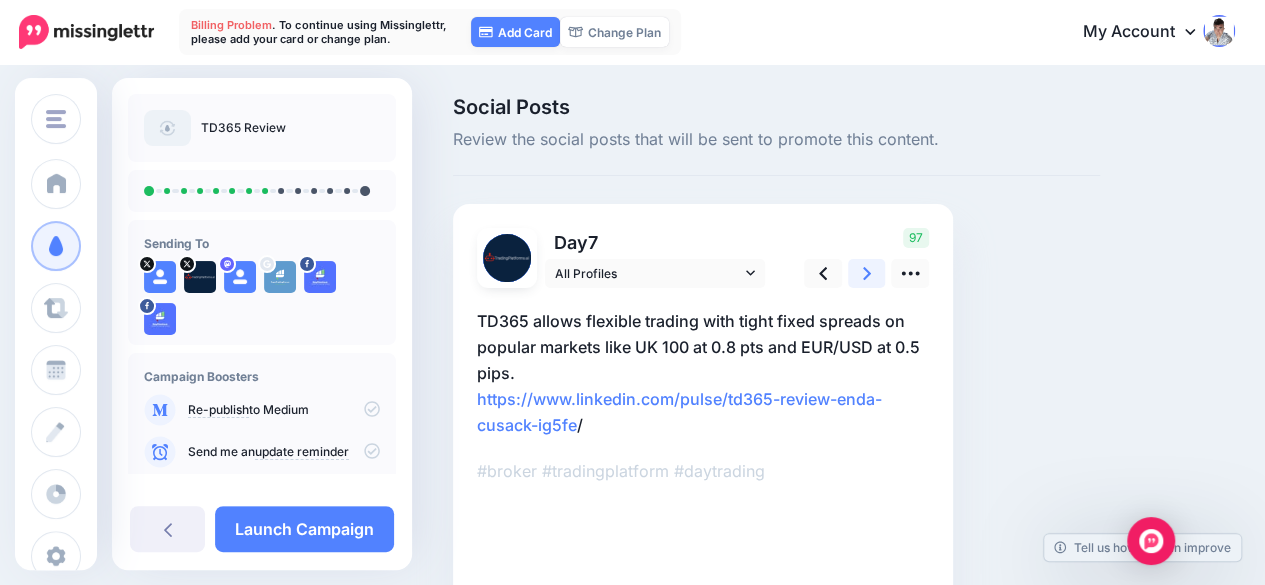 click at bounding box center [867, 273] 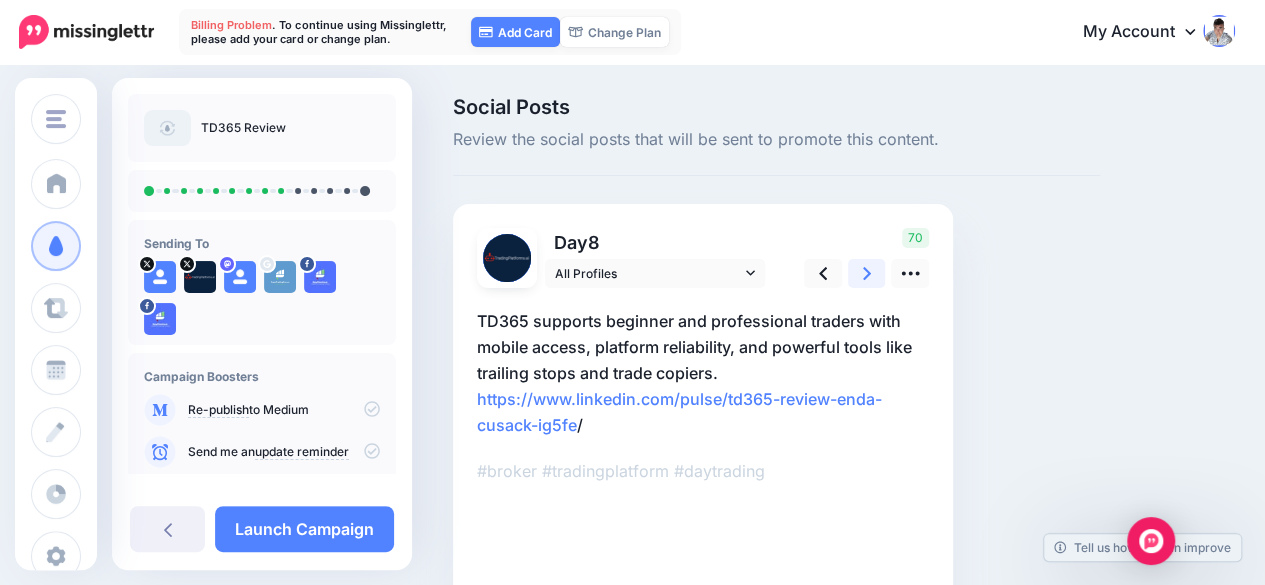 click at bounding box center [867, 273] 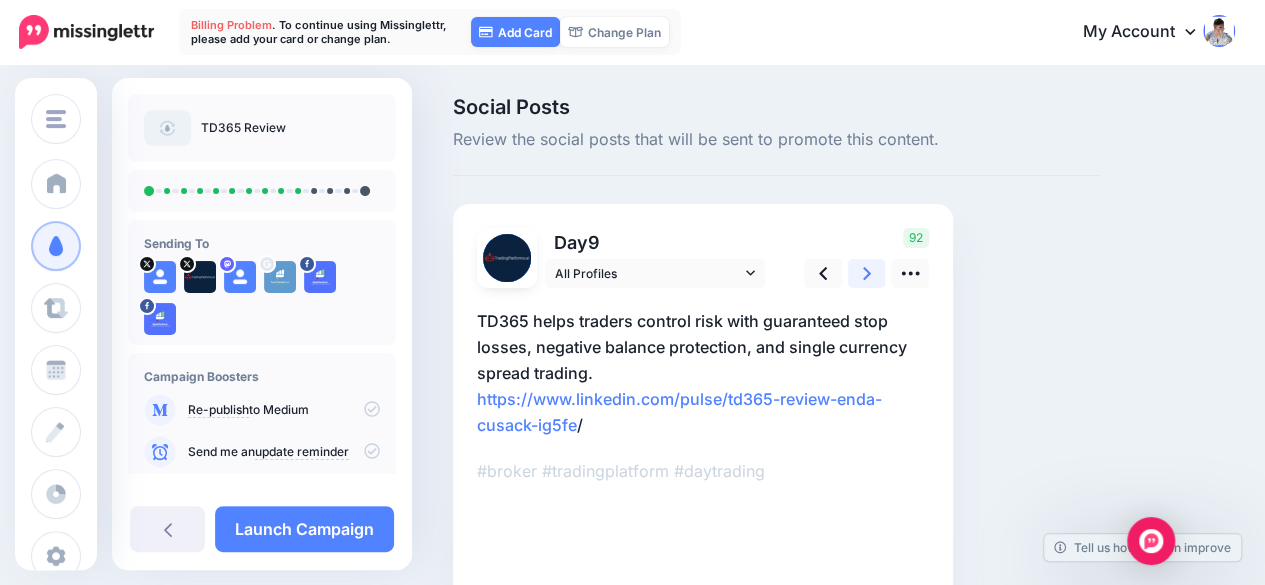 click at bounding box center [867, 273] 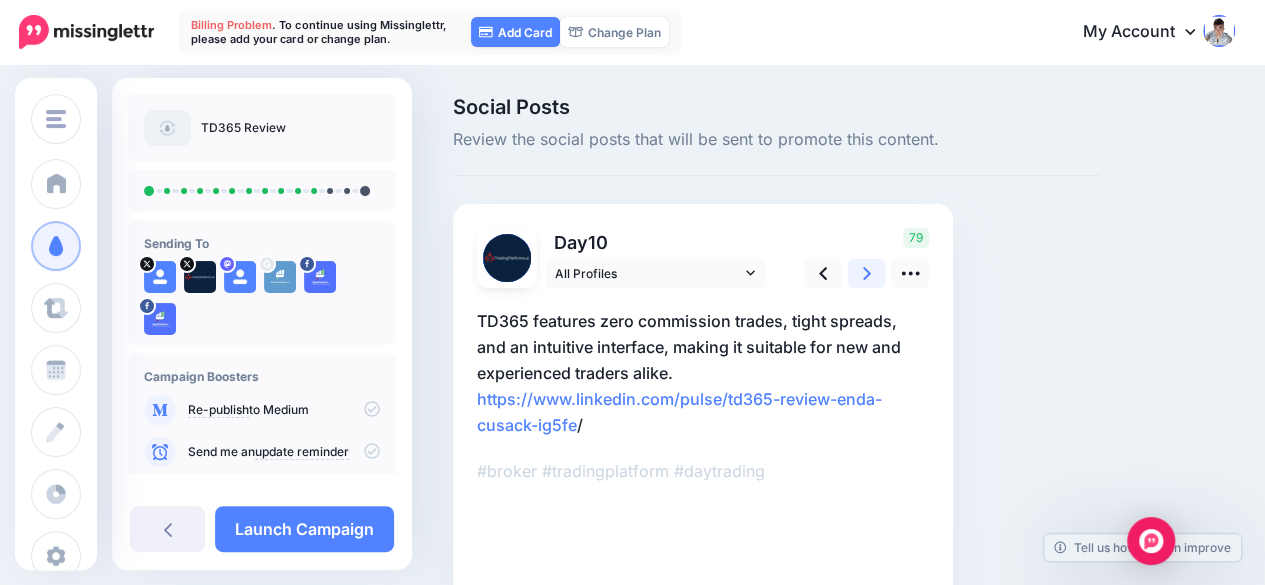 click at bounding box center (867, 273) 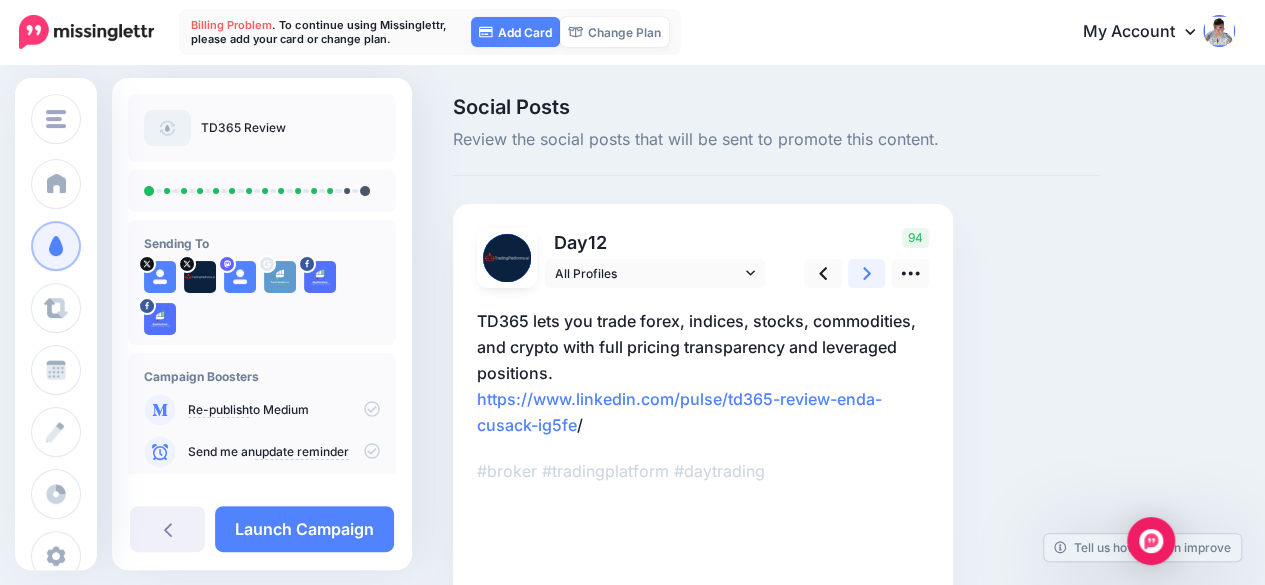 click at bounding box center [867, 273] 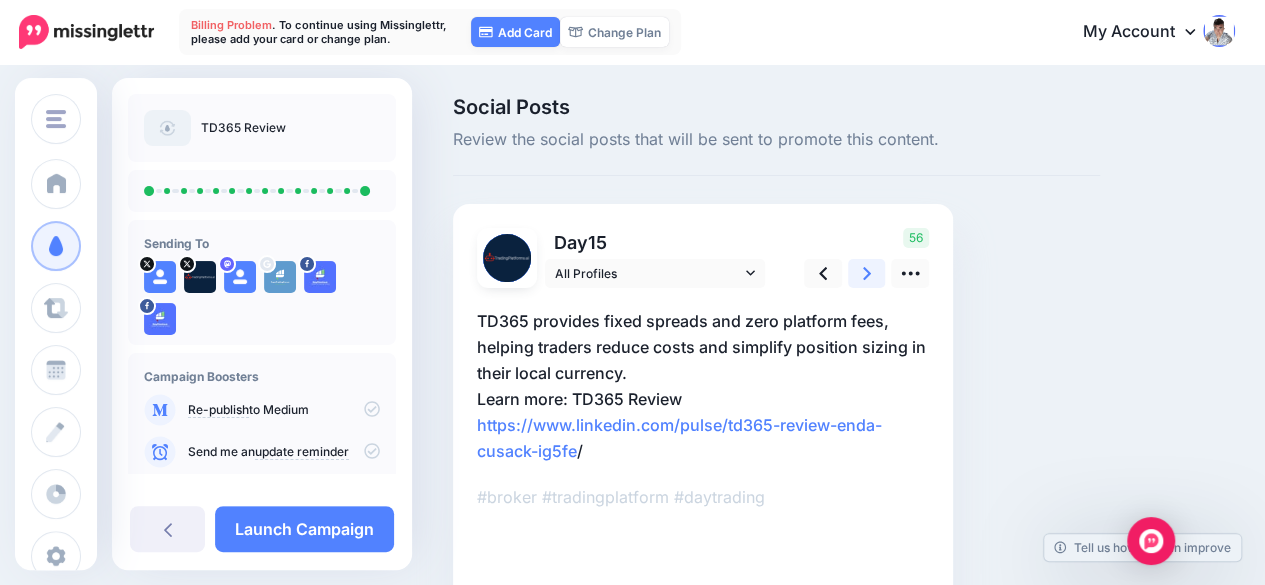 click at bounding box center [867, 273] 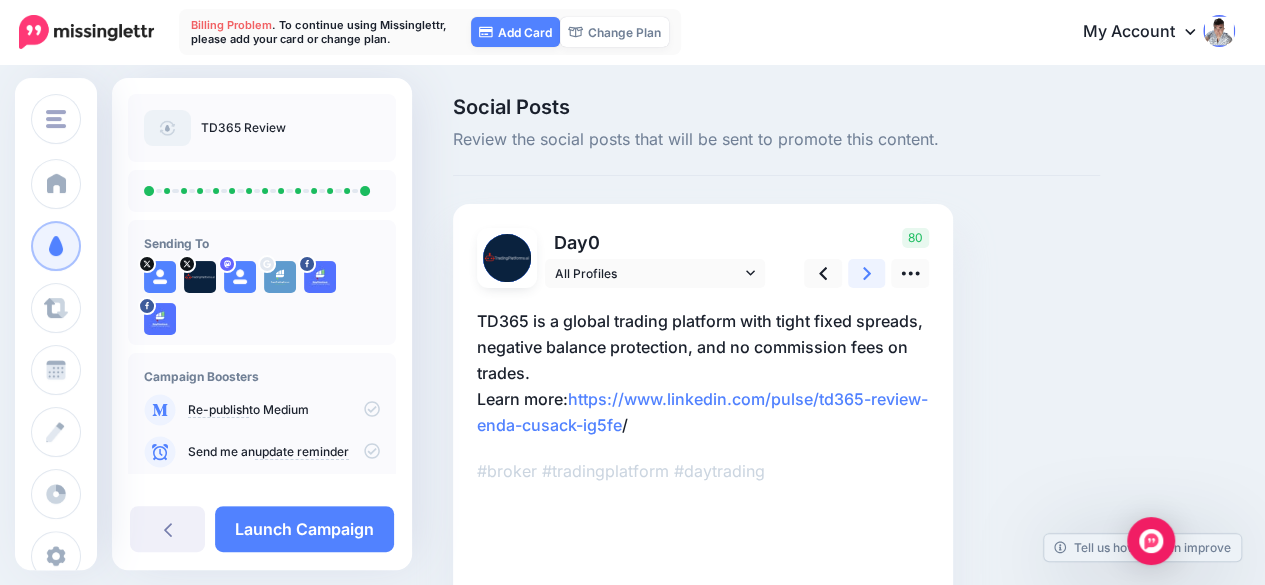 click at bounding box center [867, 273] 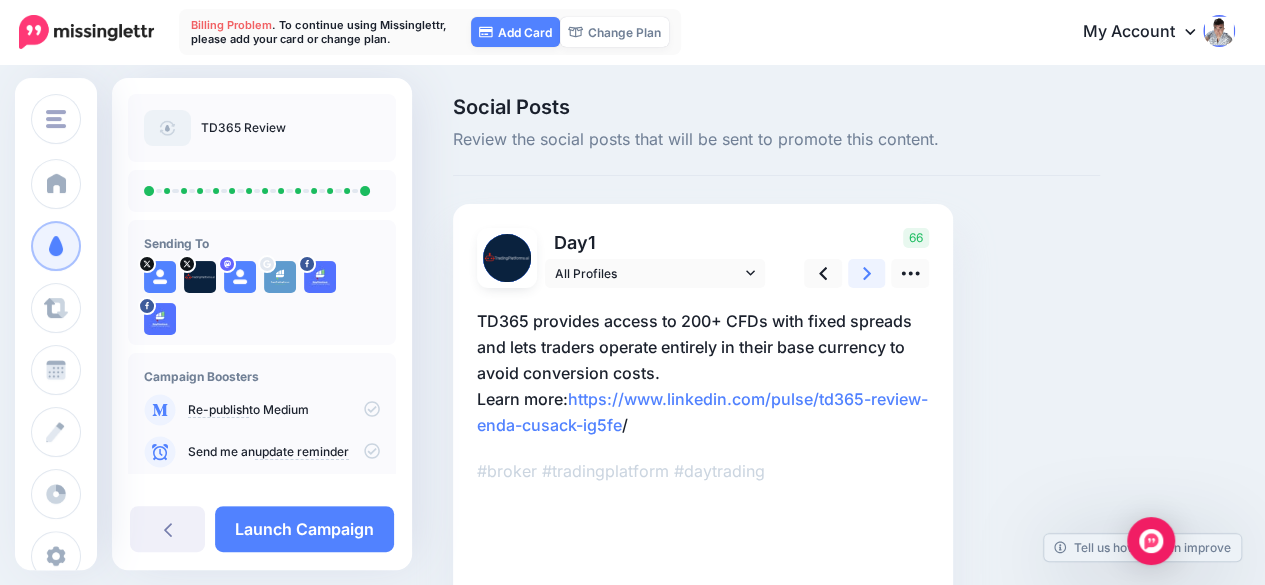 click at bounding box center [867, 273] 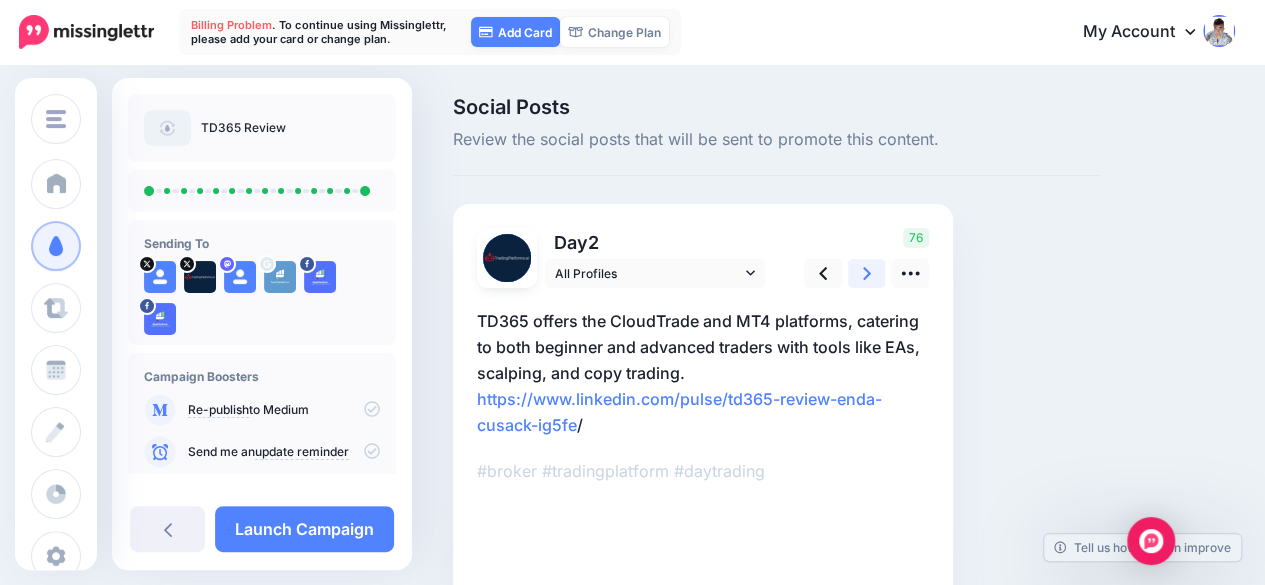 click at bounding box center [867, 273] 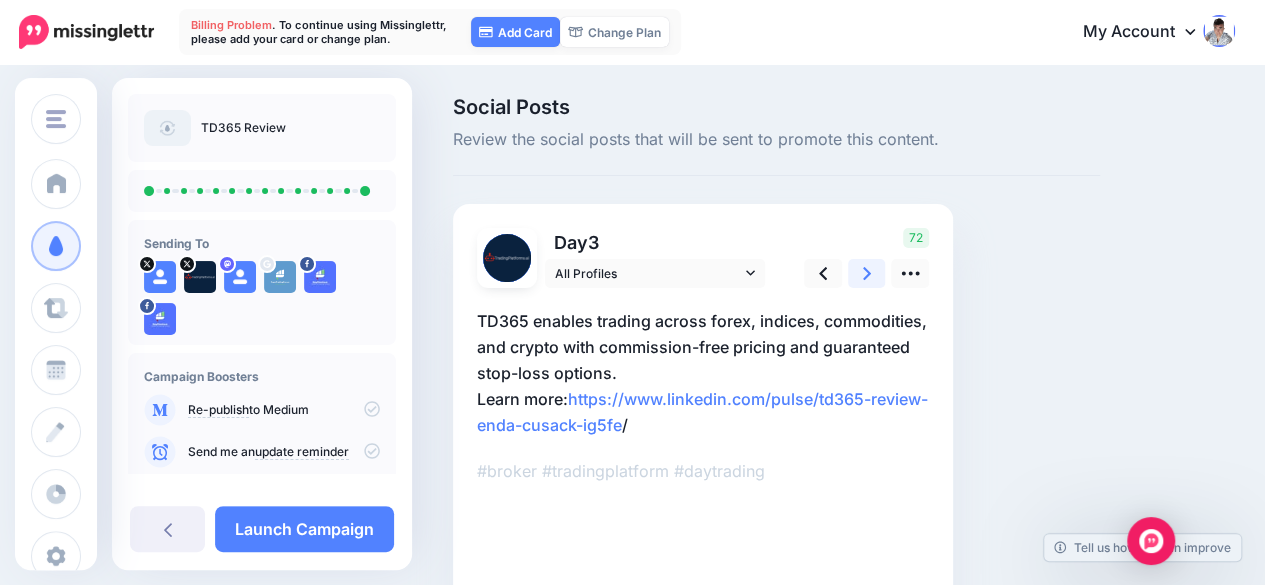 click at bounding box center [867, 273] 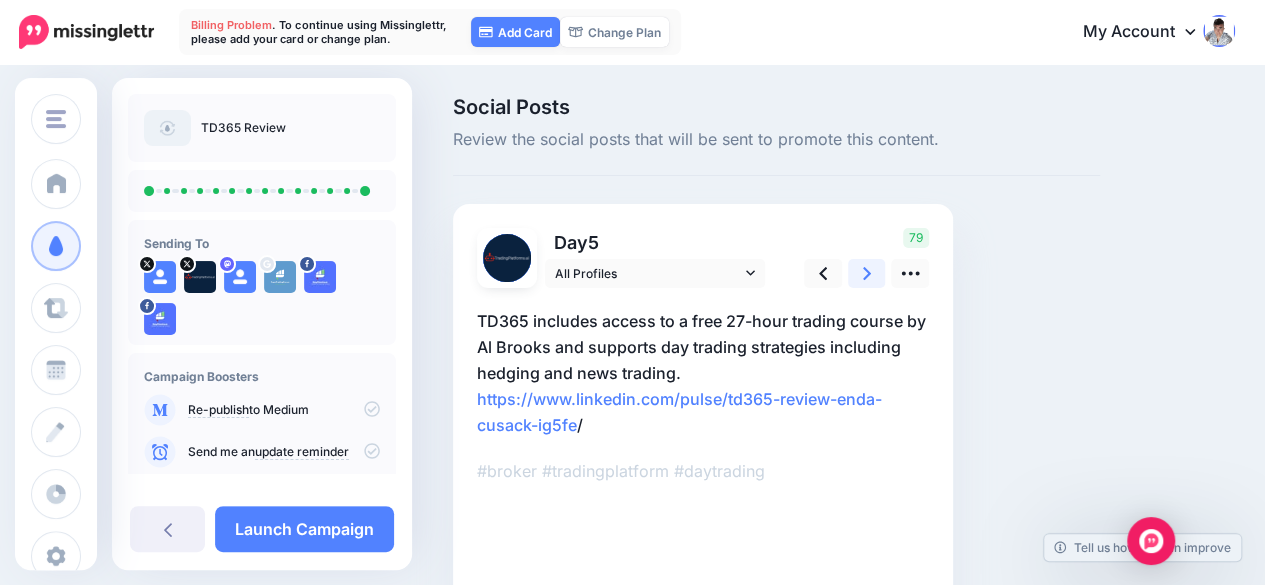 click at bounding box center (867, 273) 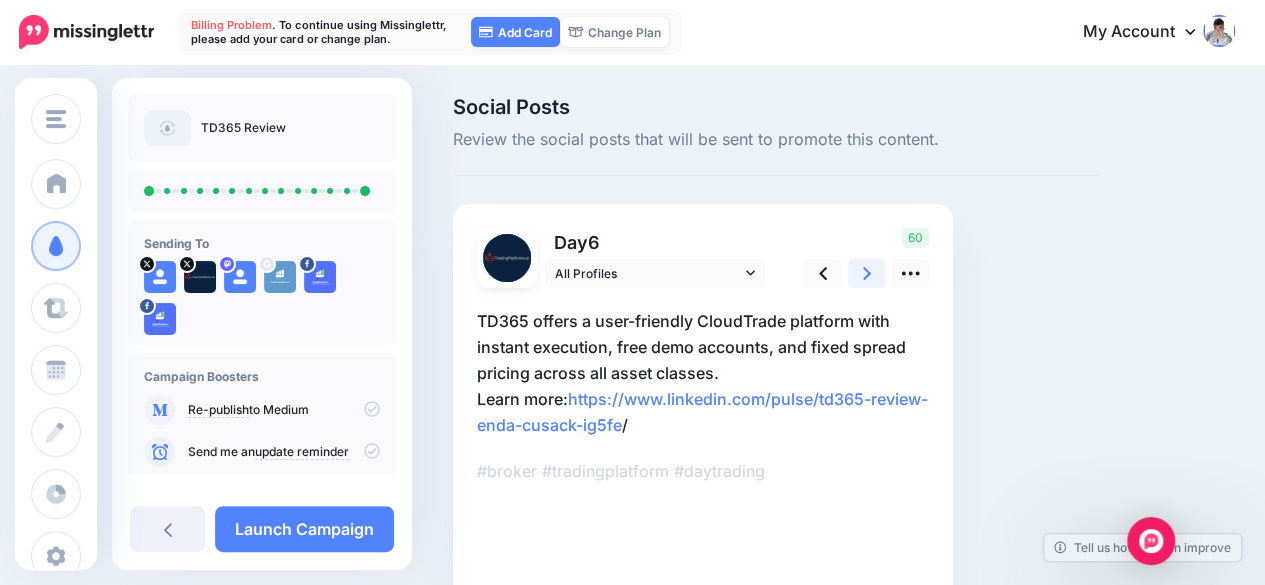 click at bounding box center [867, 273] 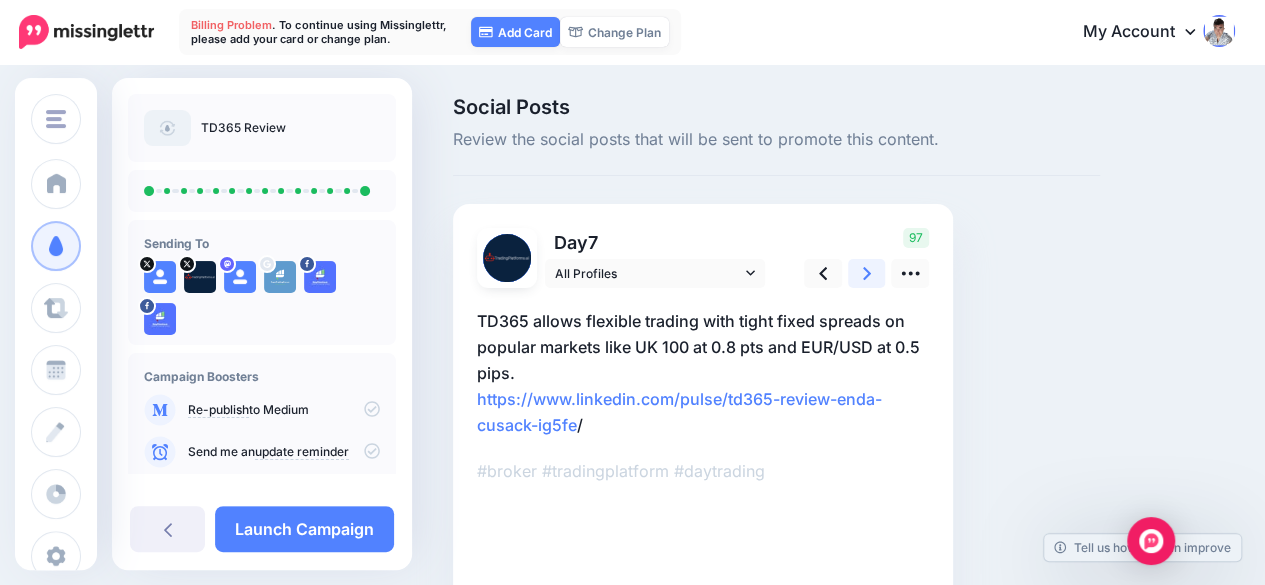 click at bounding box center (867, 273) 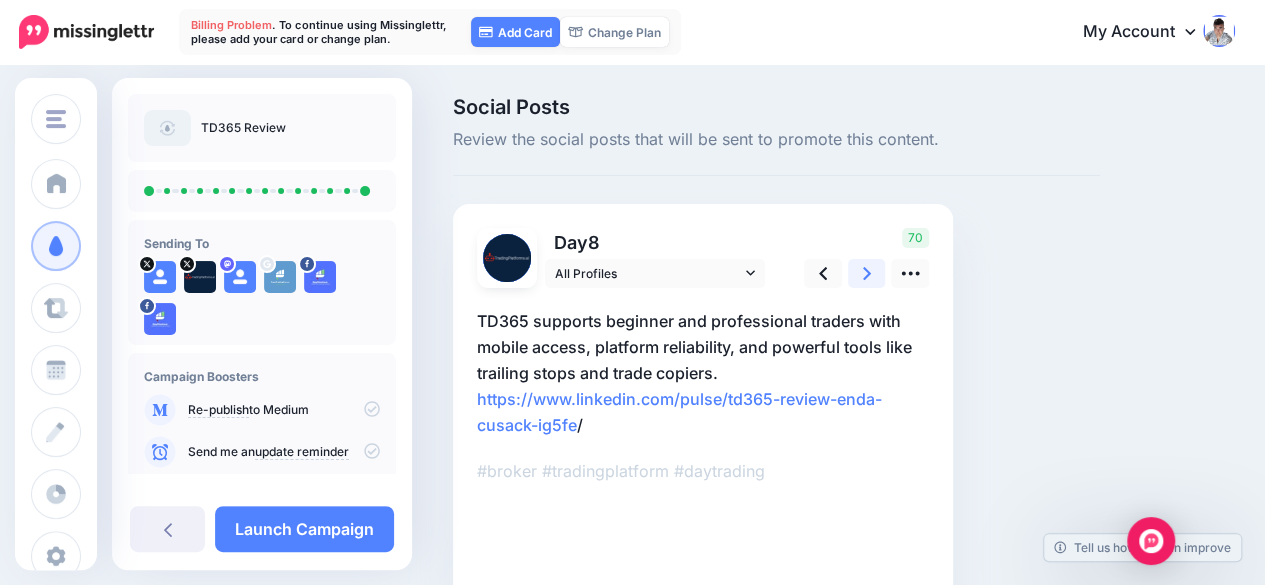 click at bounding box center (867, 273) 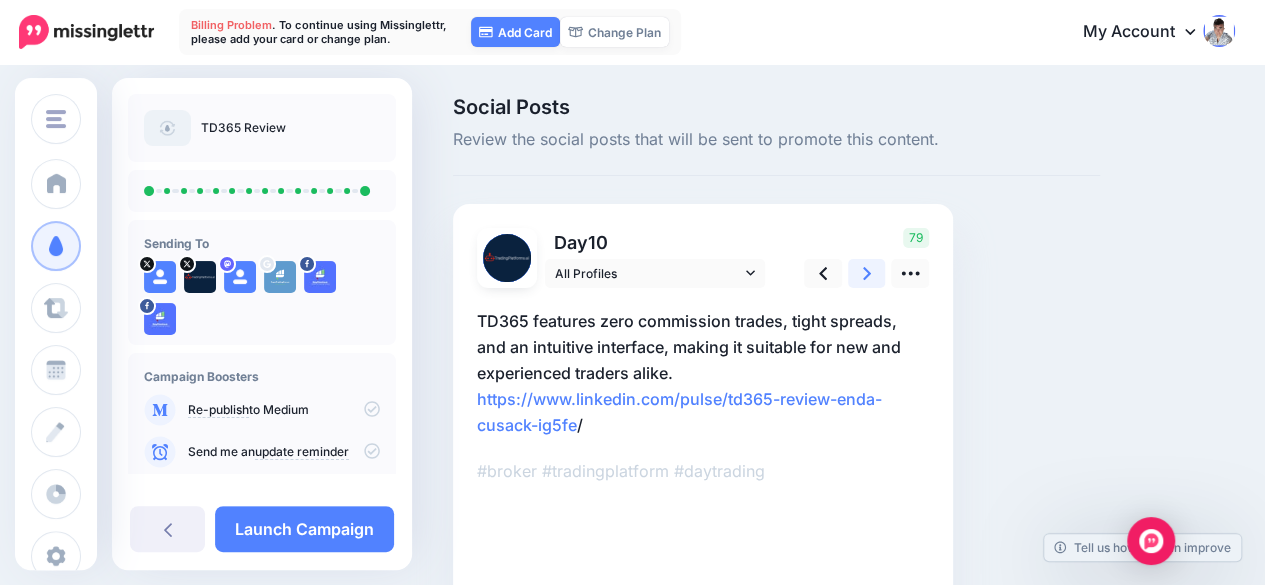 click at bounding box center (867, 273) 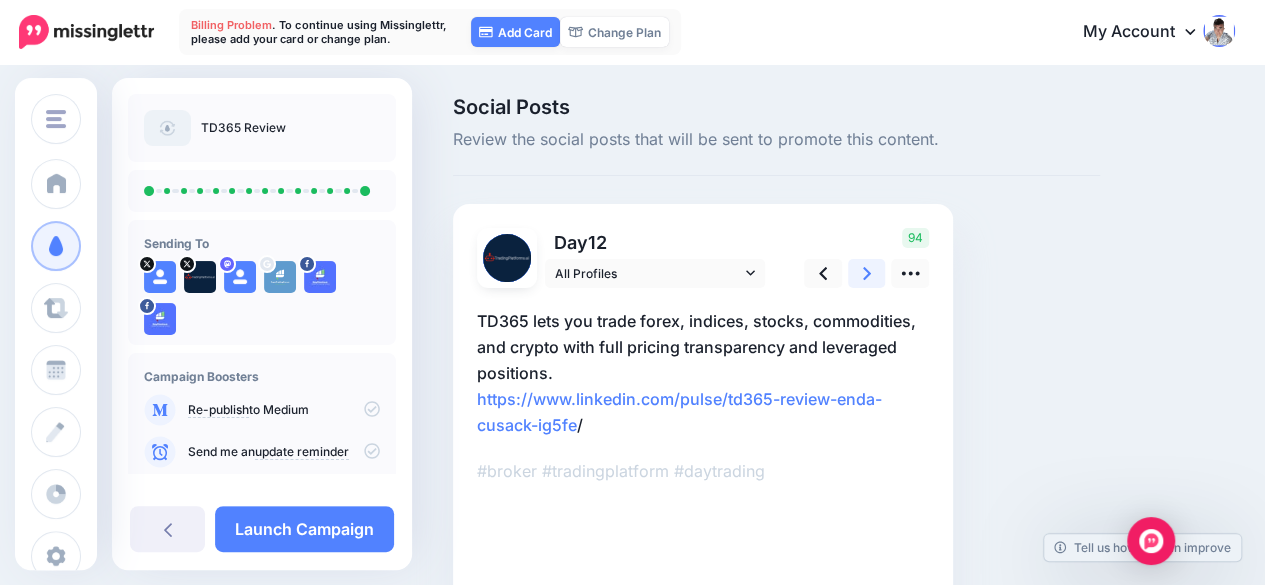 click at bounding box center [867, 273] 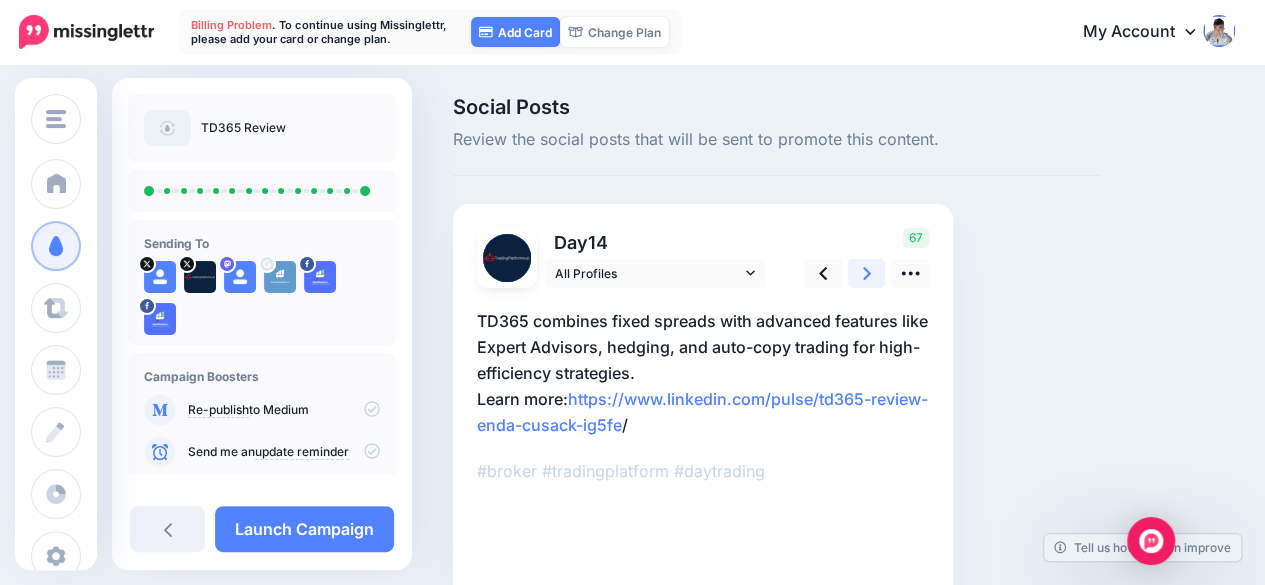 click at bounding box center (867, 273) 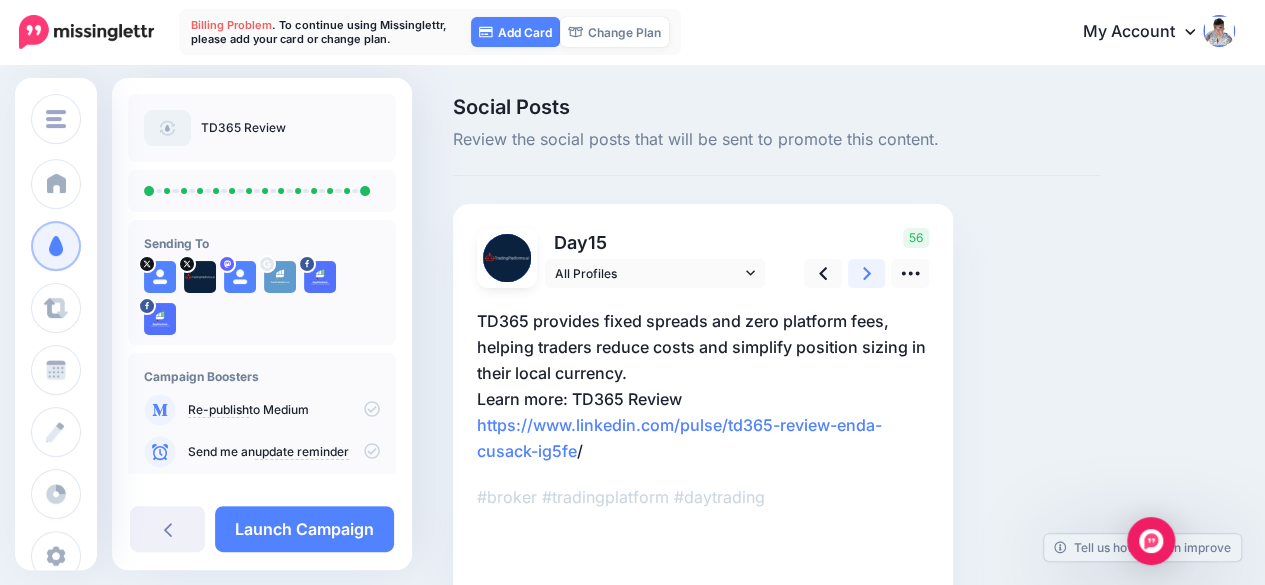 click at bounding box center [867, 273] 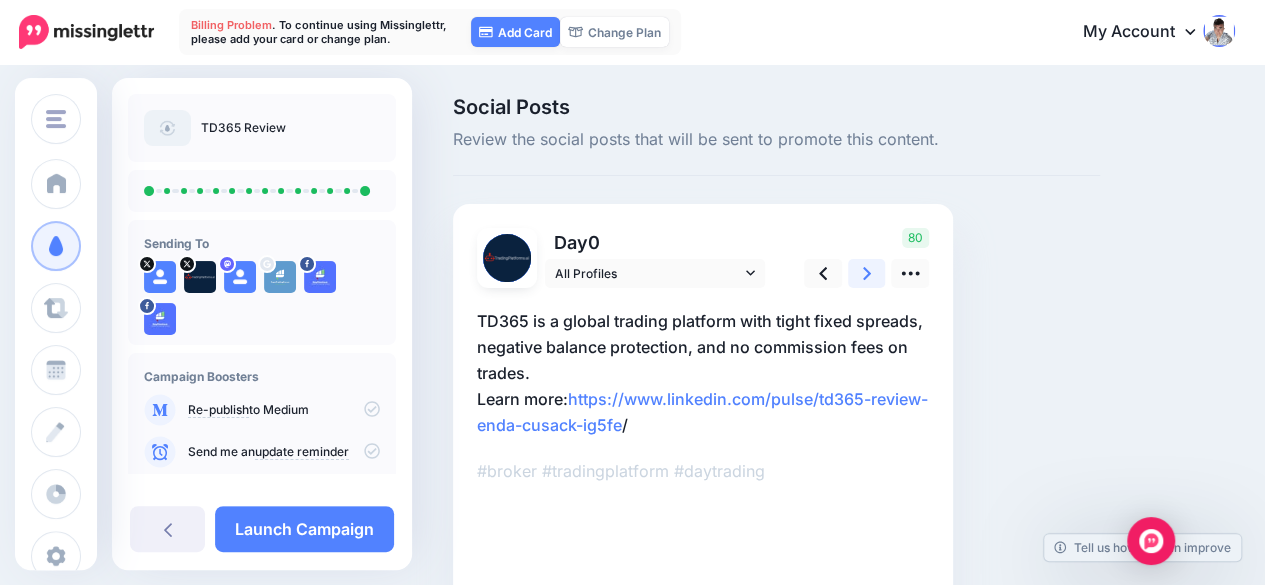 click at bounding box center [867, 273] 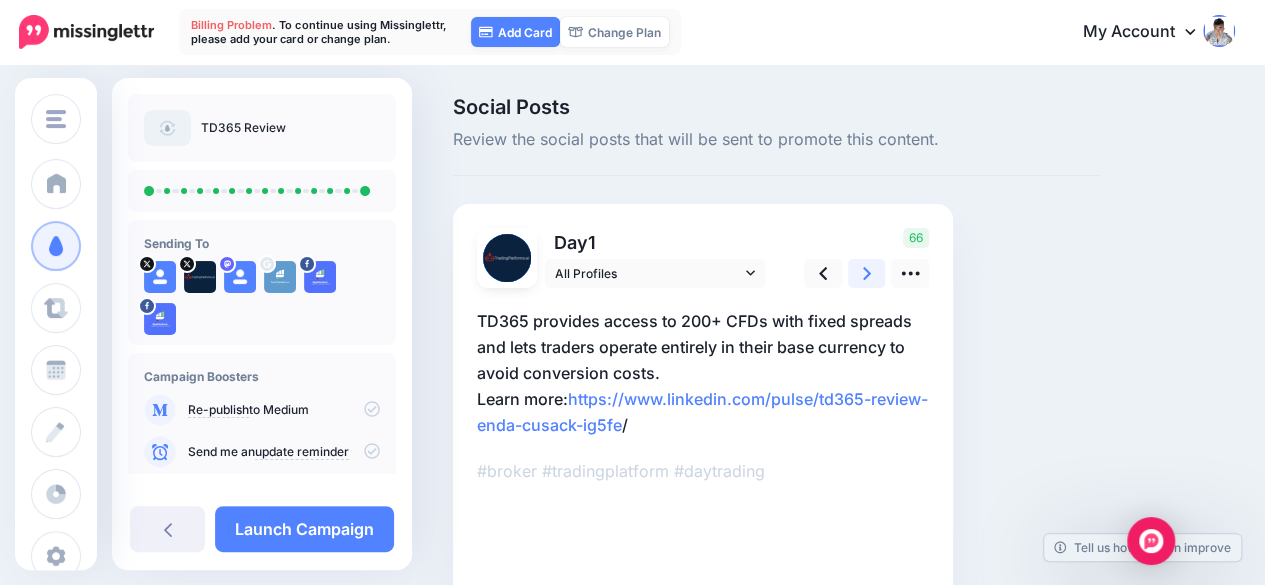 click at bounding box center (867, 273) 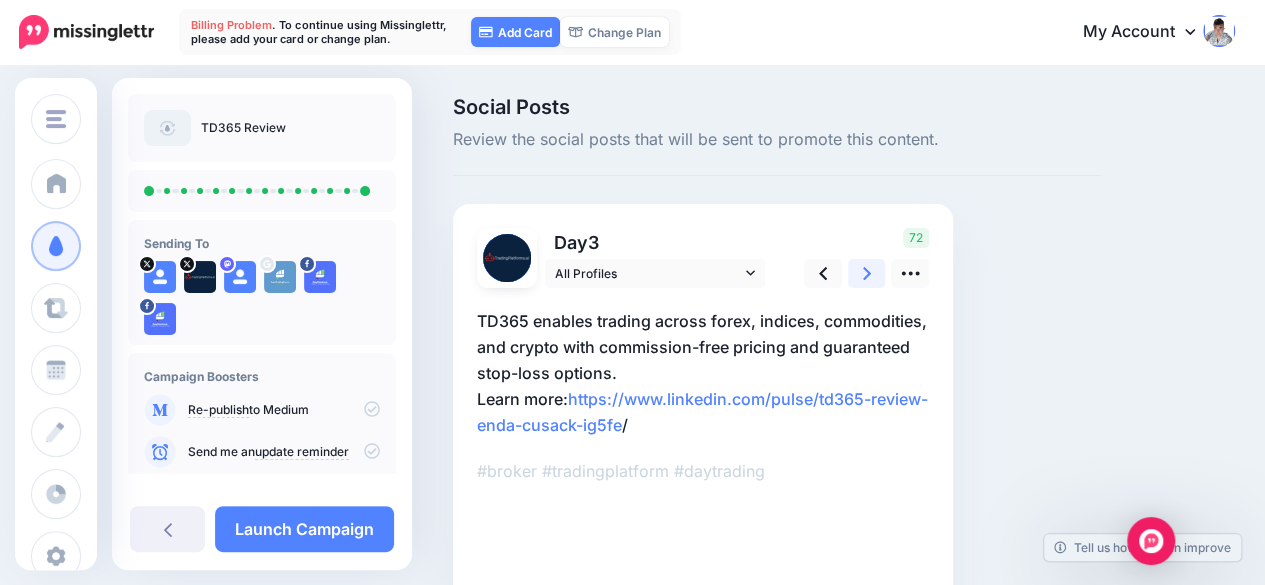 click at bounding box center [867, 273] 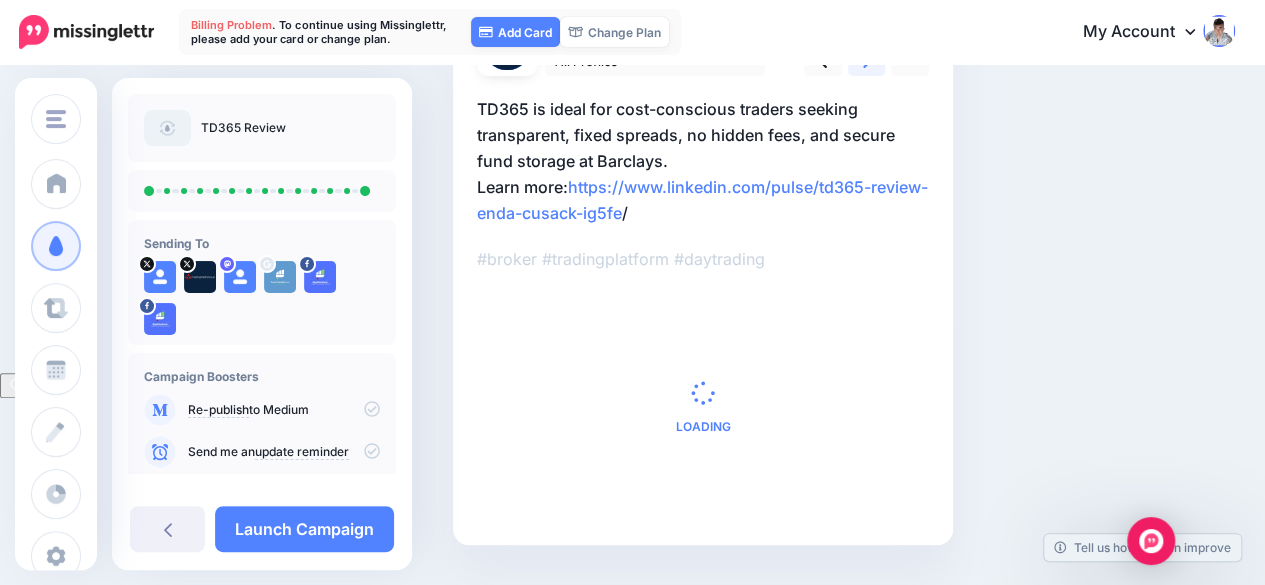 scroll, scrollTop: 261, scrollLeft: 0, axis: vertical 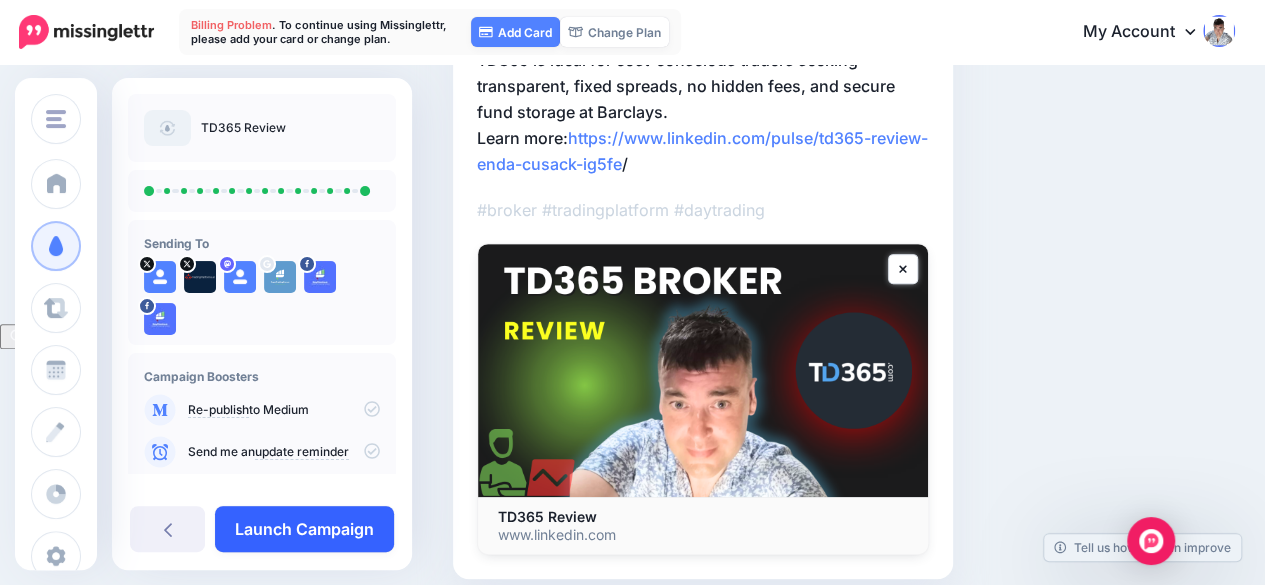 click on "Launch Campaign" at bounding box center [304, 529] 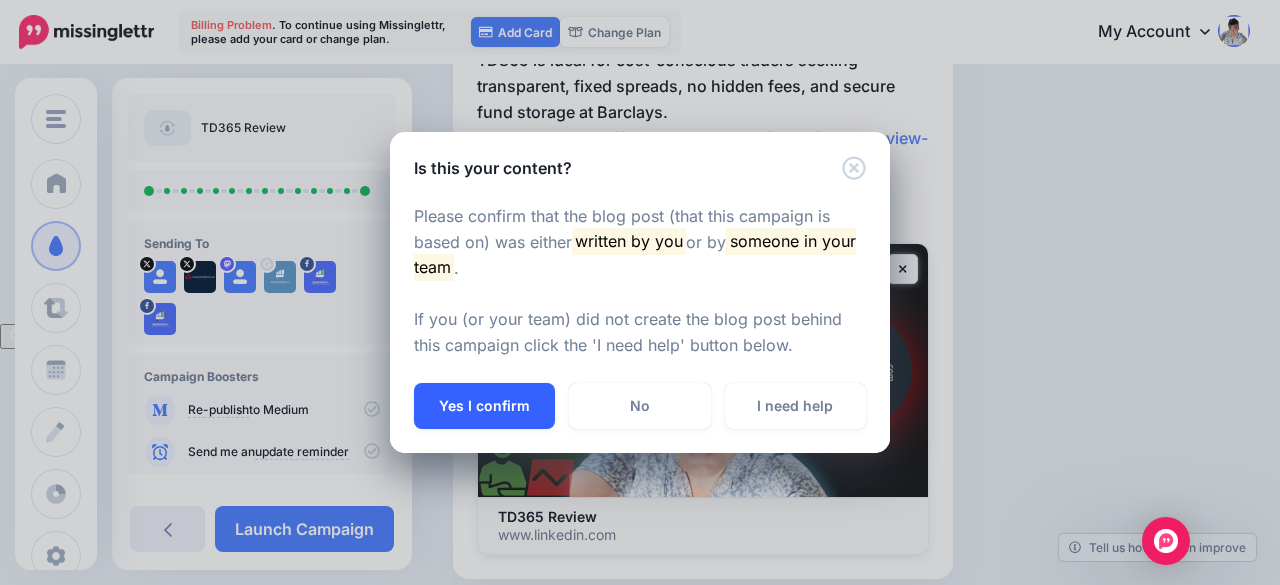 click on "Yes I confirm" at bounding box center (484, 406) 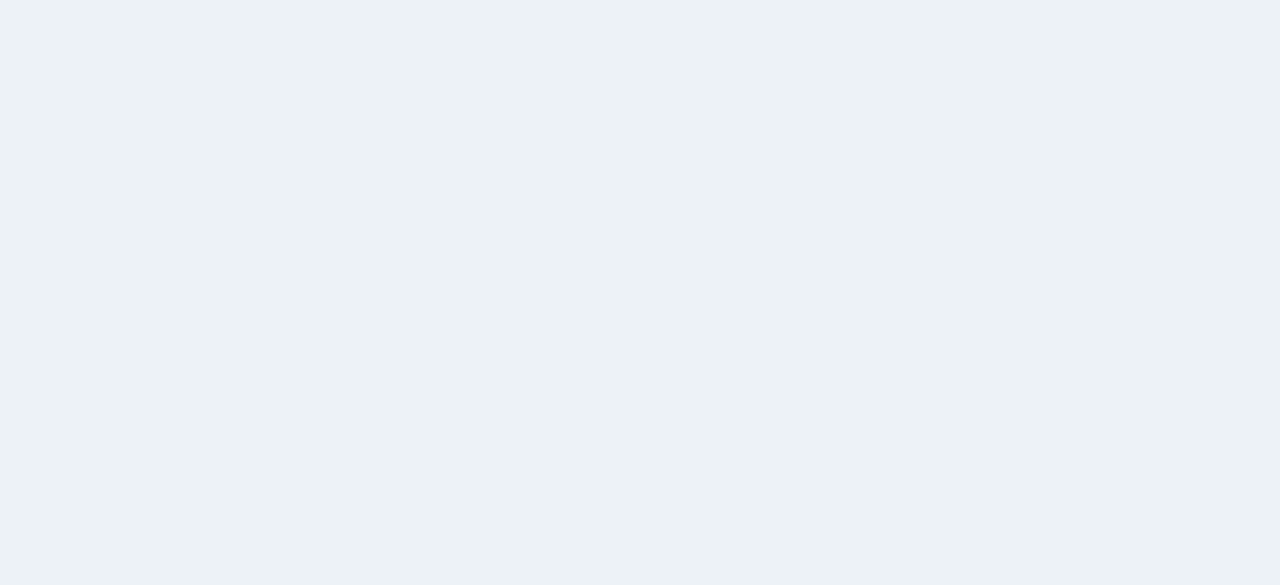 scroll, scrollTop: 0, scrollLeft: 0, axis: both 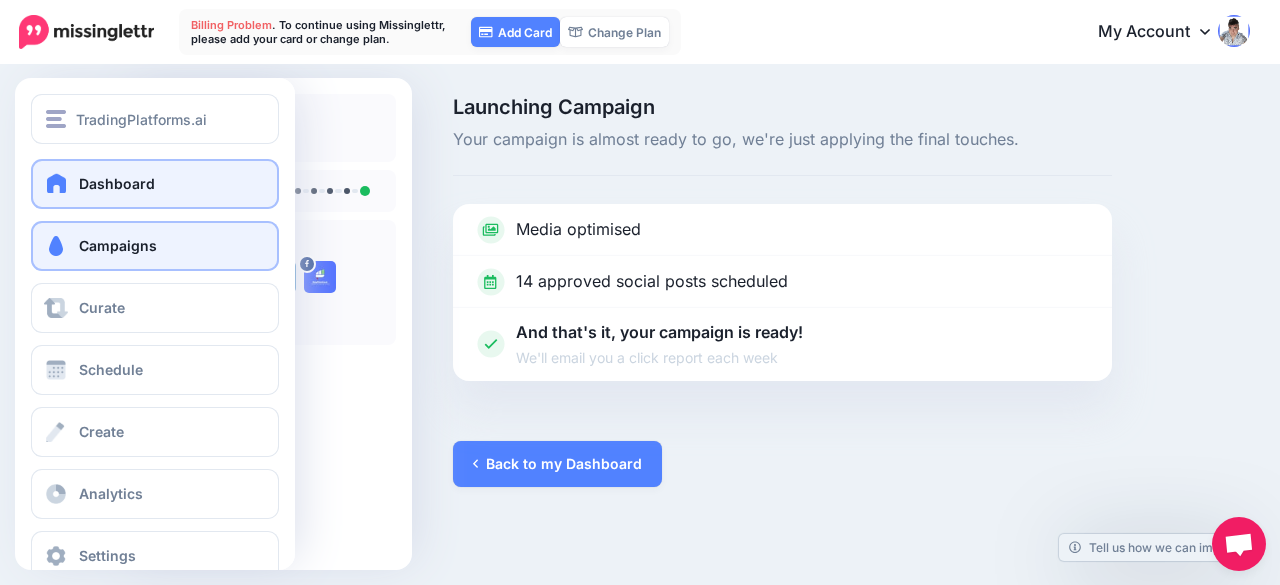 click at bounding box center [57, 183] 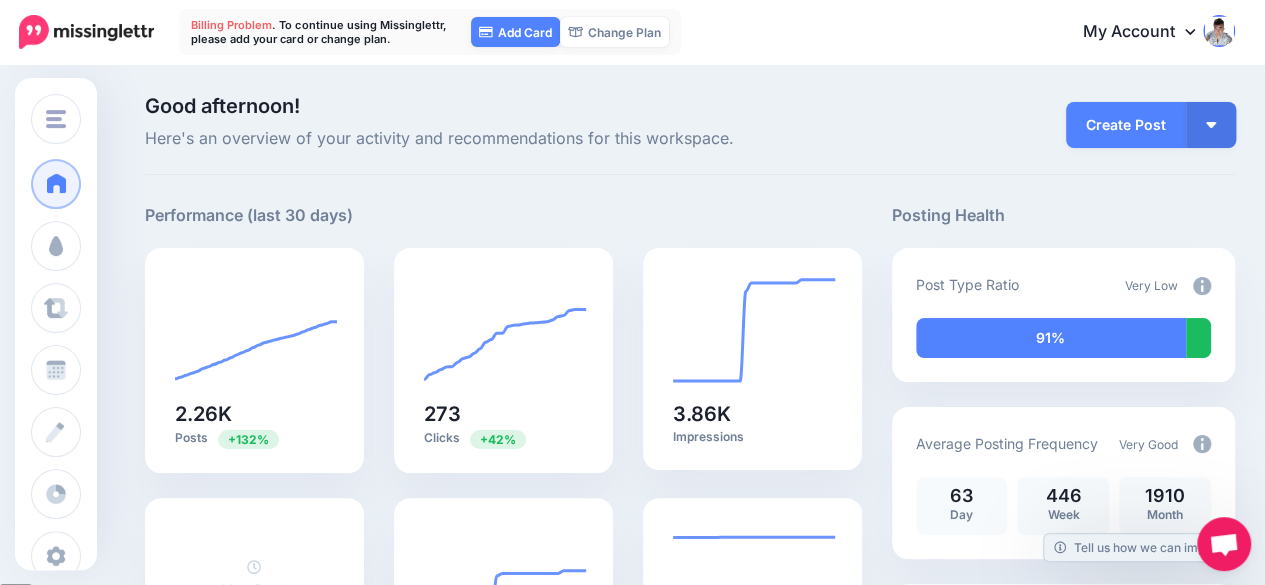 scroll, scrollTop: 0, scrollLeft: 0, axis: both 